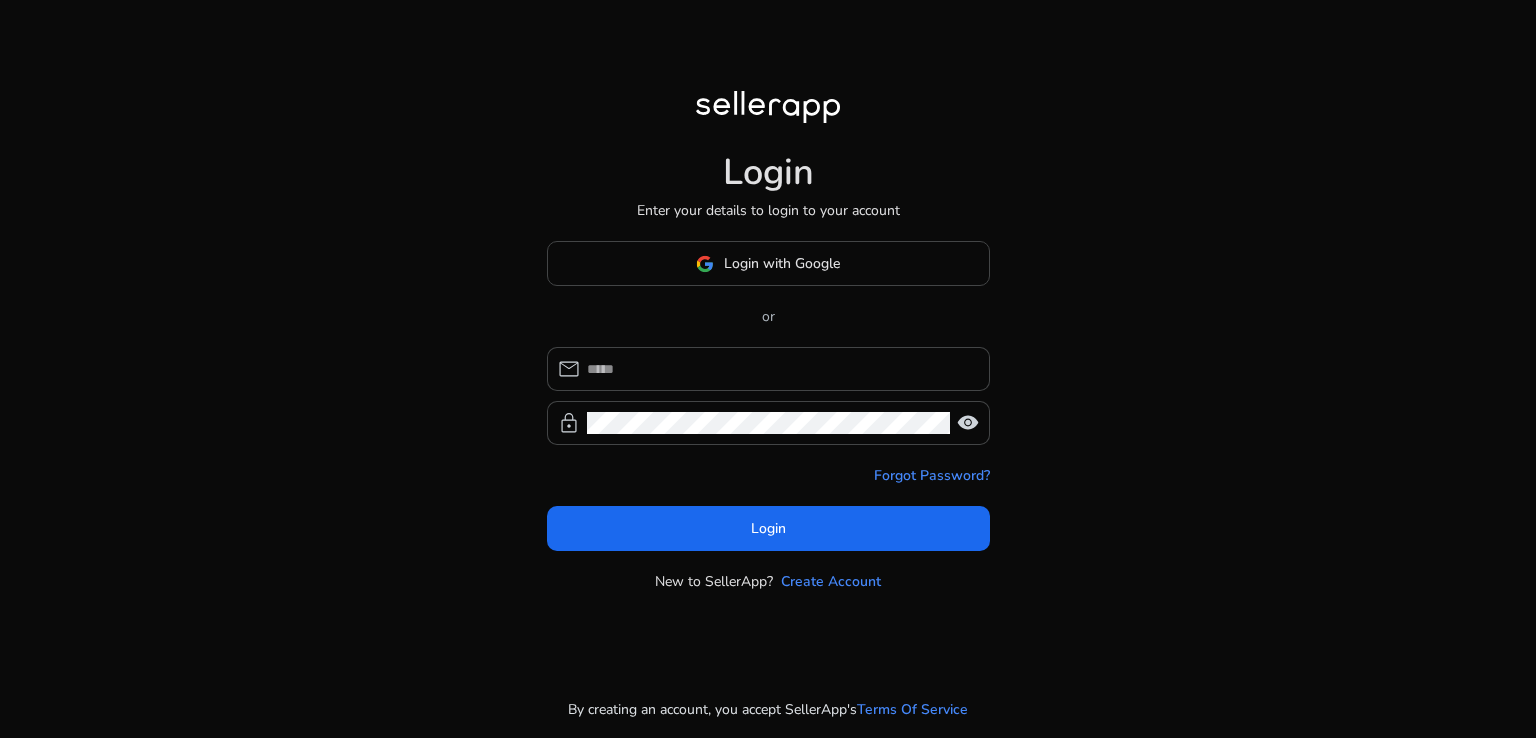 scroll, scrollTop: 0, scrollLeft: 0, axis: both 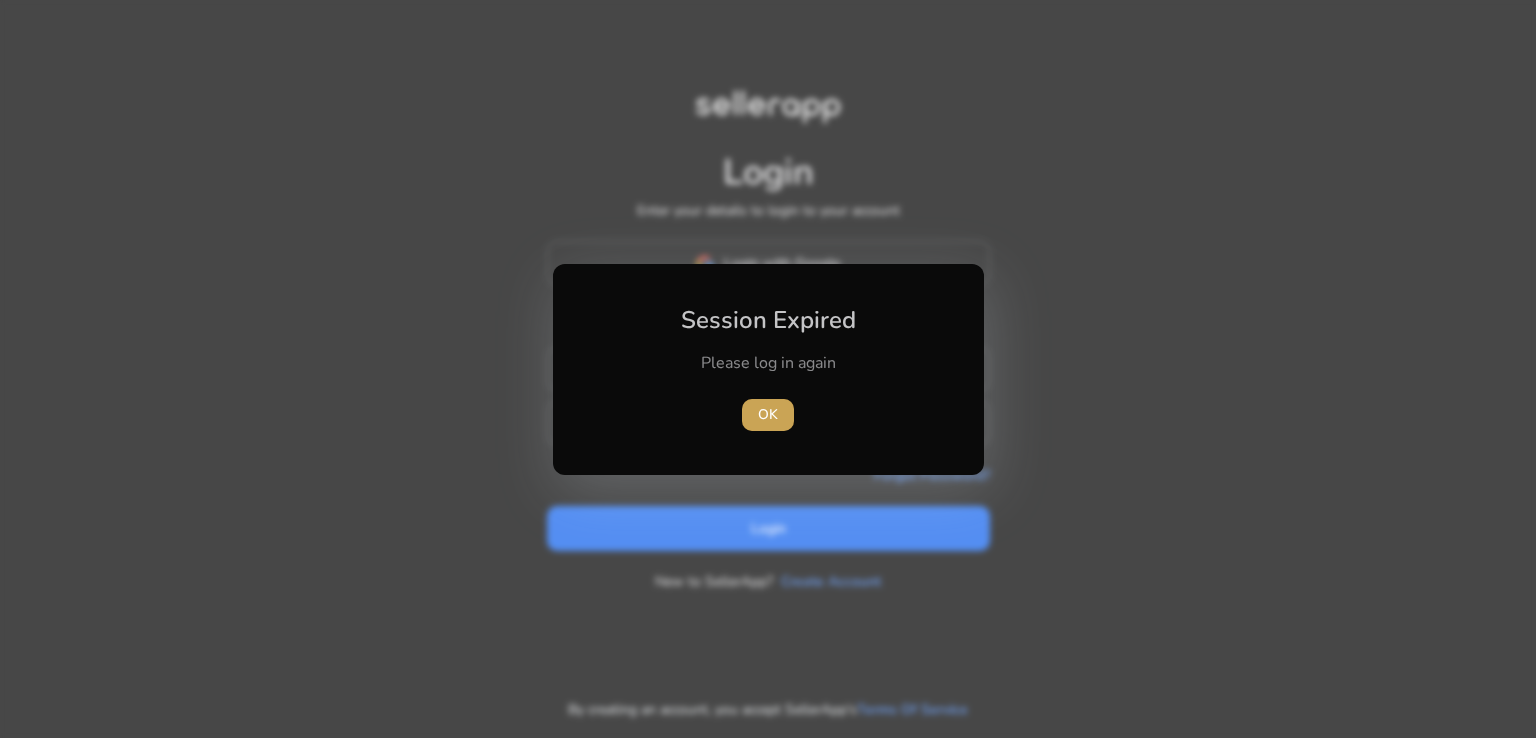 click on "OK" at bounding box center (768, 414) 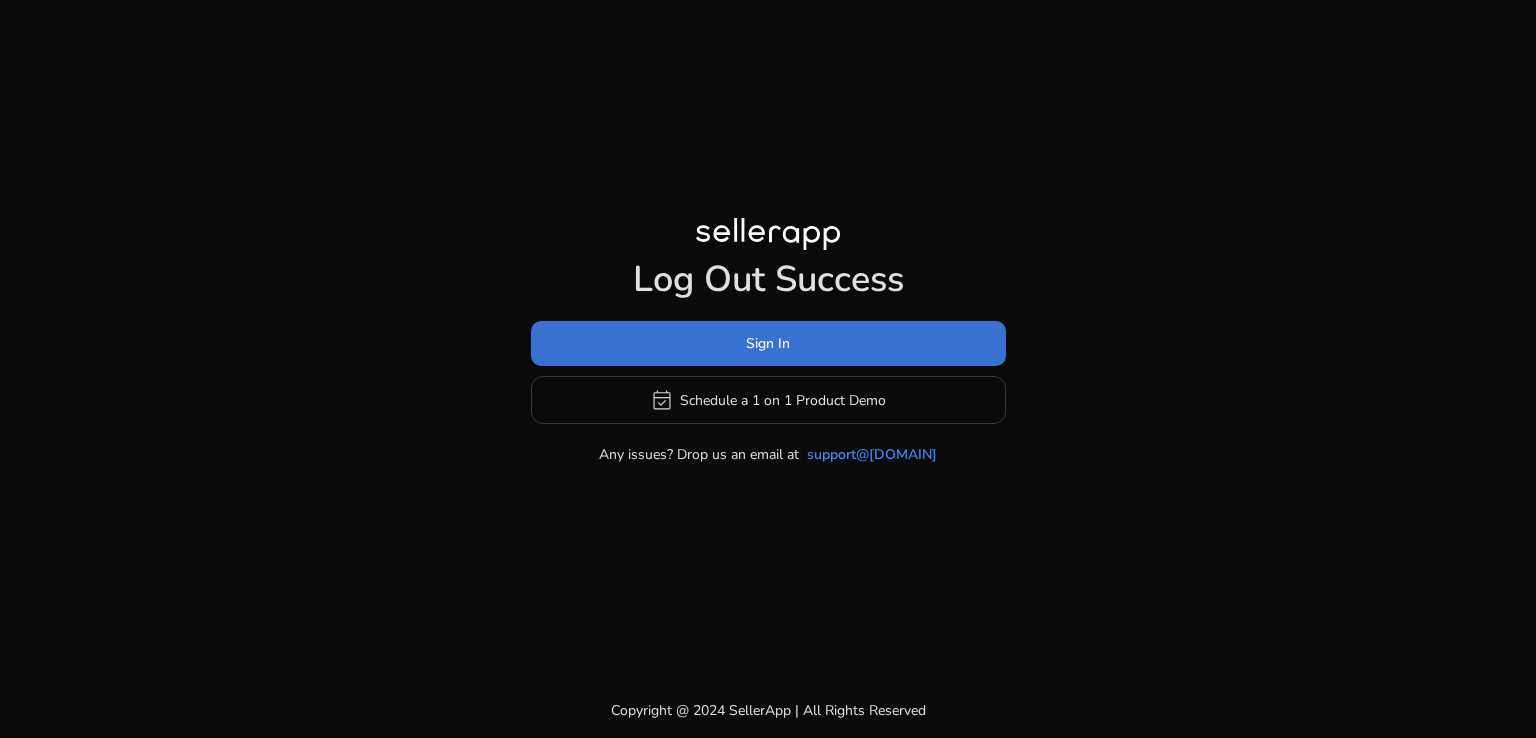 click on "Sign In" 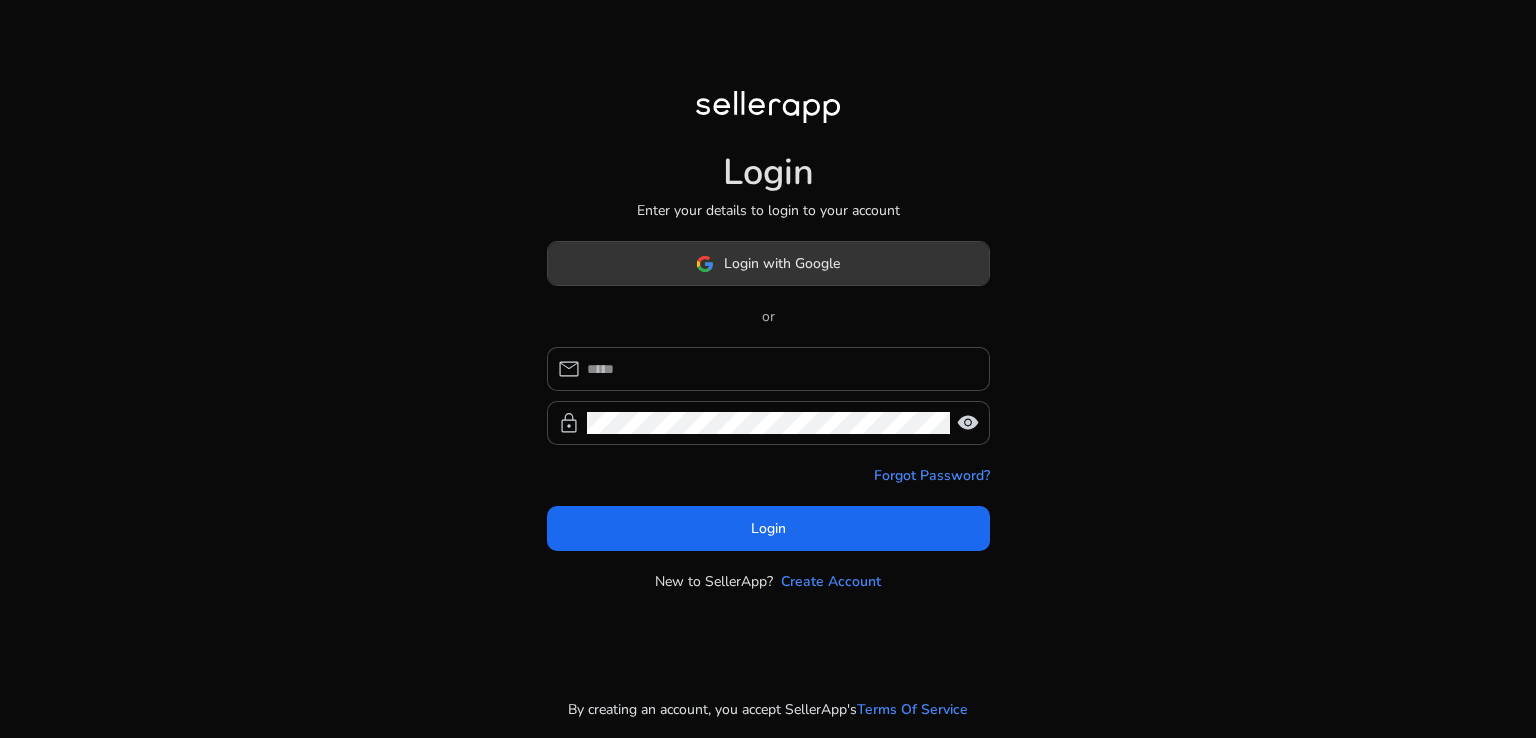click on "Login with Google" 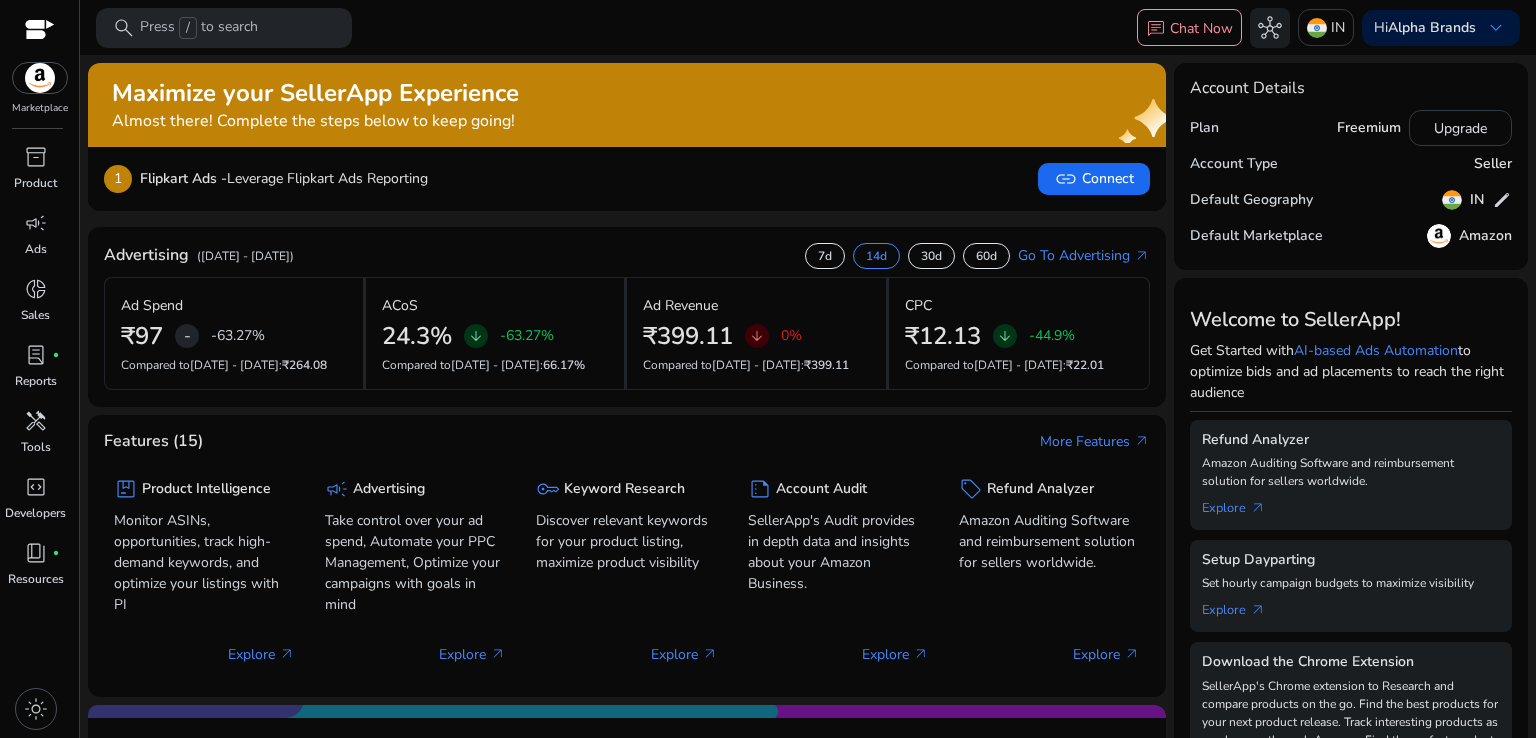 scroll, scrollTop: 0, scrollLeft: 0, axis: both 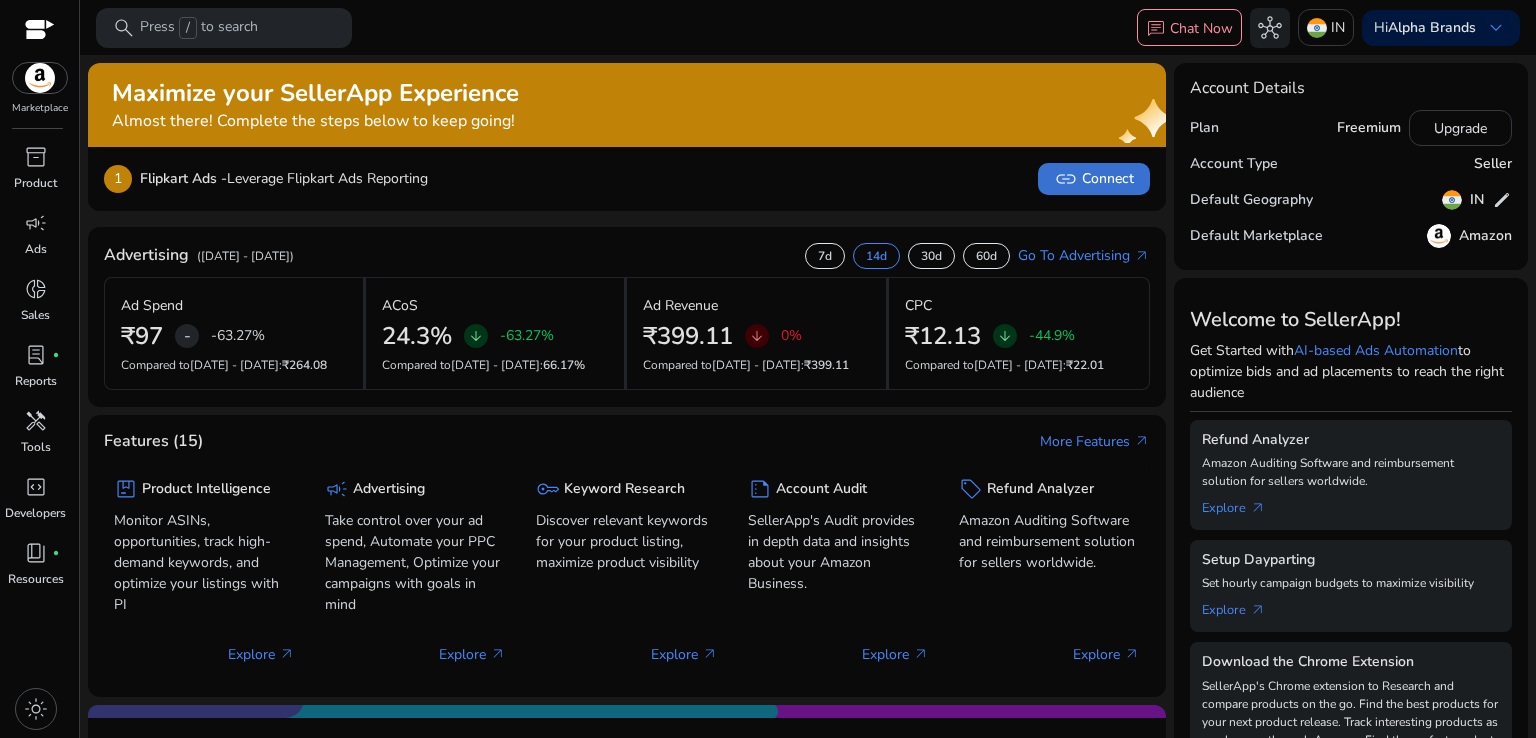 click on "link" 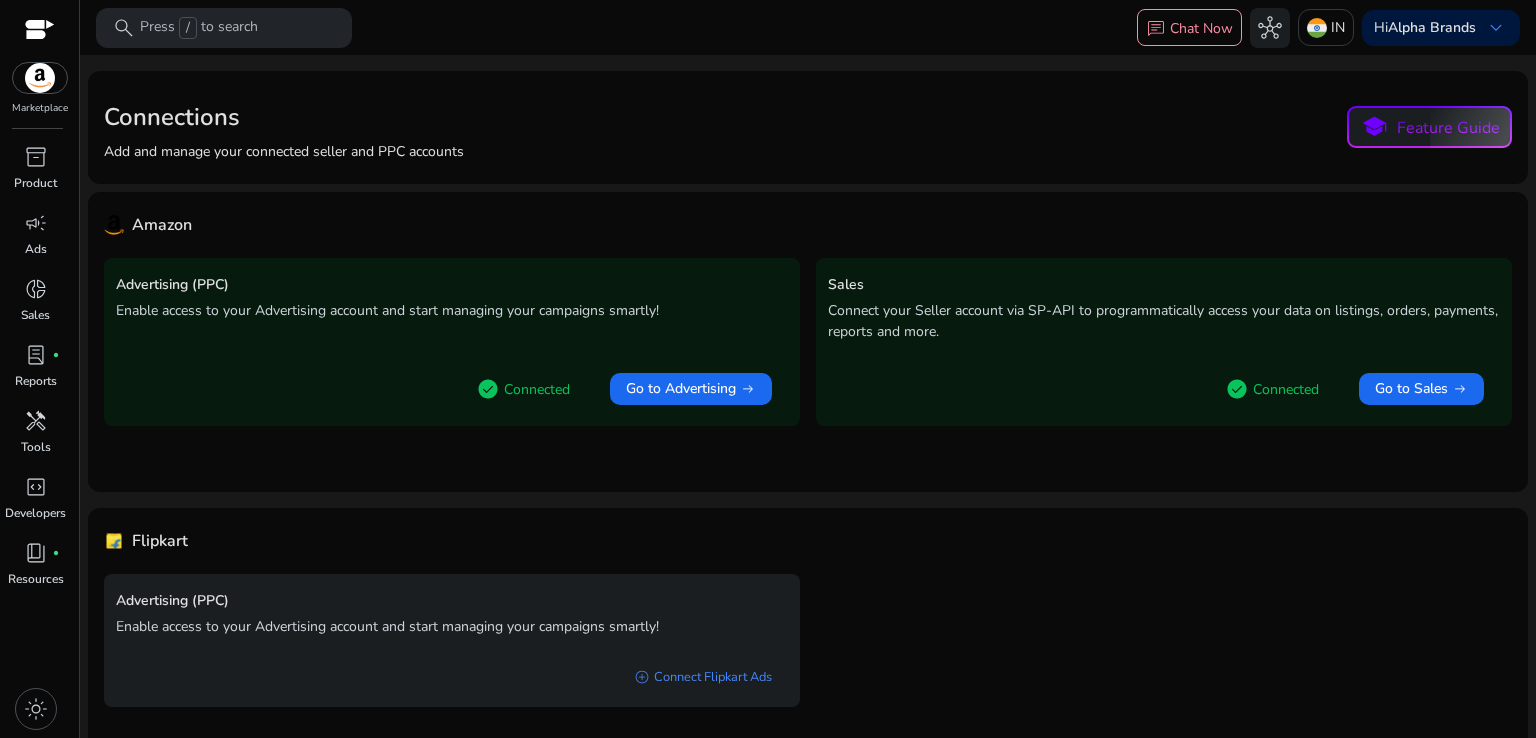scroll, scrollTop: 70, scrollLeft: 0, axis: vertical 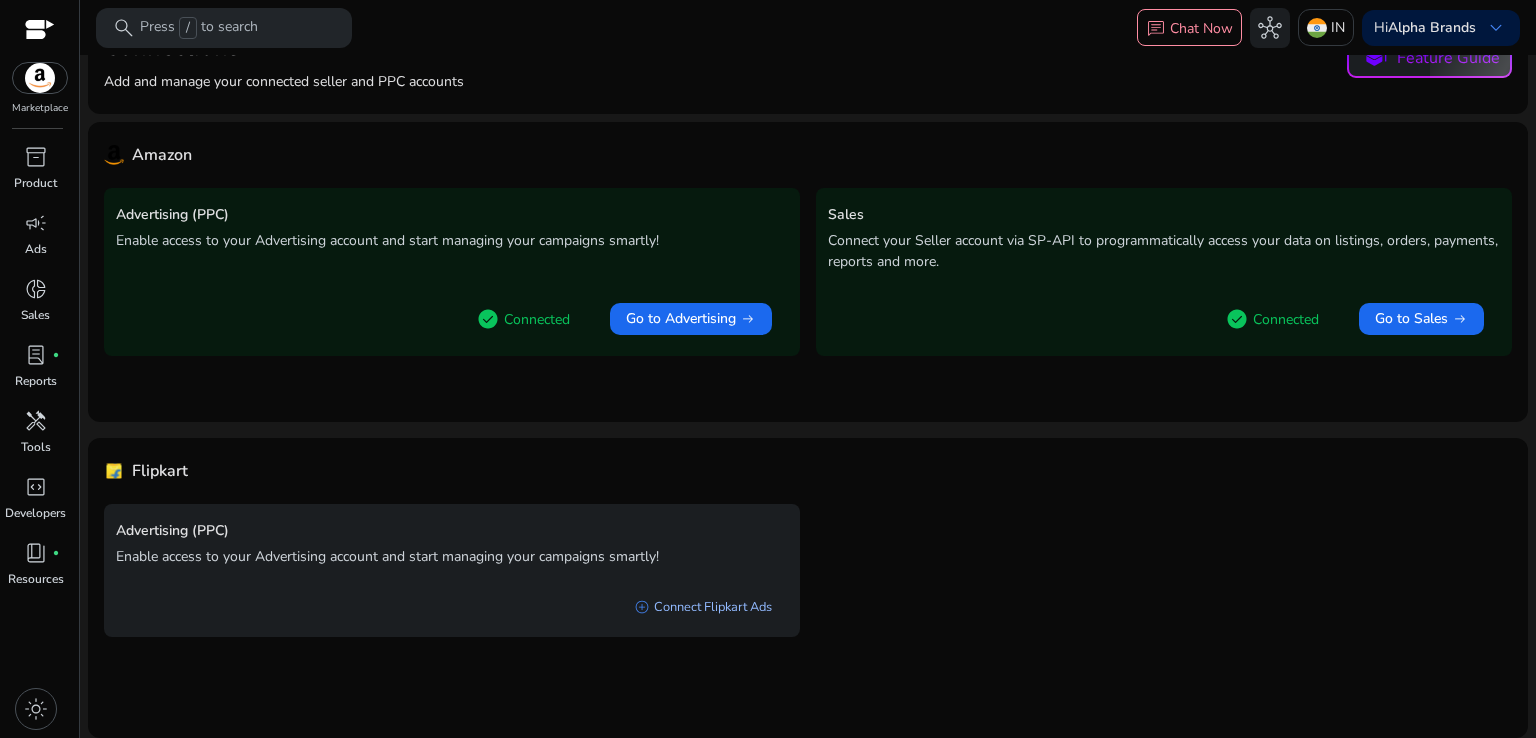 click on "add_circle   Connect Flipkart Ads" 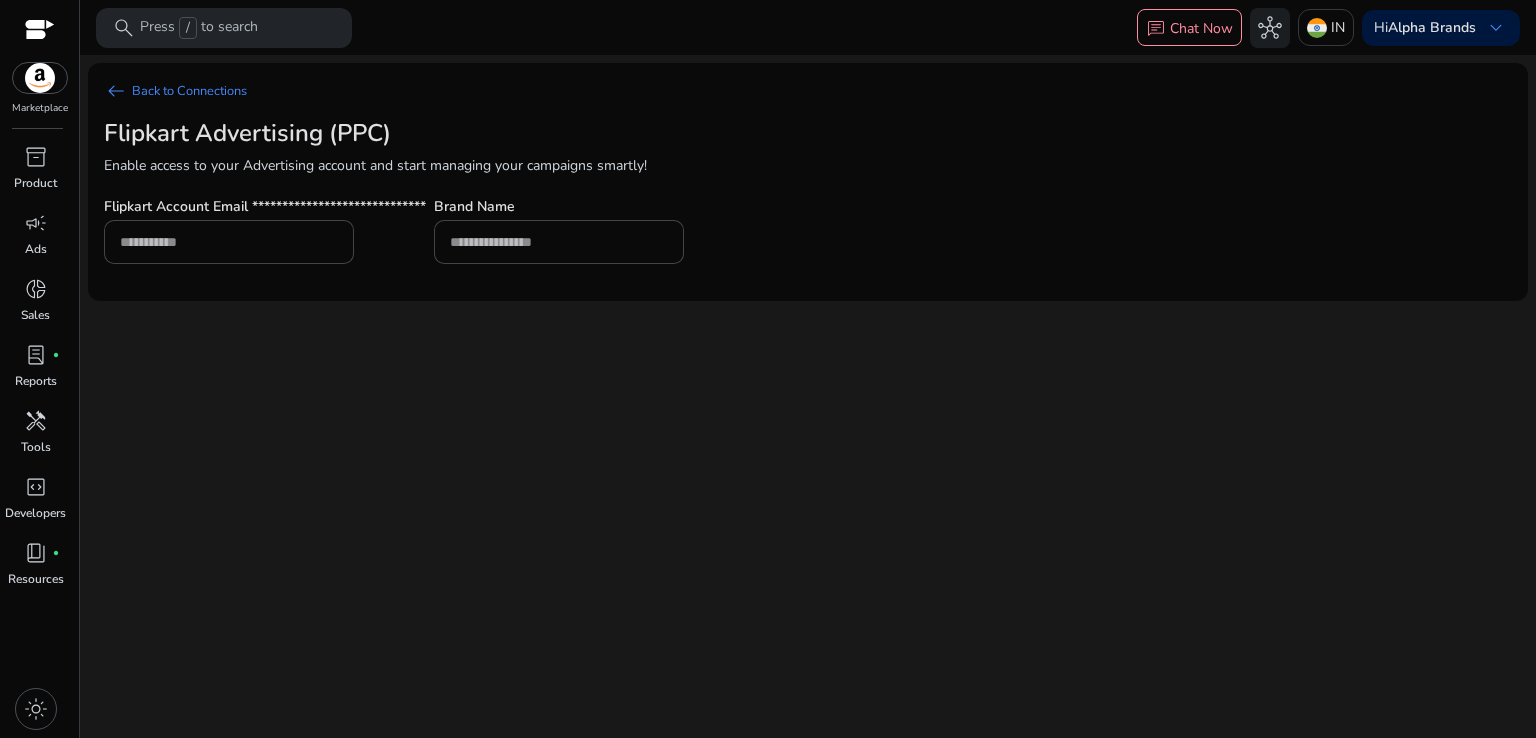 scroll, scrollTop: 0, scrollLeft: 0, axis: both 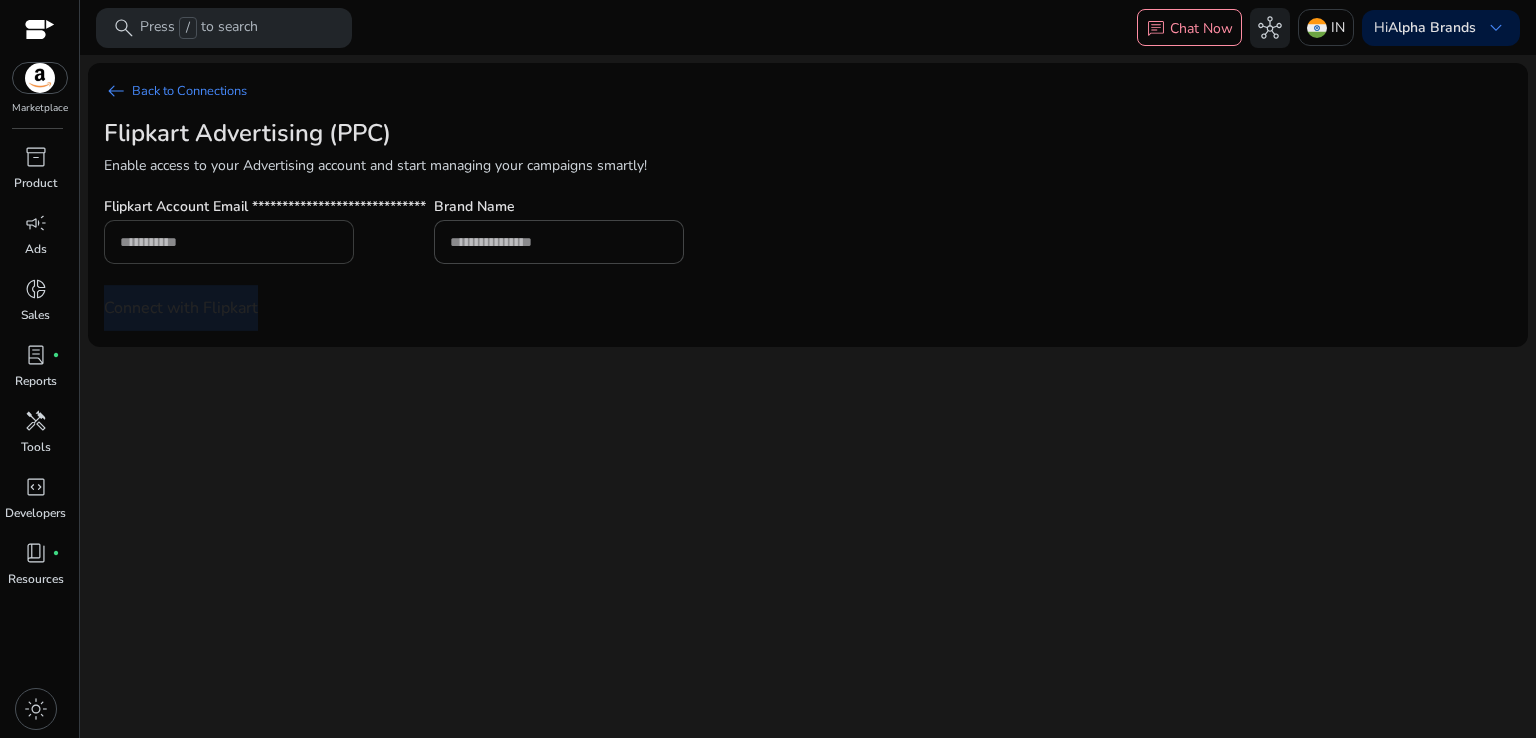 click at bounding box center [229, 242] 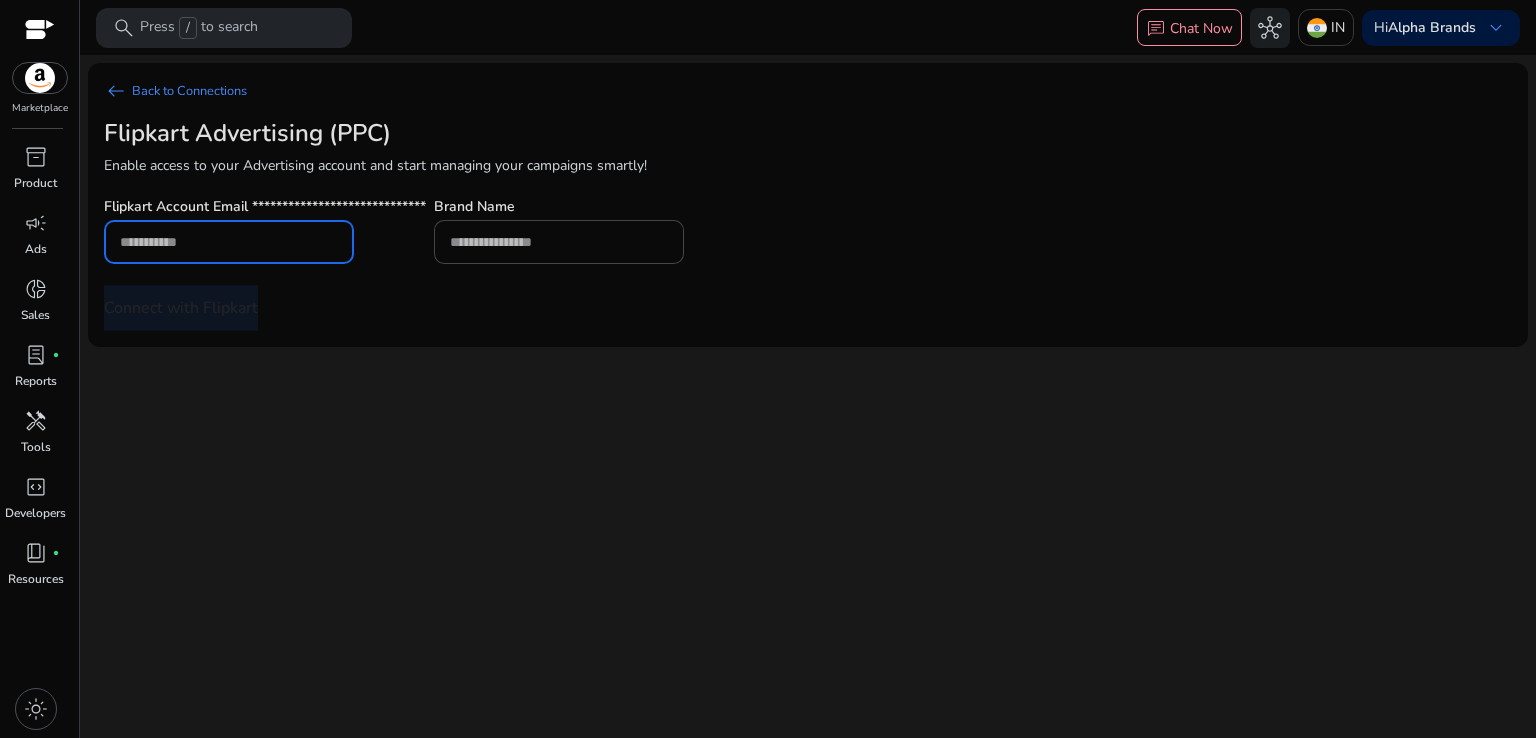 type on "**********" 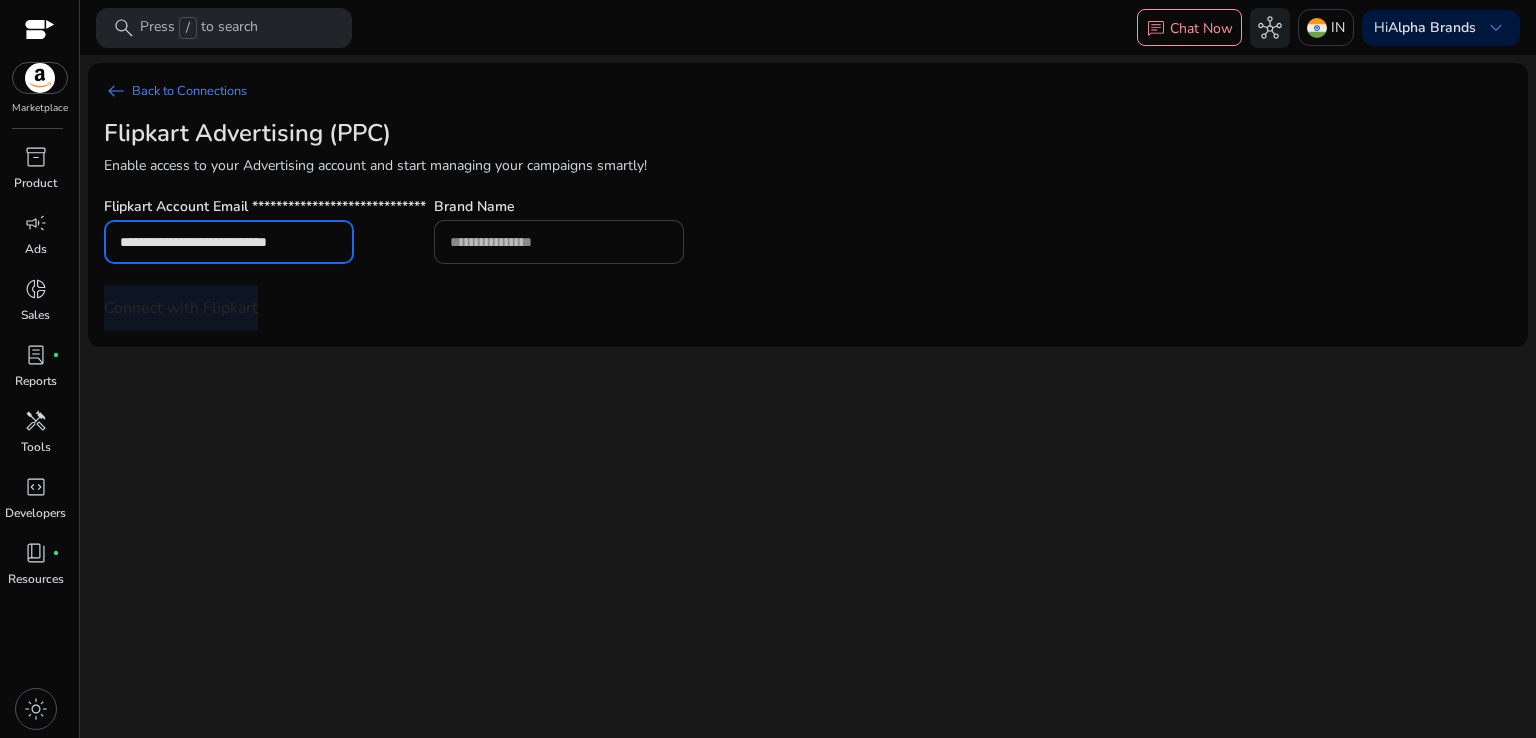 click at bounding box center [559, 242] 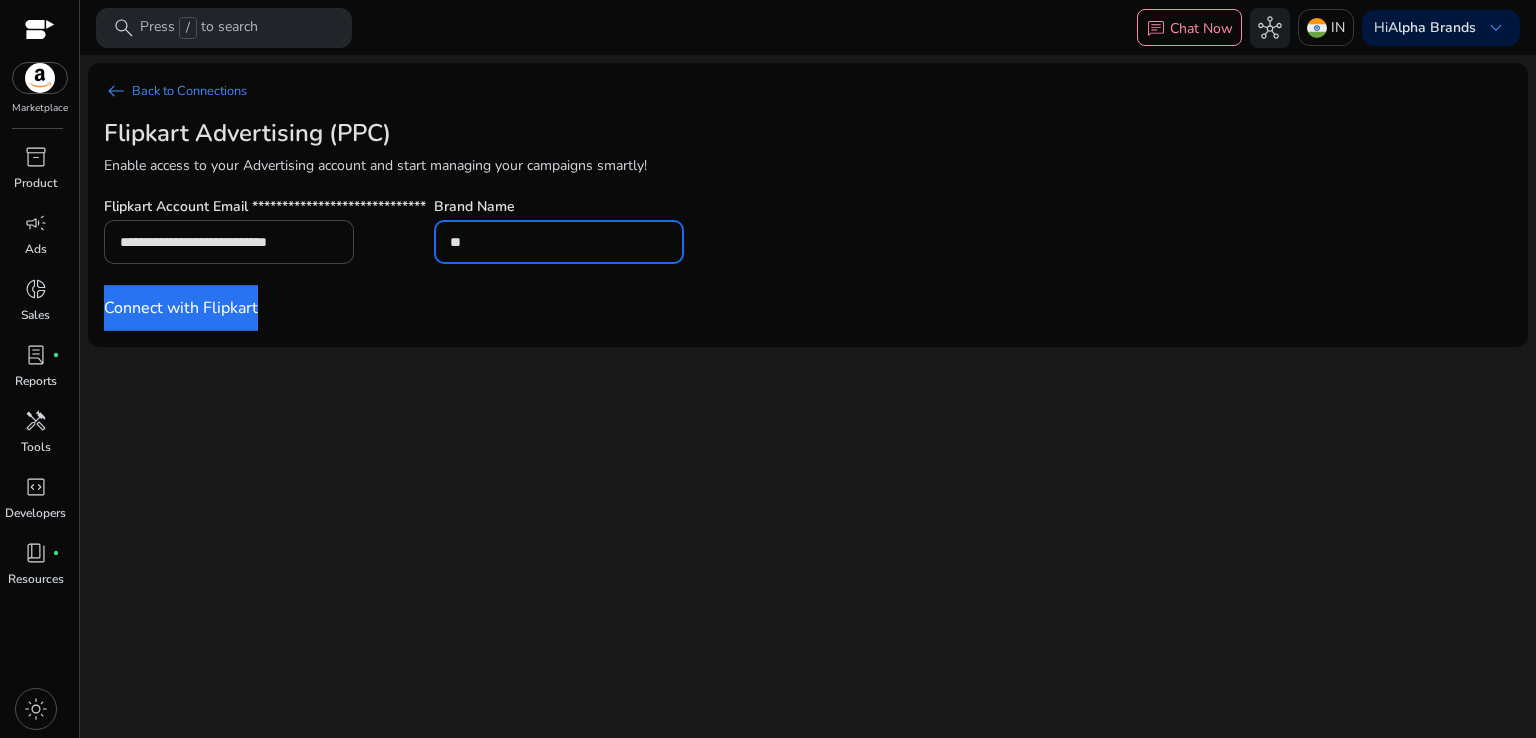 type on "*" 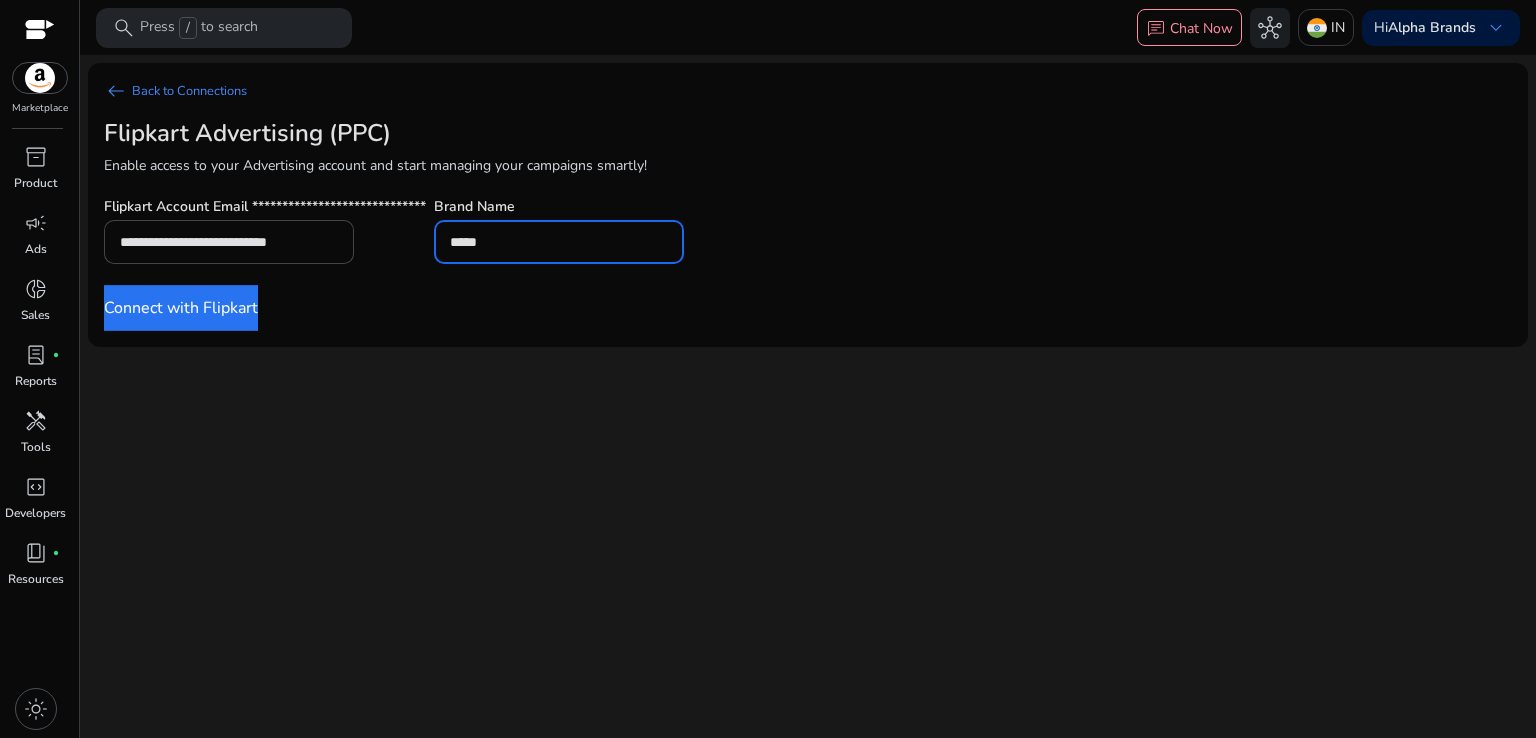 type on "*****" 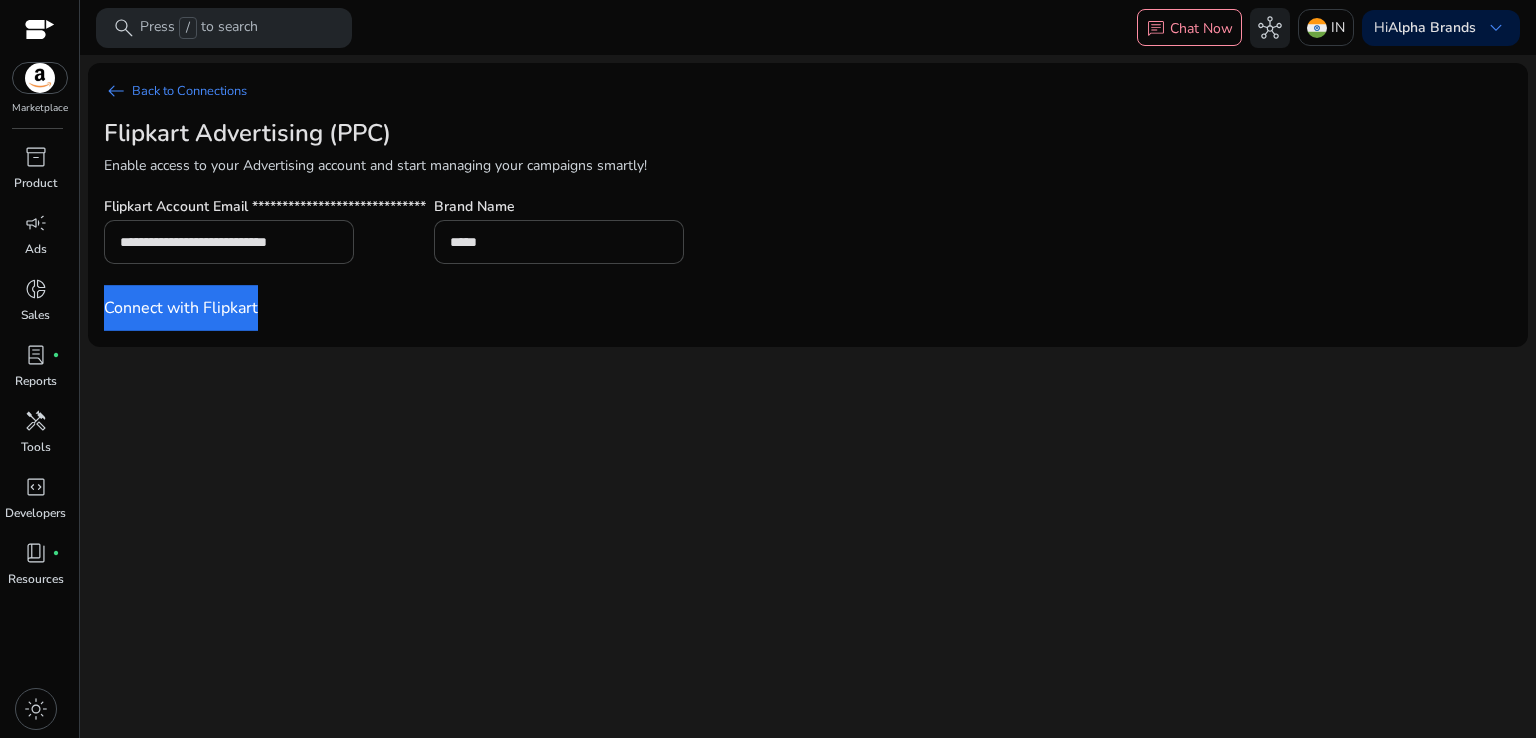click on "Connect with Flipkart" at bounding box center (181, 308) 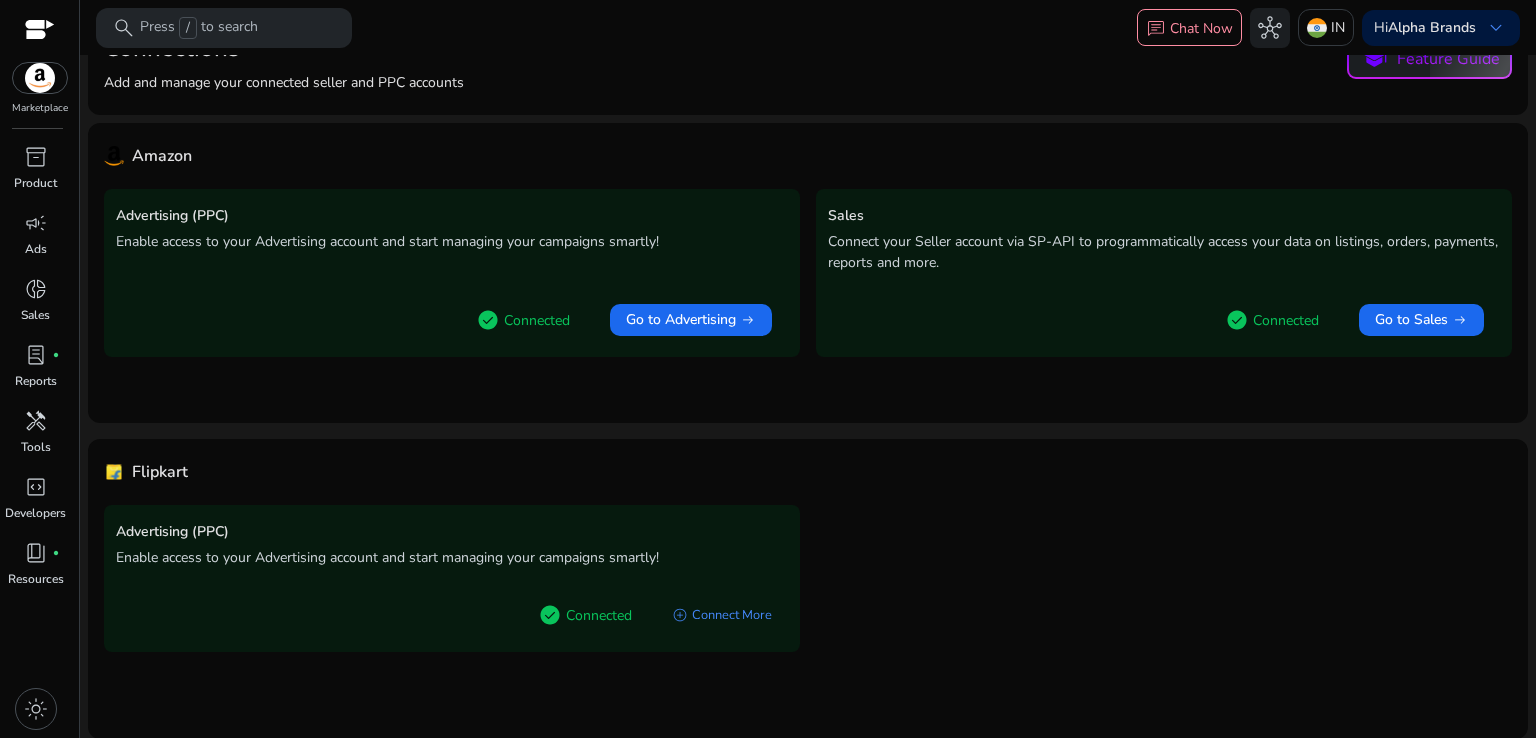 scroll, scrollTop: 70, scrollLeft: 0, axis: vertical 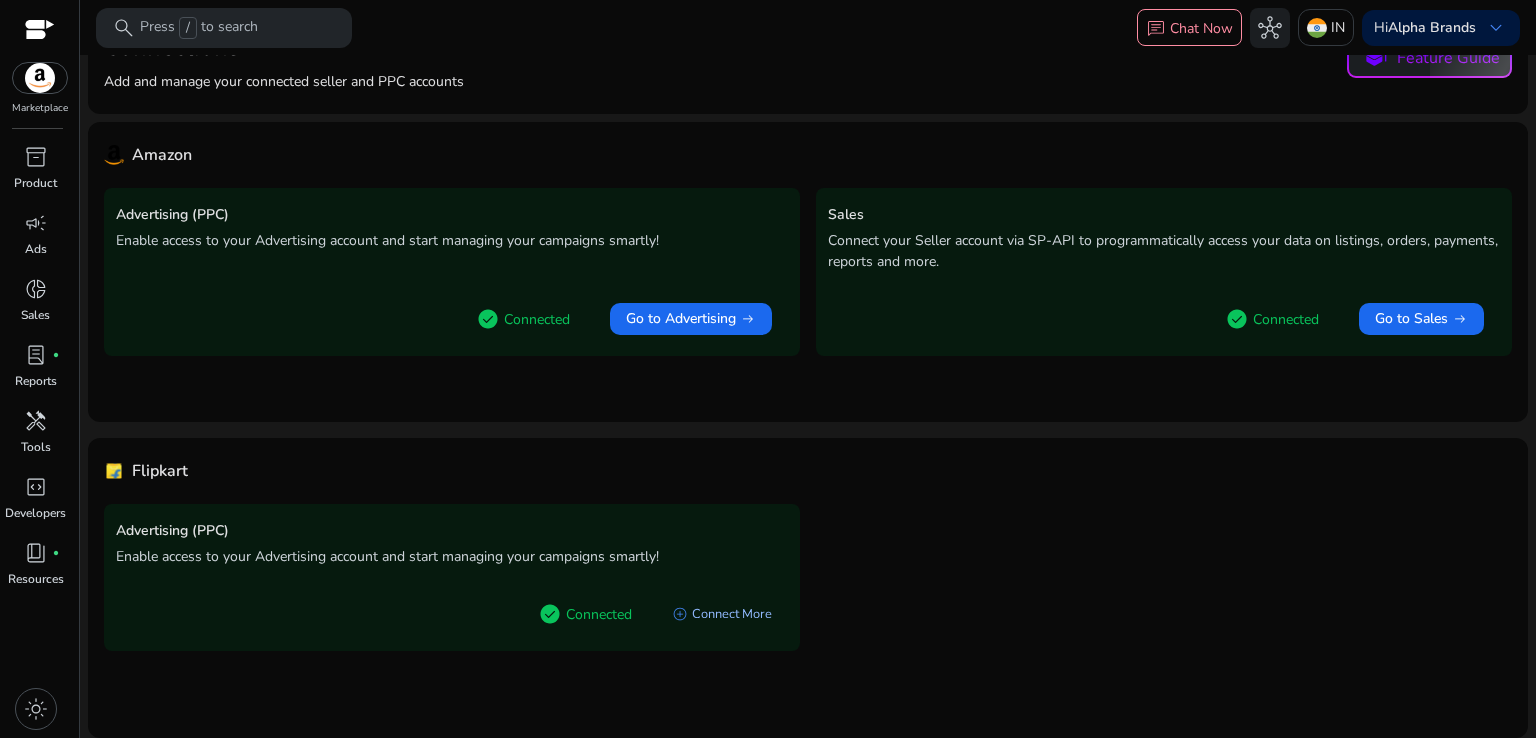 click on "add_circle   Connect More" 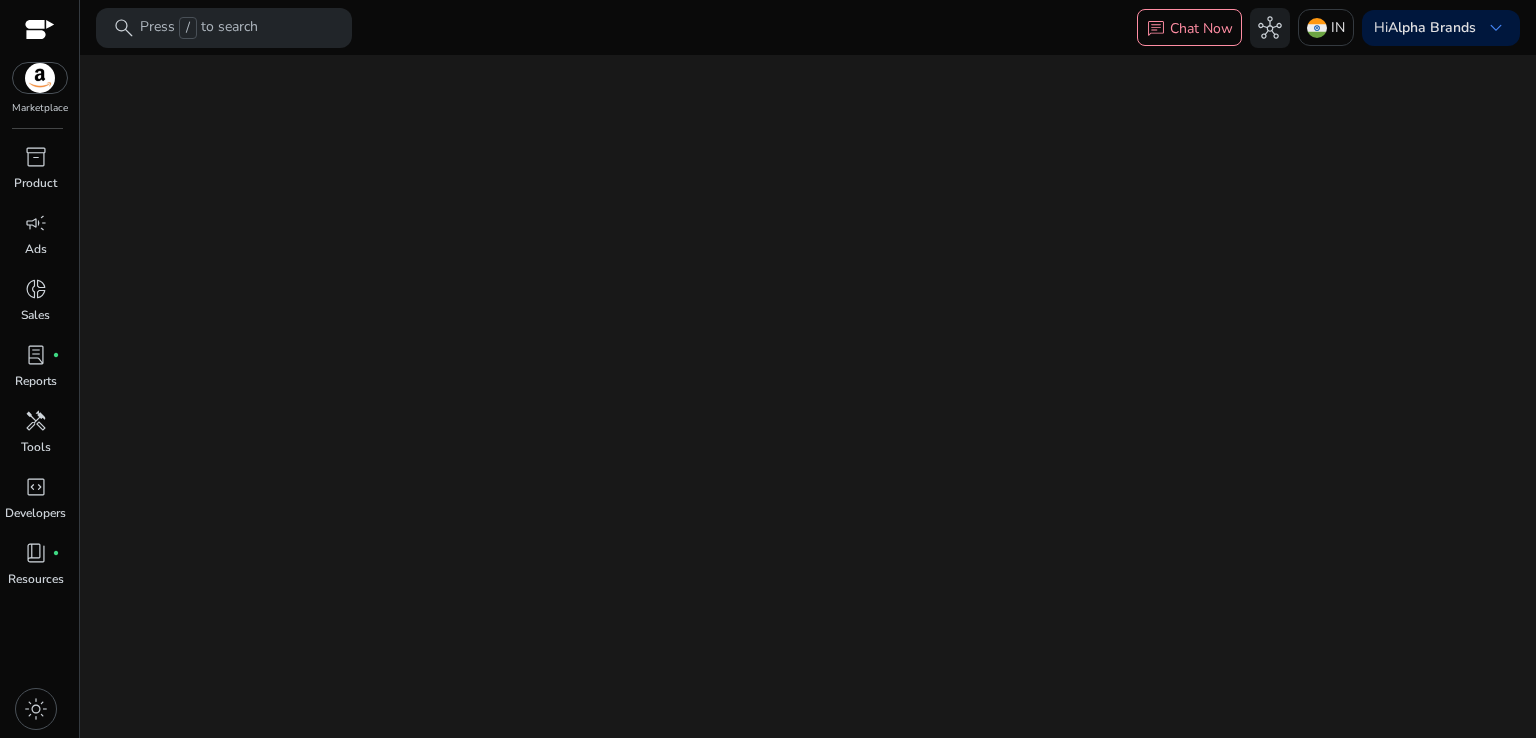scroll, scrollTop: 0, scrollLeft: 0, axis: both 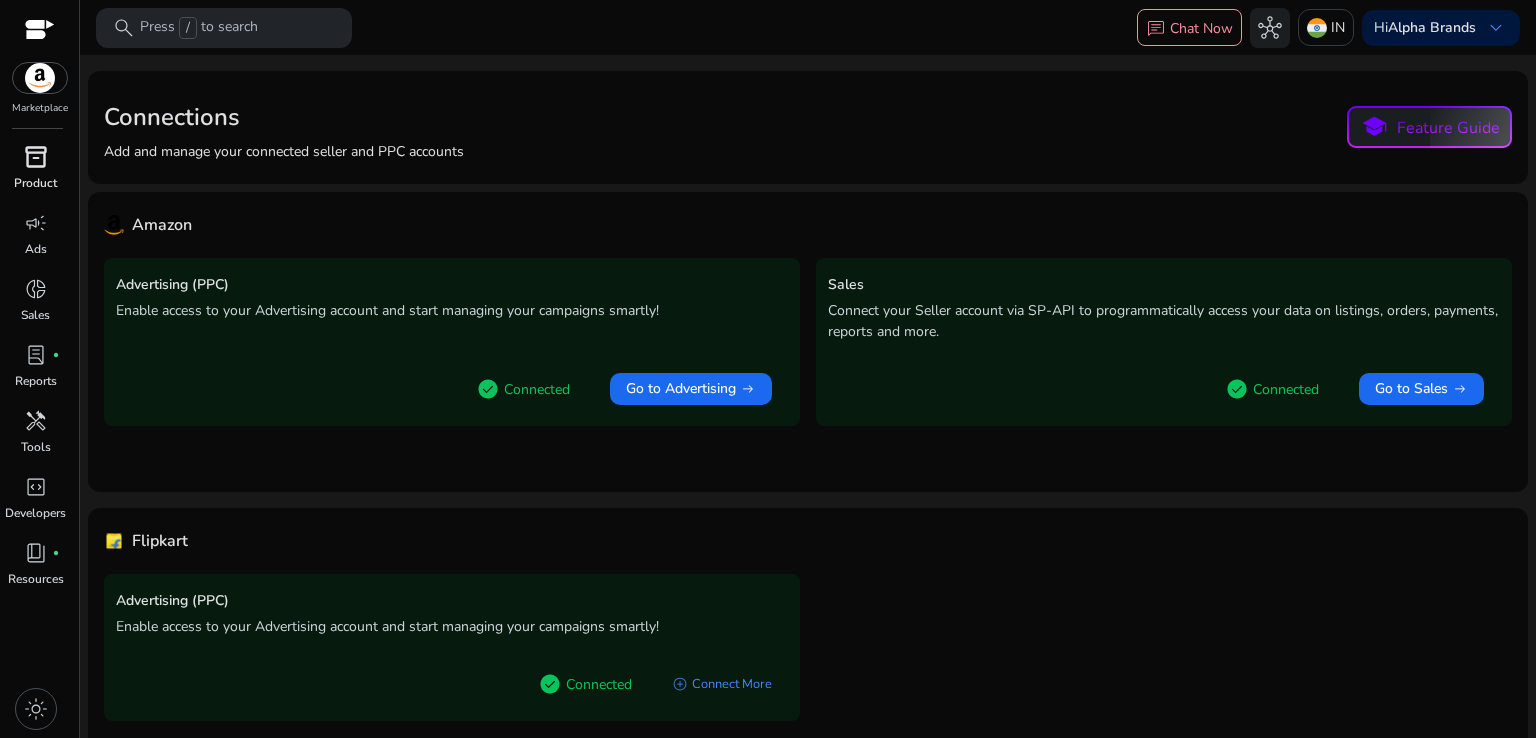 click on "inventory_2" at bounding box center (36, 157) 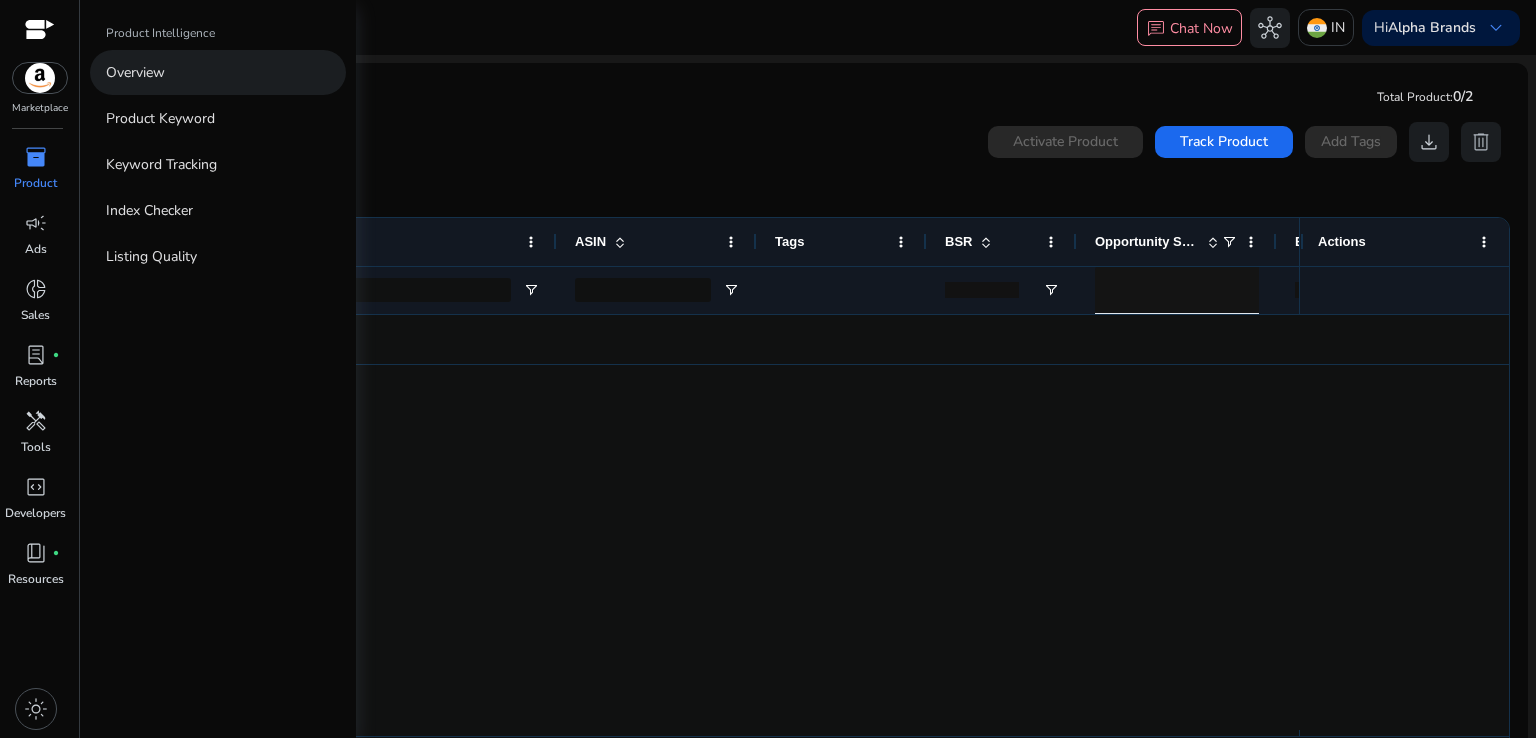 click on "Overview" at bounding box center (135, 72) 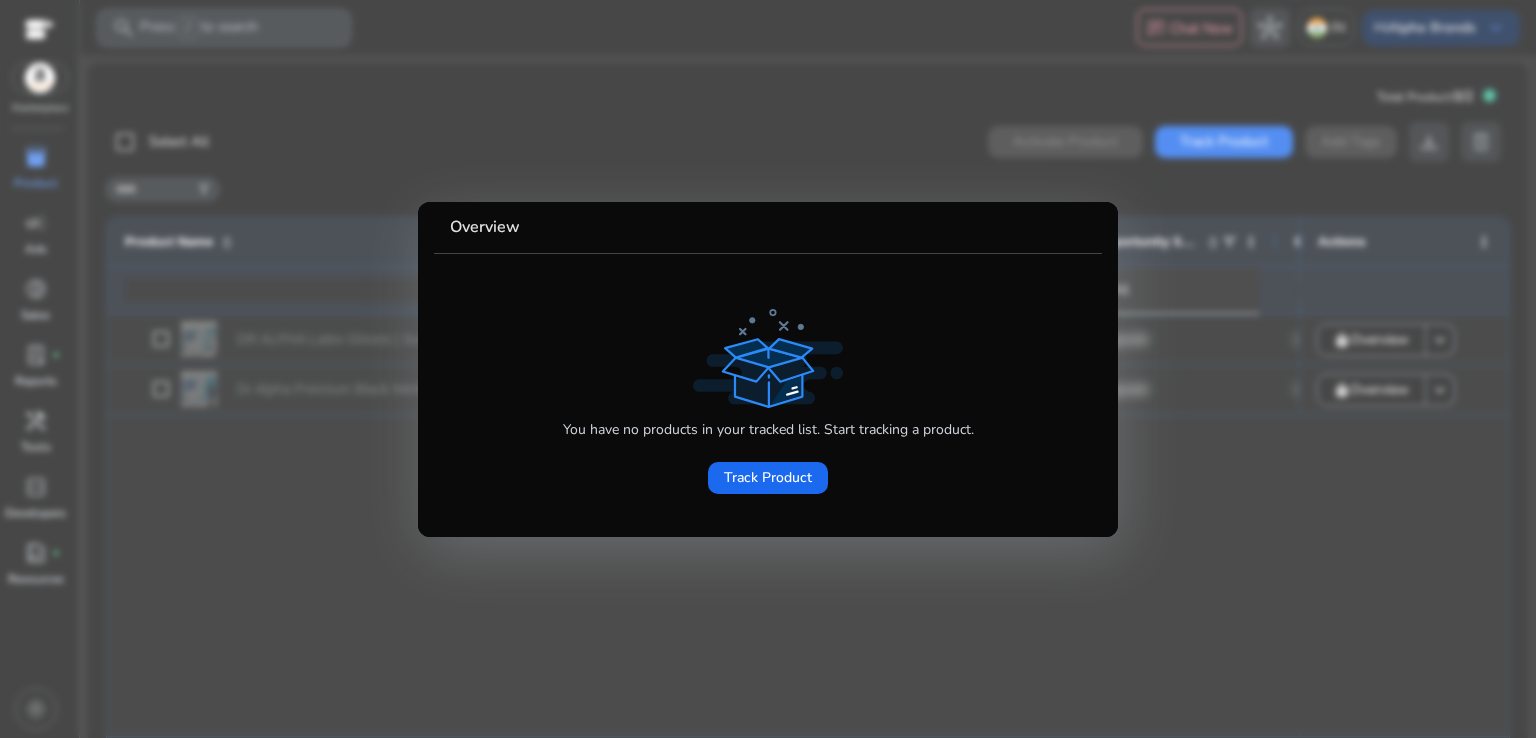 click at bounding box center [768, 369] 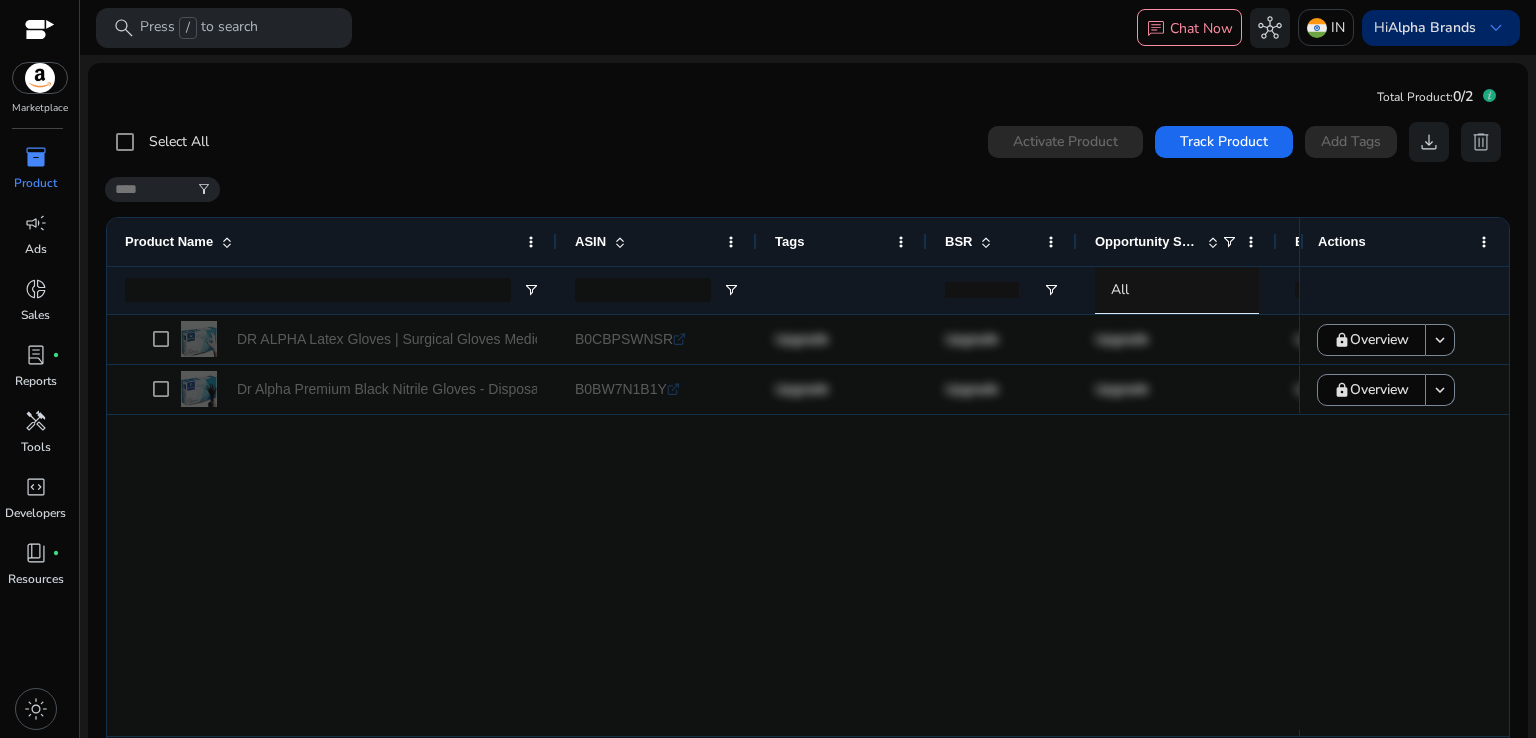 click on "Alpha Brands" at bounding box center [1432, 27] 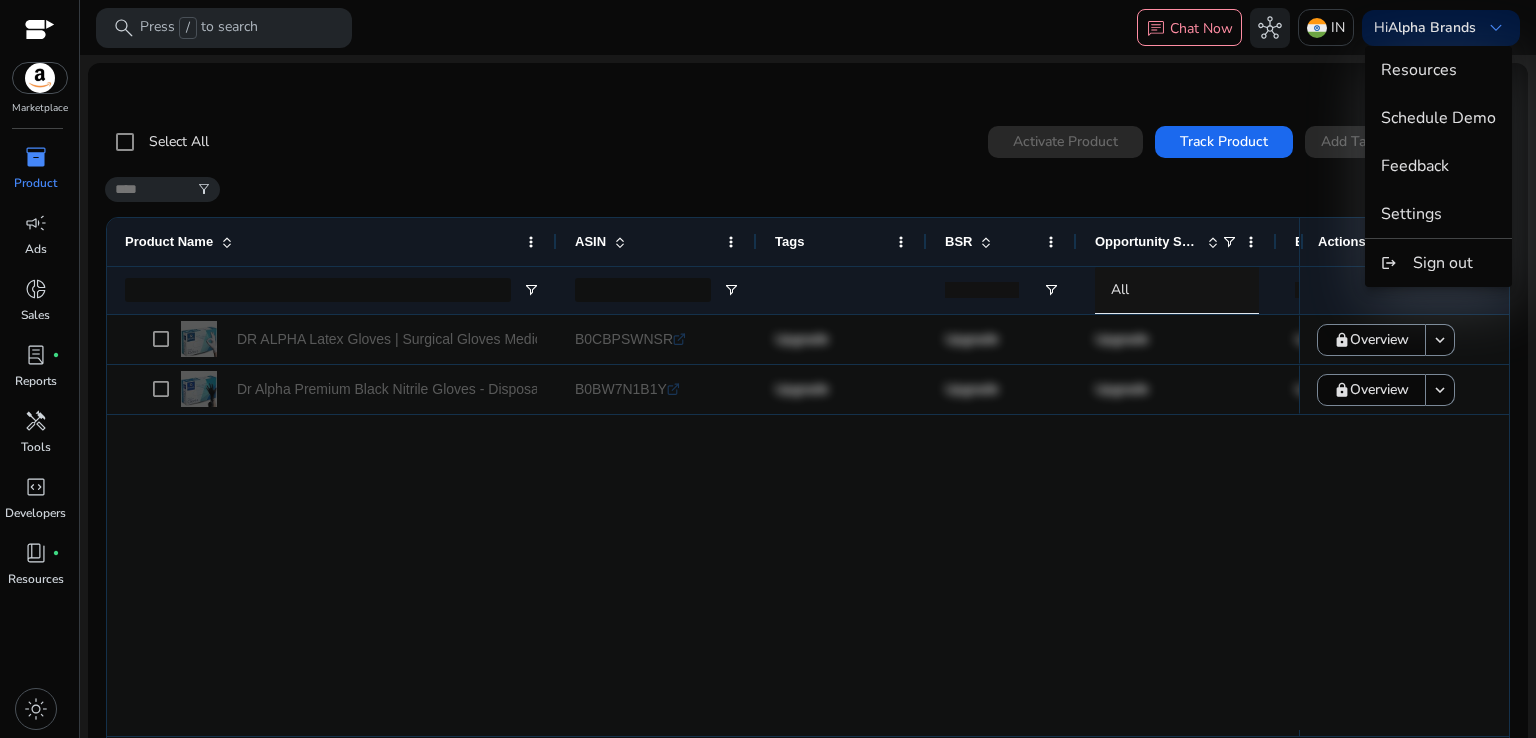 click at bounding box center [768, 369] 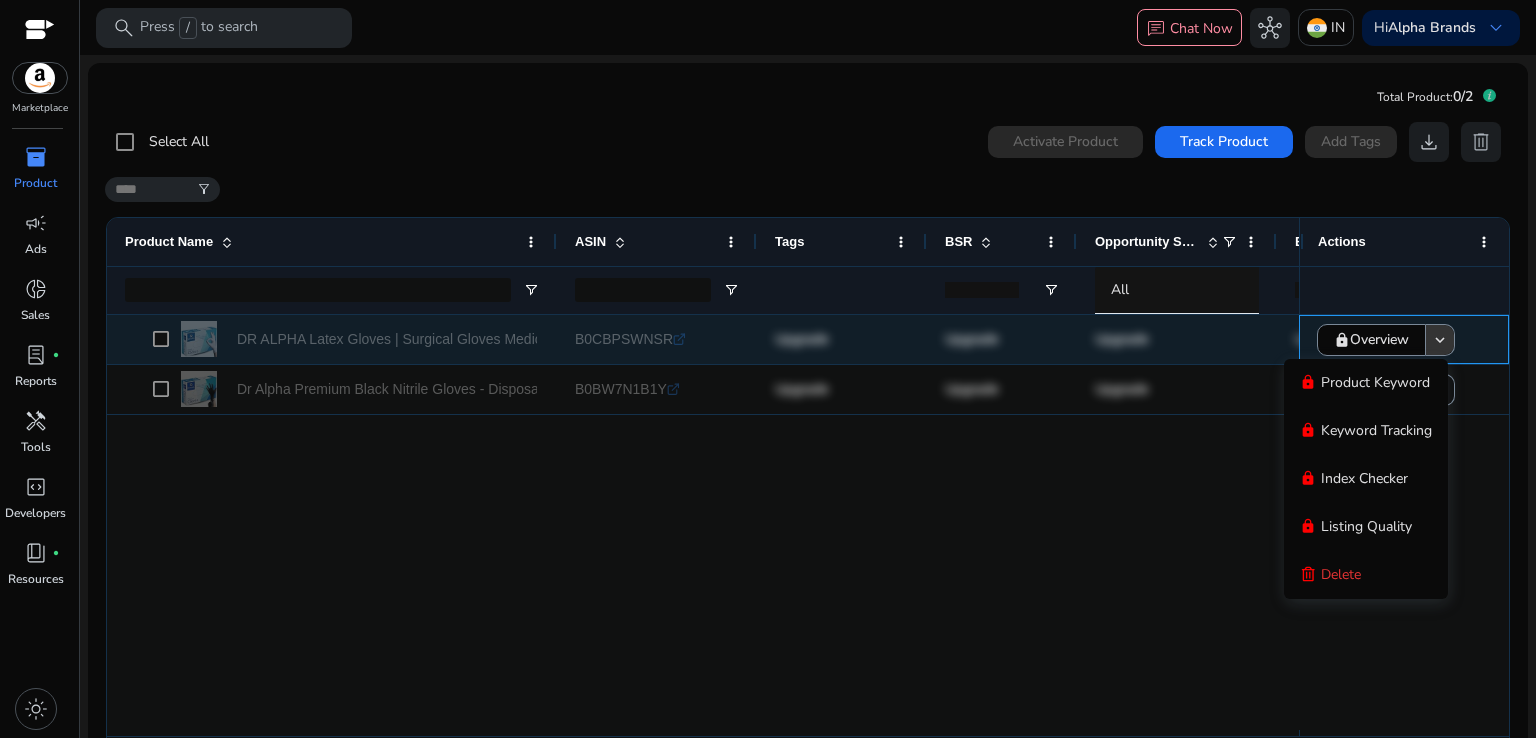 click on "keyboard_arrow_down" 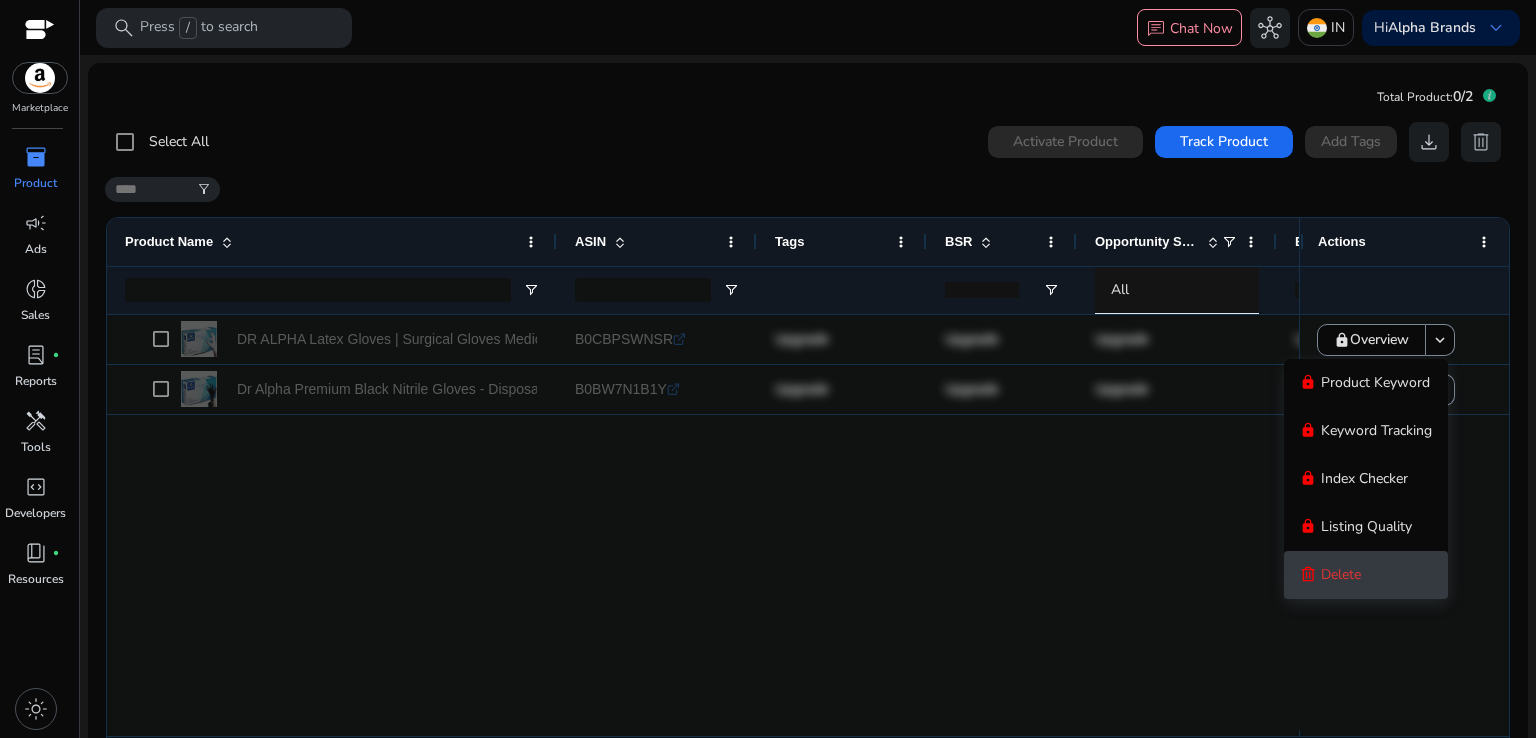 click on "Delete" at bounding box center (1341, 574) 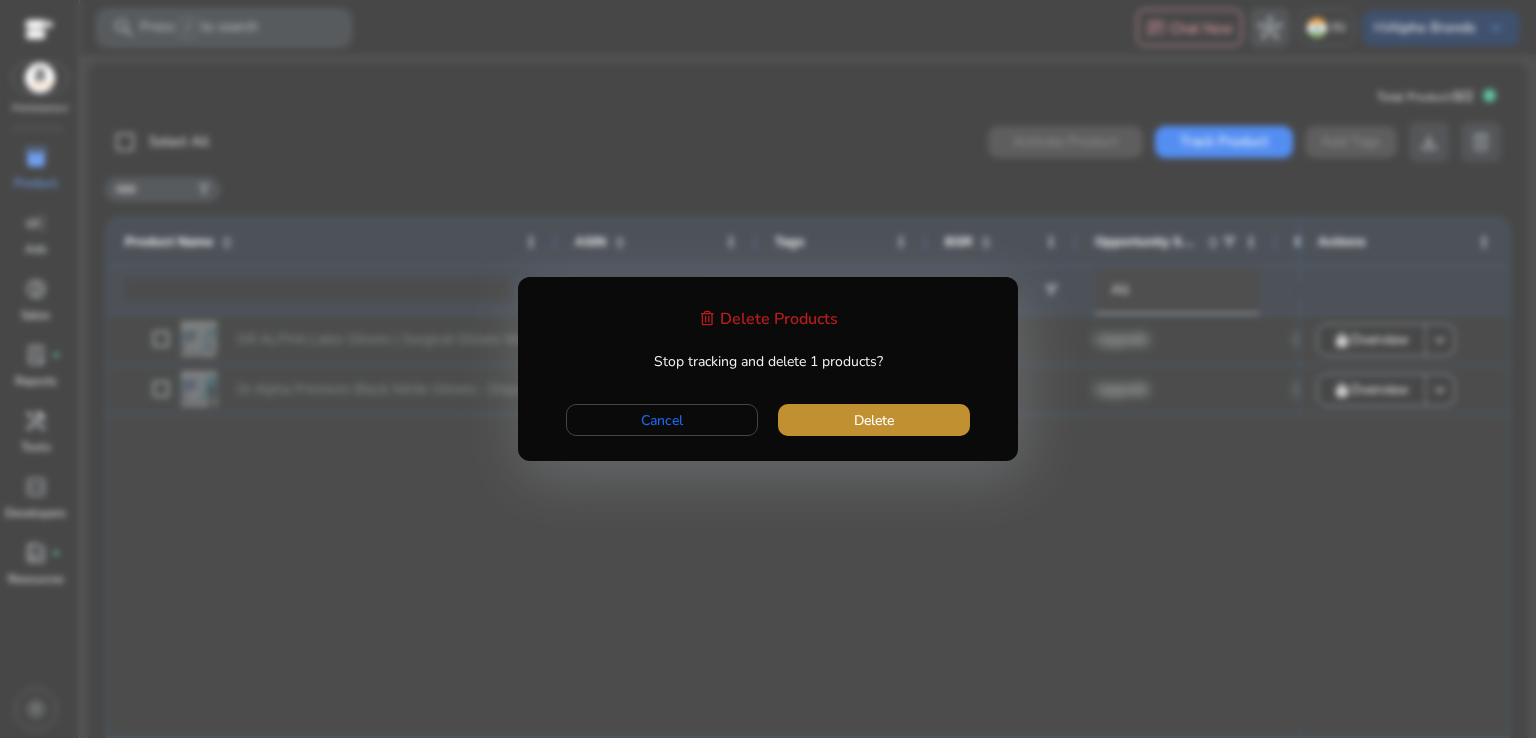 click at bounding box center (874, 420) 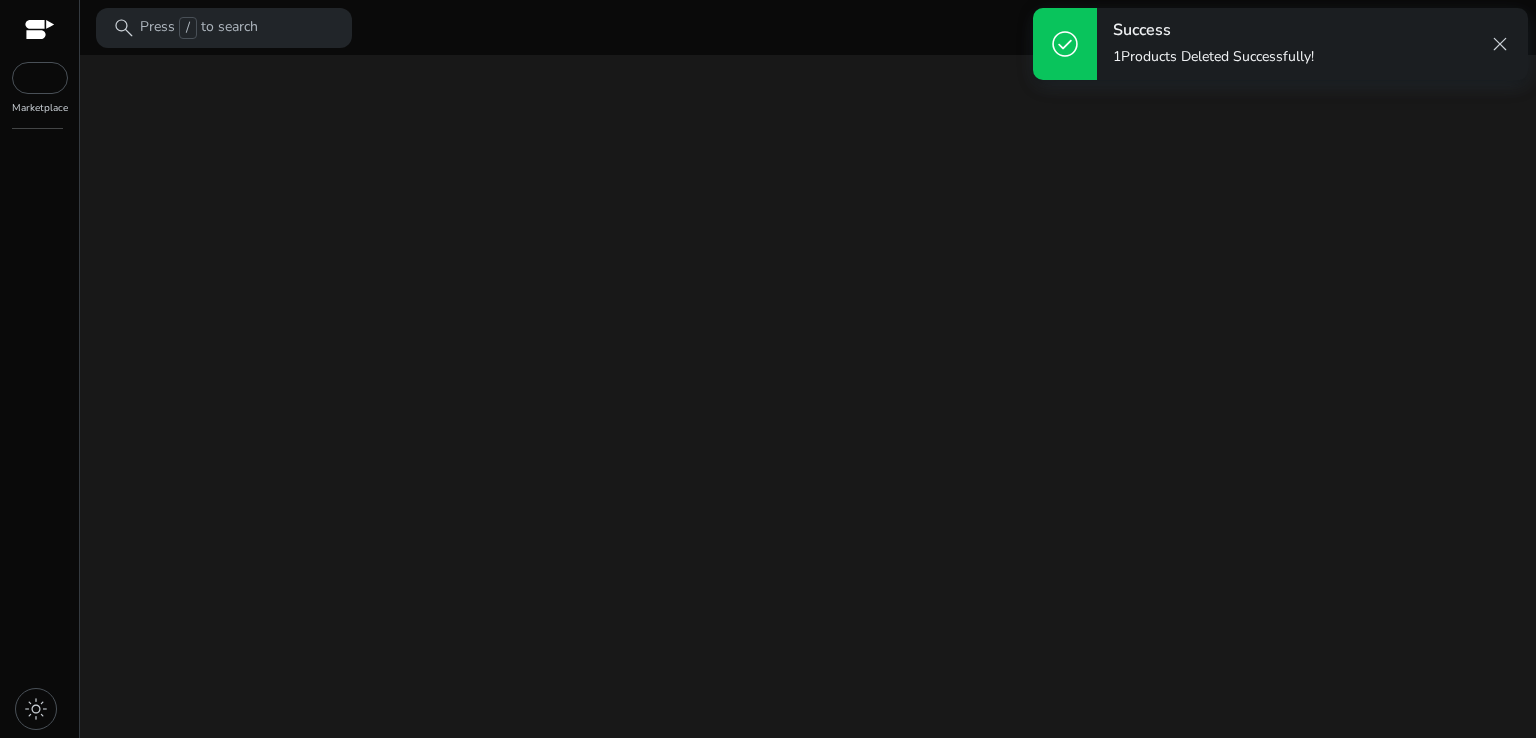 click on "We are getting things ready for you..." 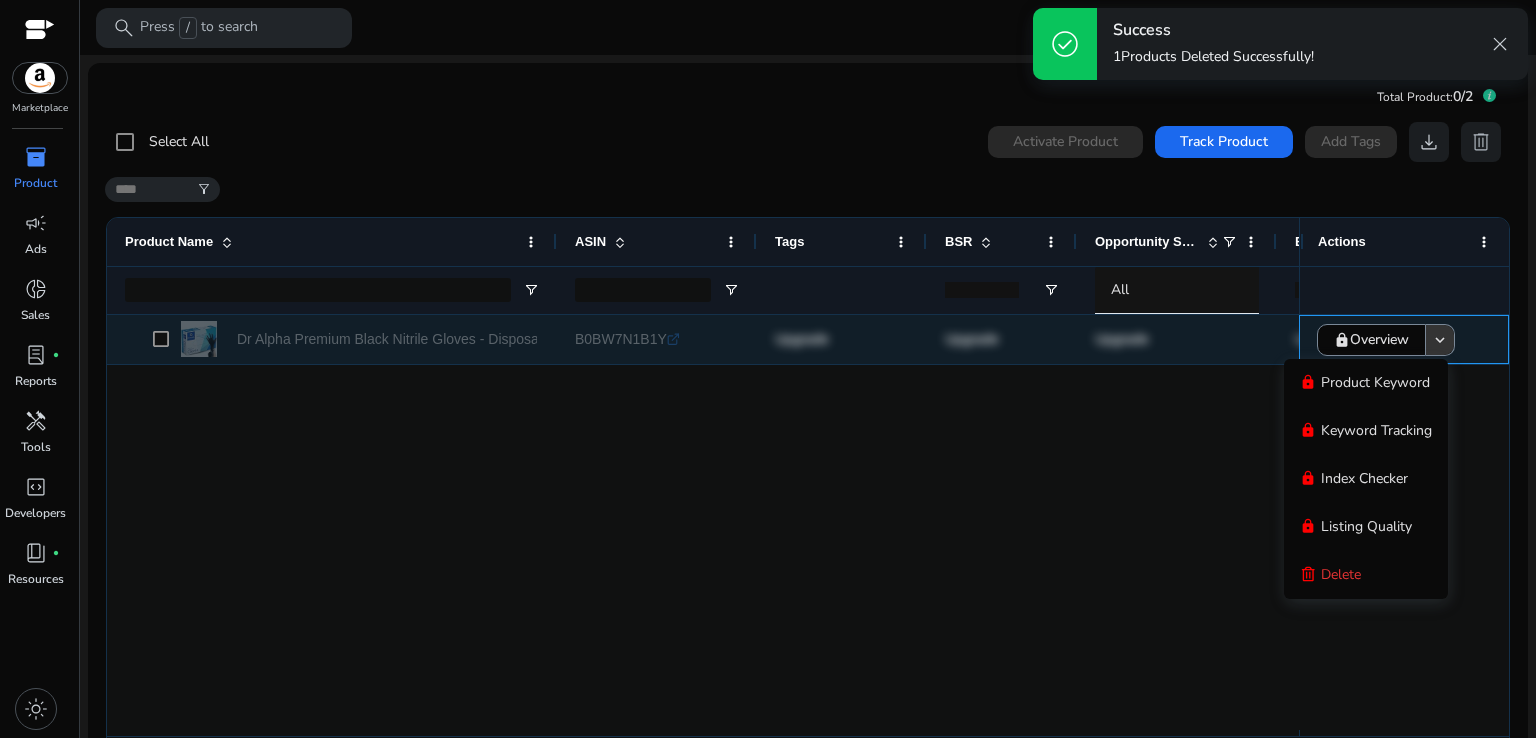 click 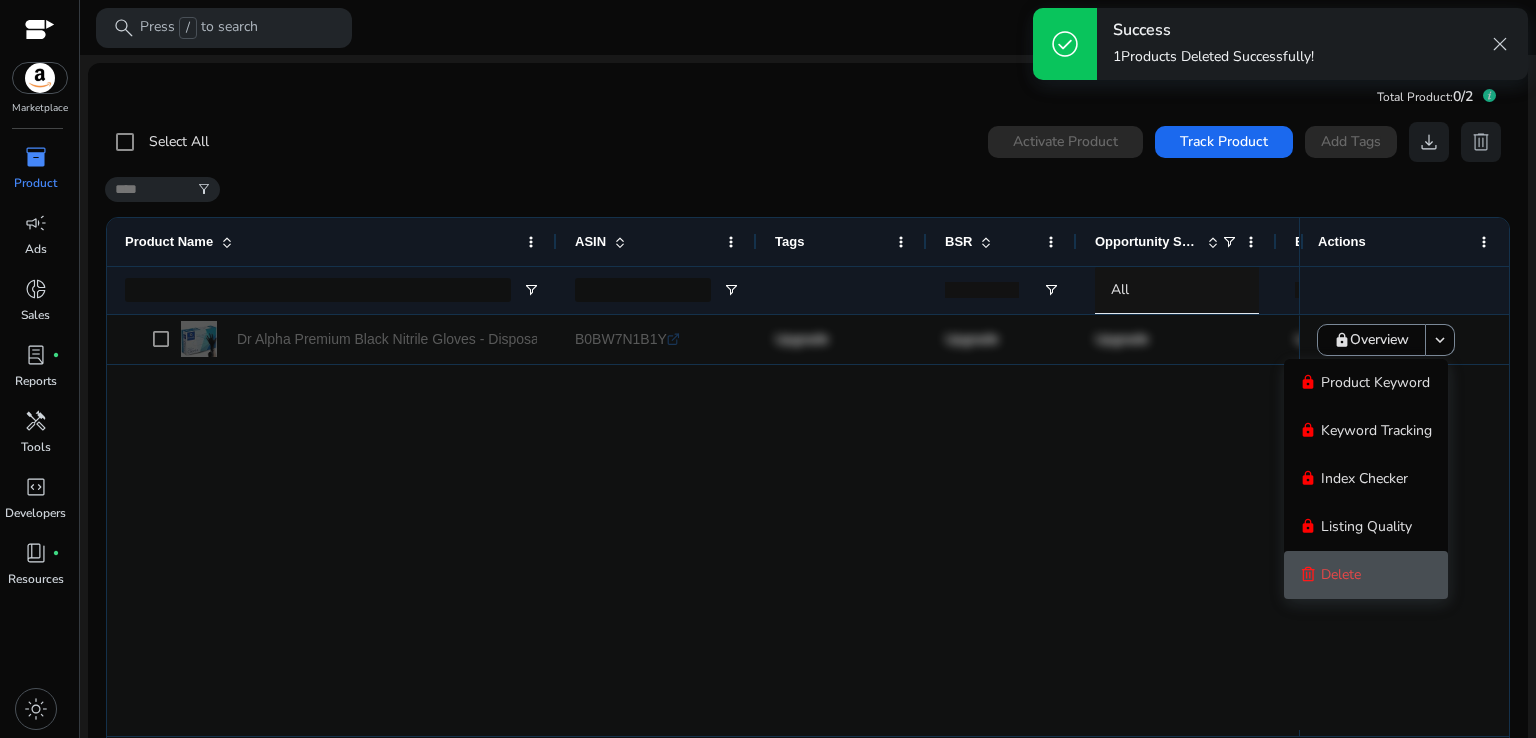 click on "Delete" at bounding box center (1341, 575) 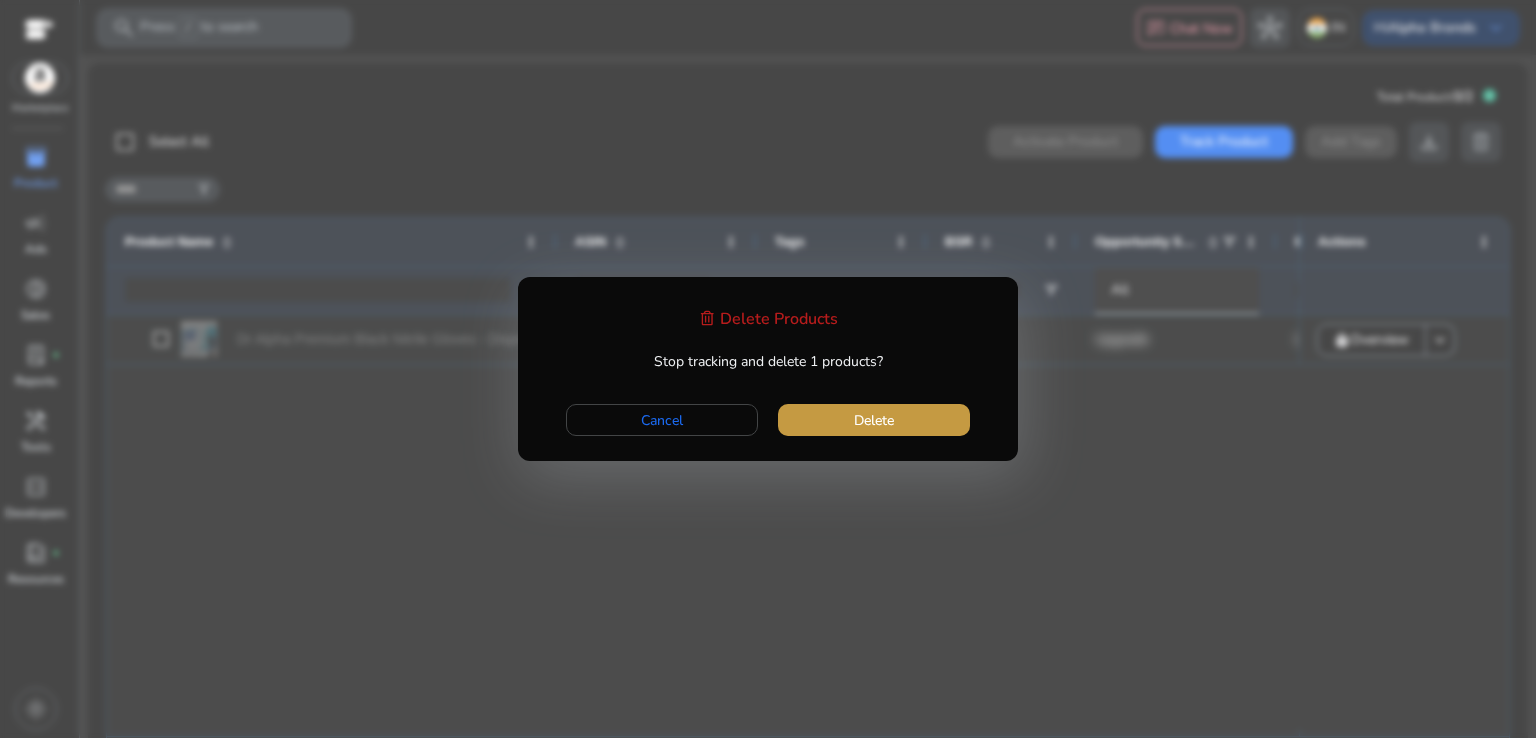click at bounding box center (874, 420) 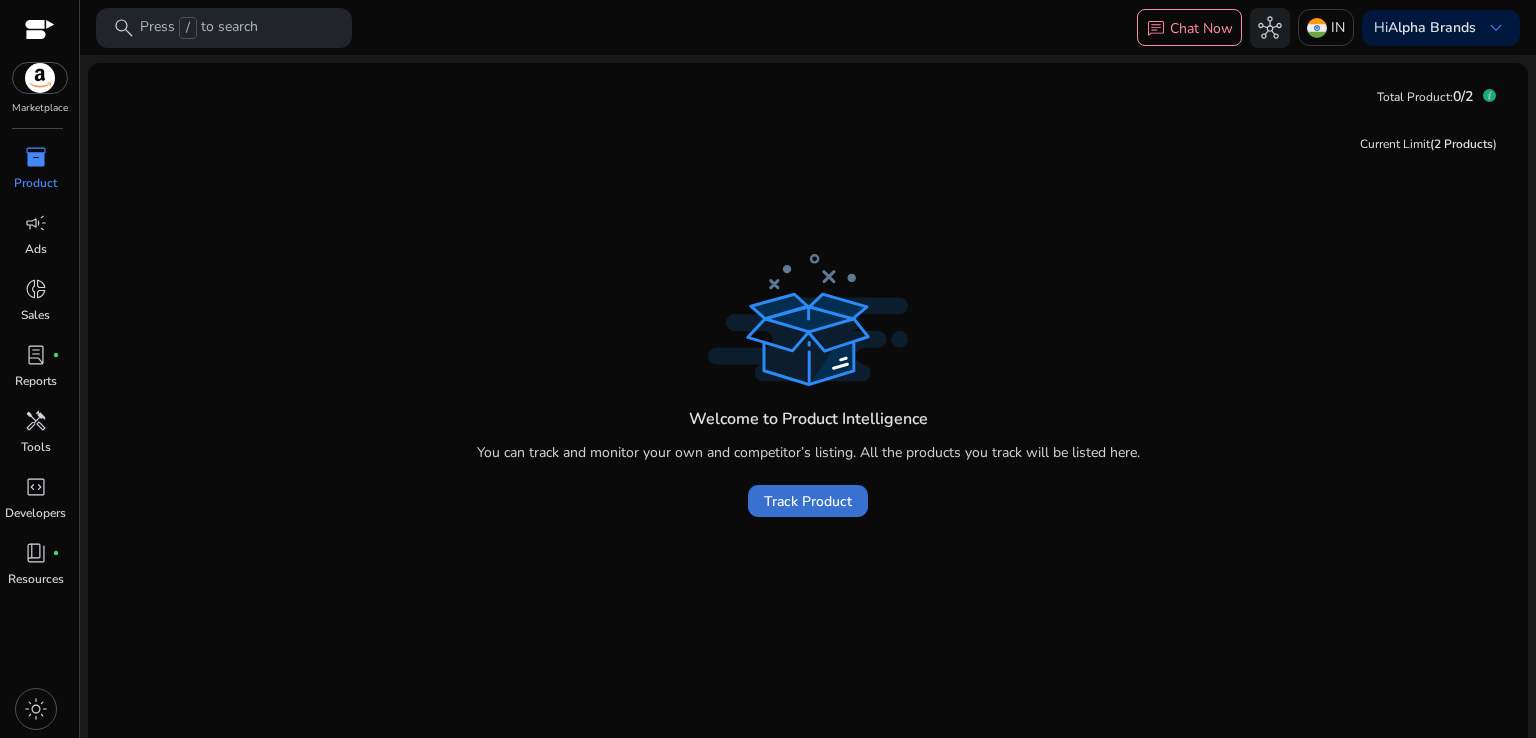 click on "Track Product" 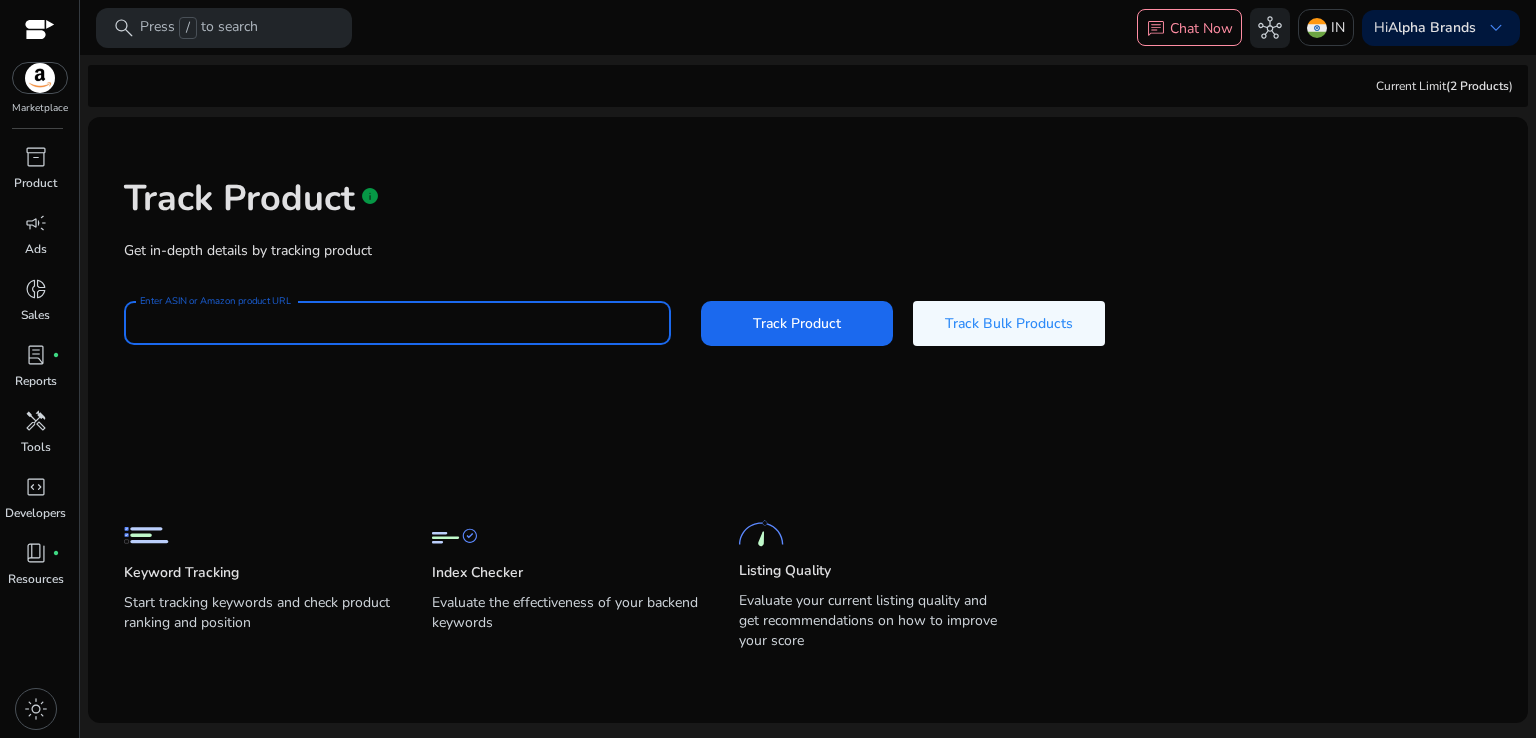 click on "Enter ASIN or Amazon product URL" at bounding box center (397, 323) 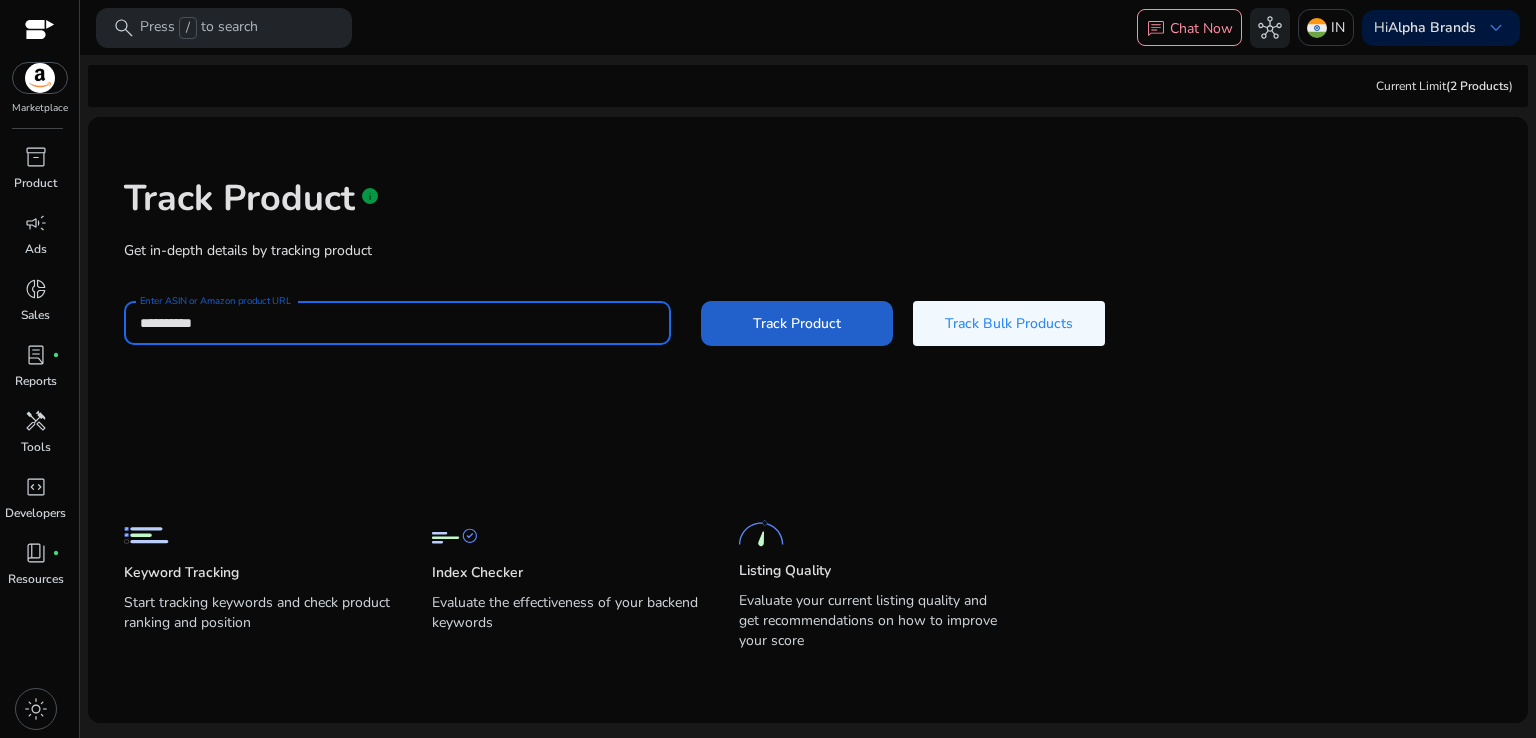 type on "**********" 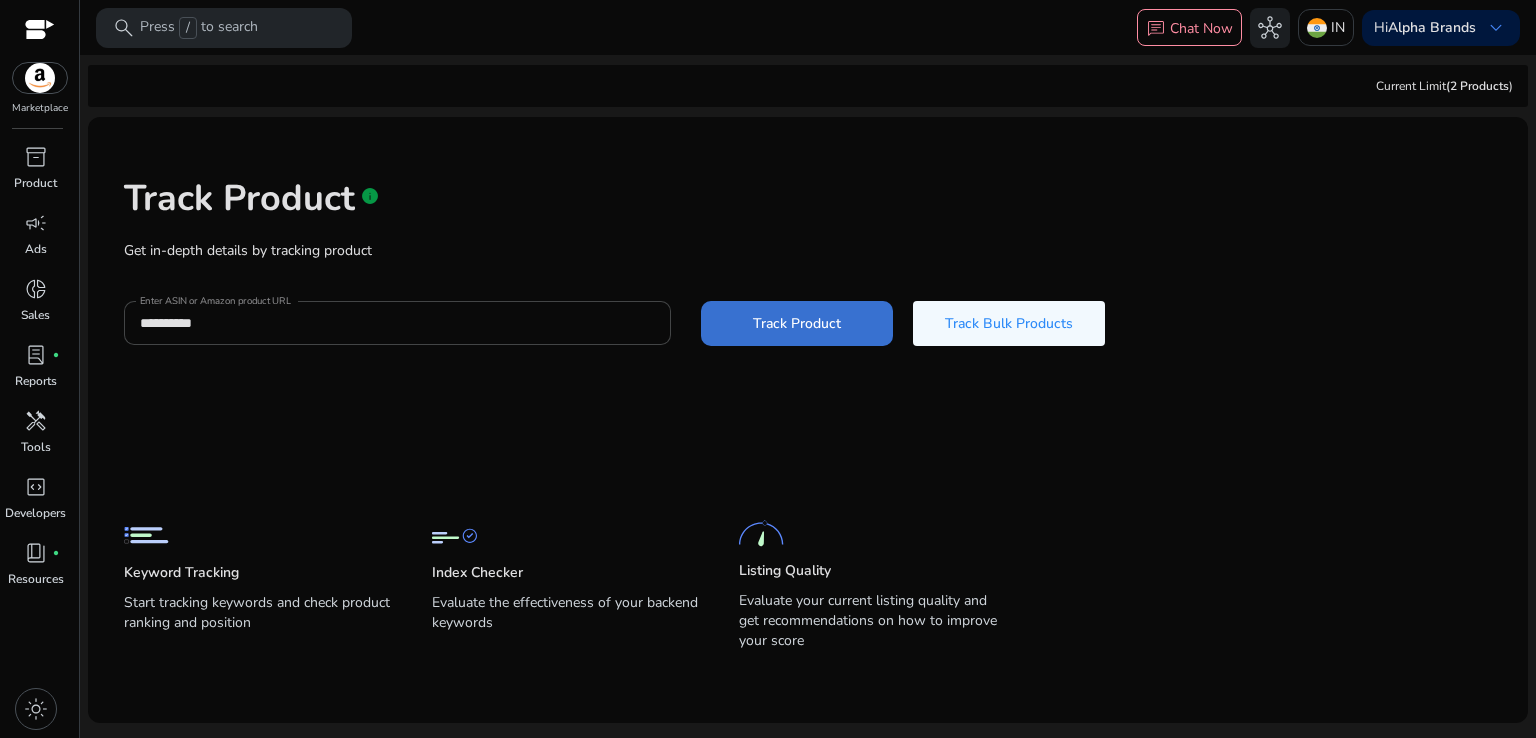 click 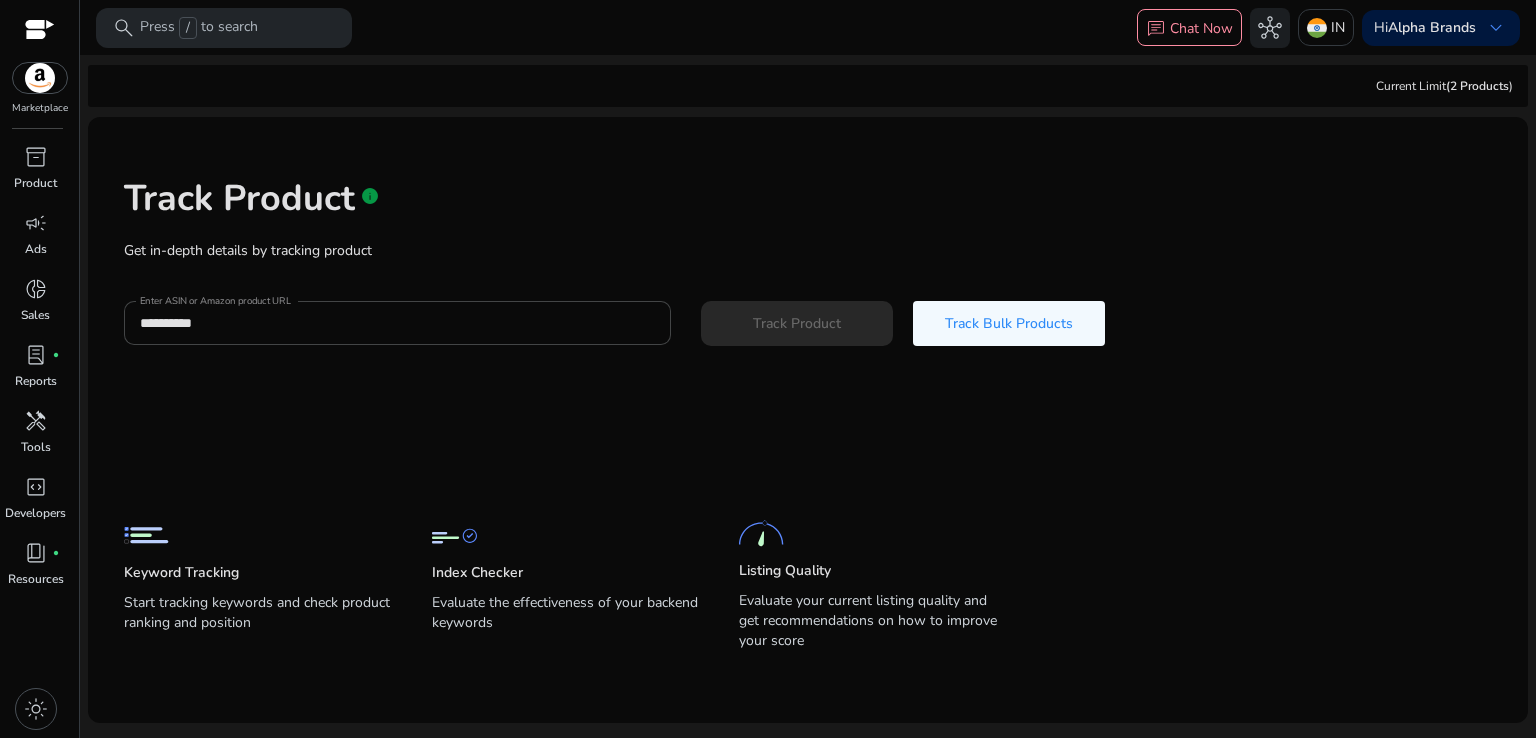 type 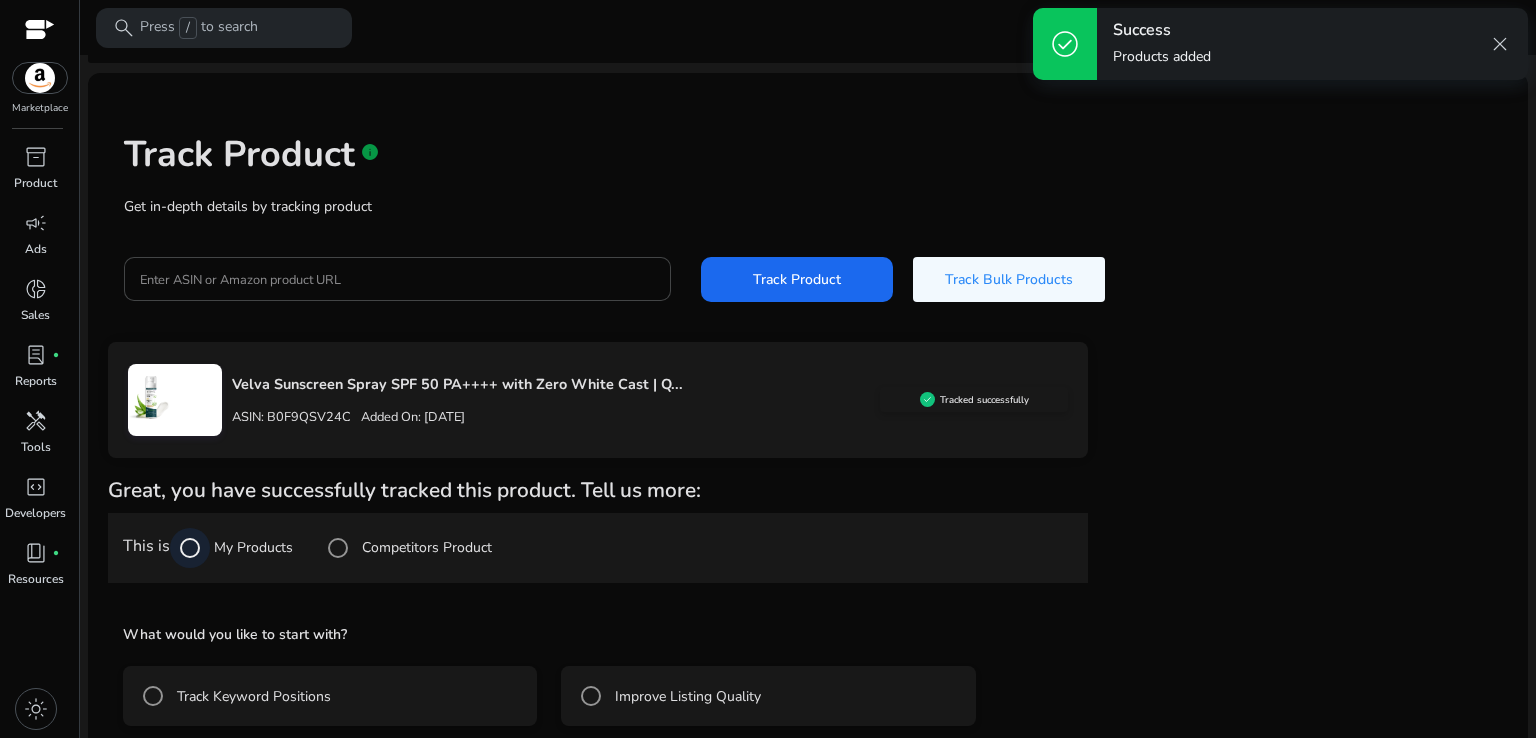 scroll, scrollTop: 136, scrollLeft: 0, axis: vertical 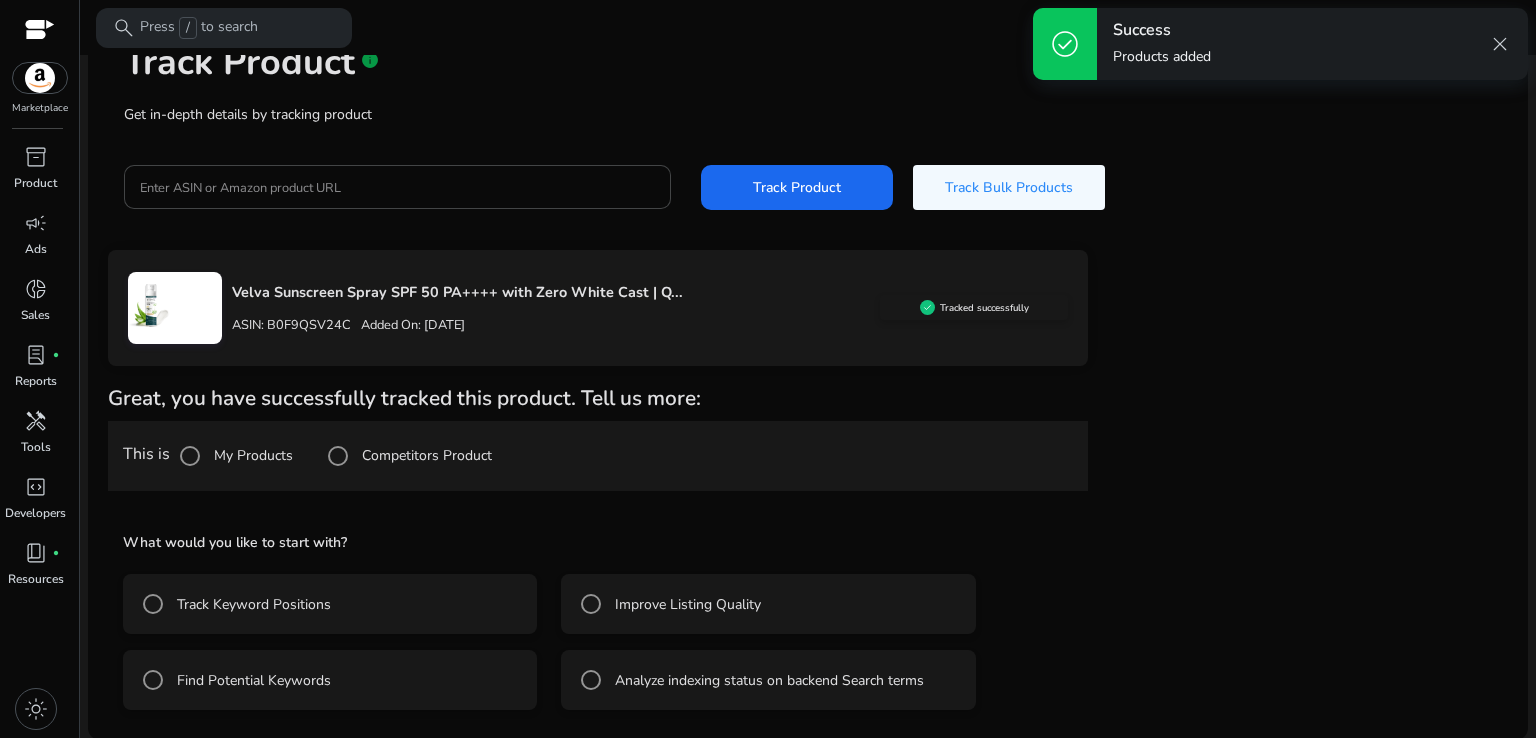 click on "Track Keyword Positions" at bounding box center [252, 604] 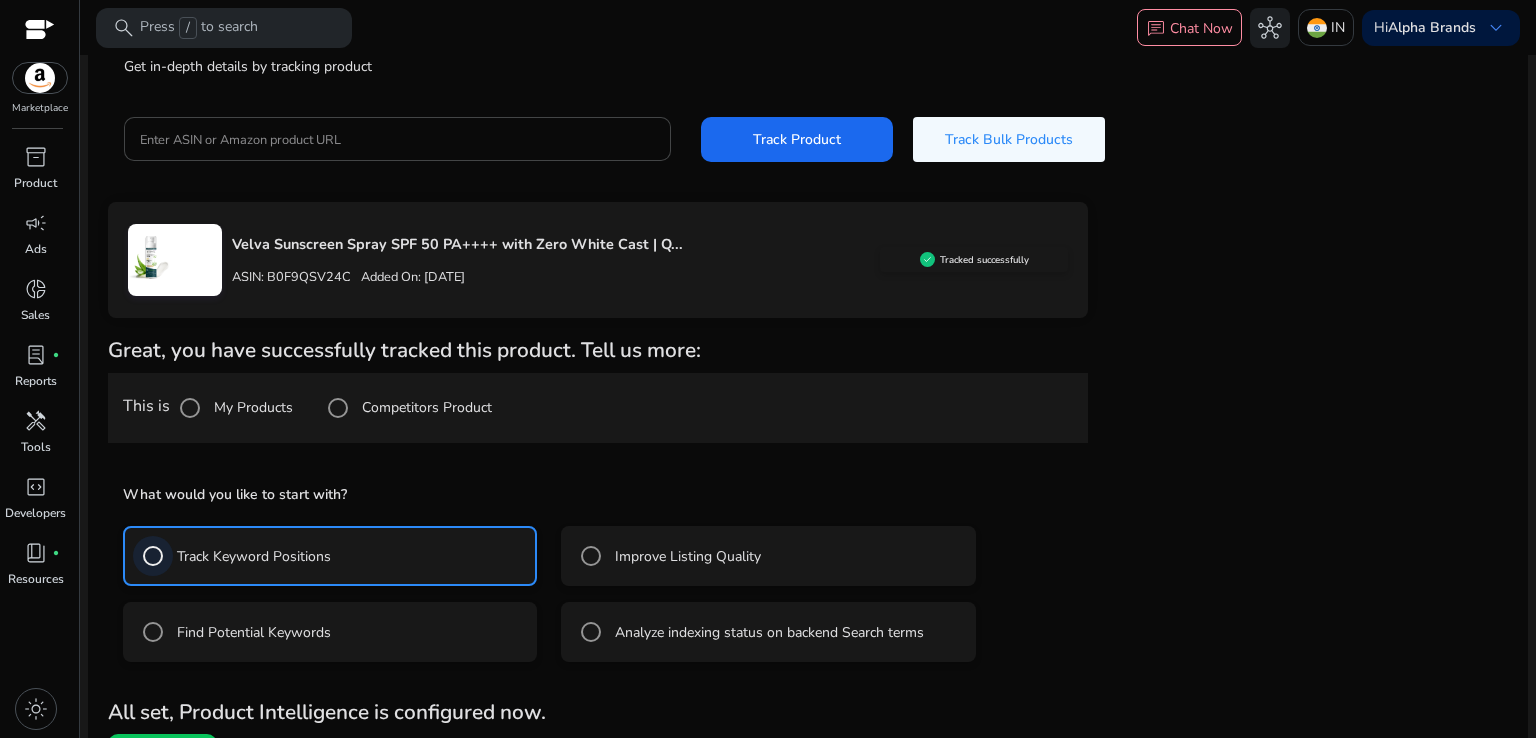 scroll, scrollTop: 225, scrollLeft: 0, axis: vertical 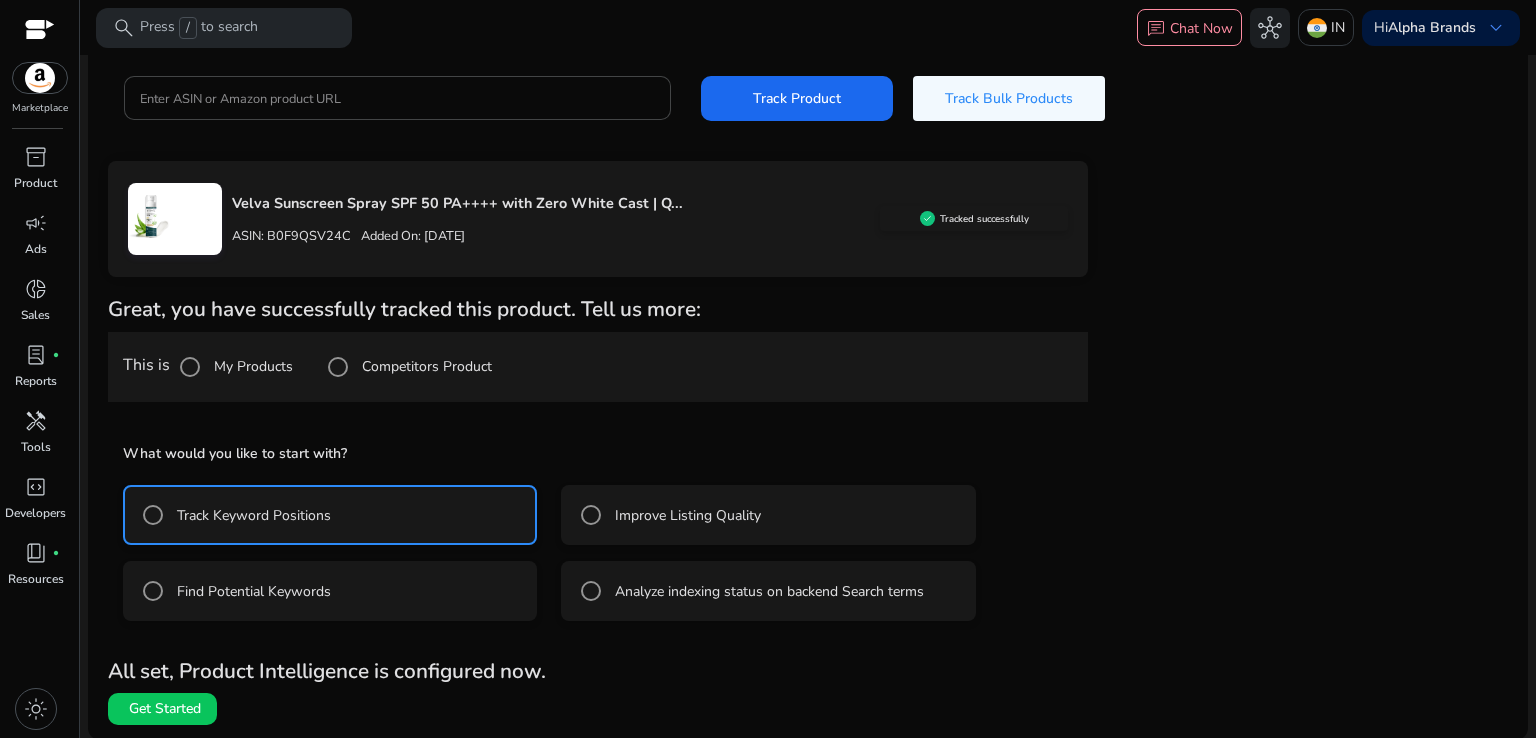 click on "Improve Listing Quality" at bounding box center [686, 515] 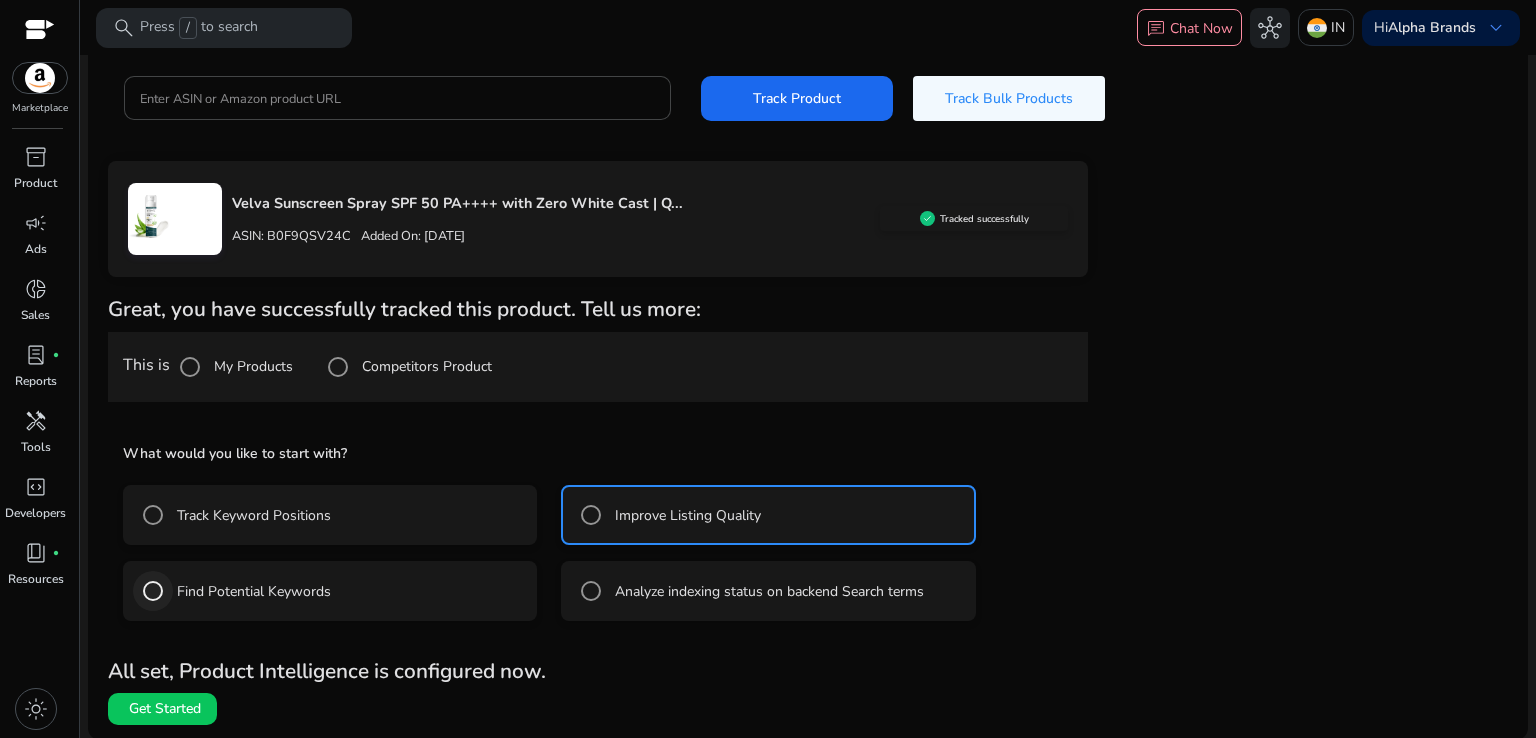 click at bounding box center (153, 591) 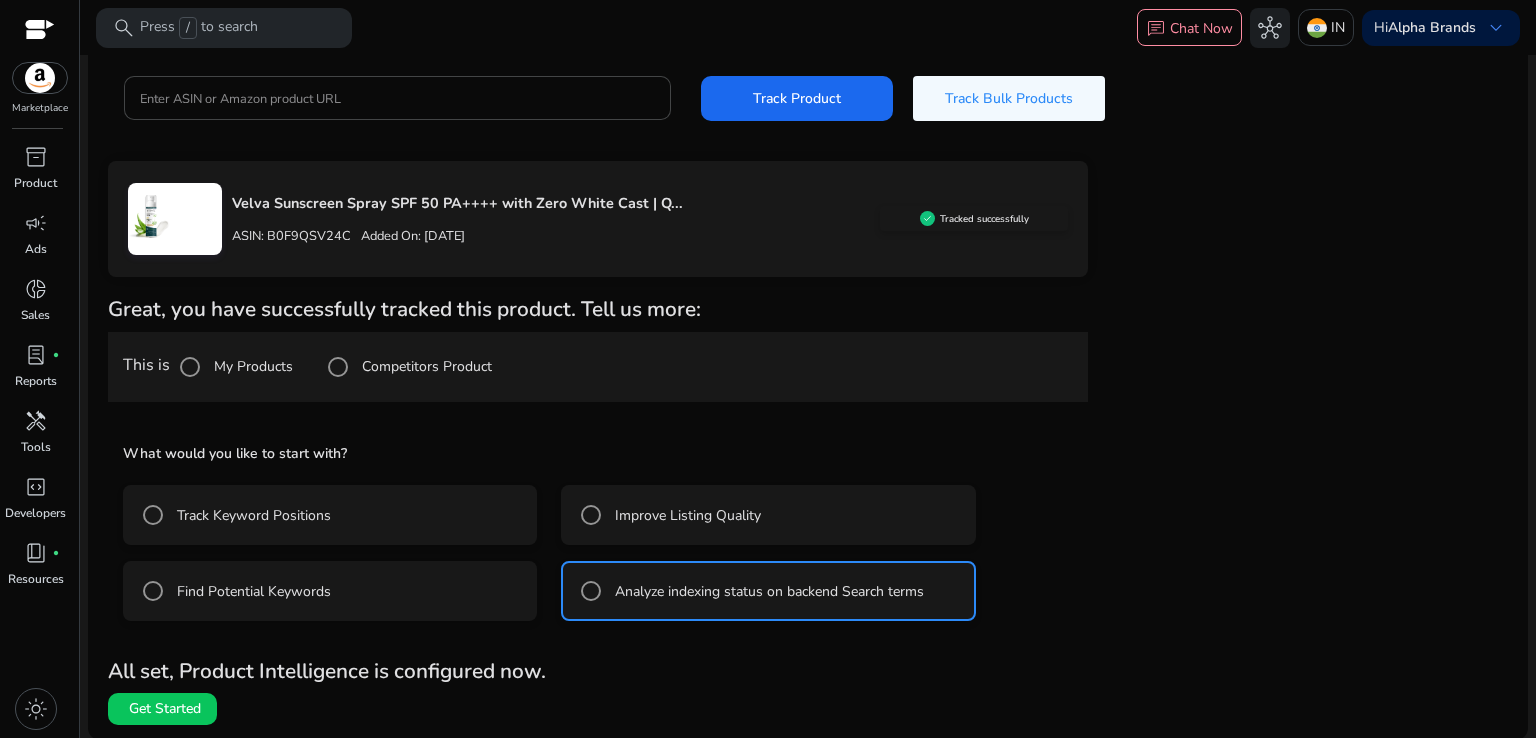 click on "Find Potential Keywords" at bounding box center (330, 591) 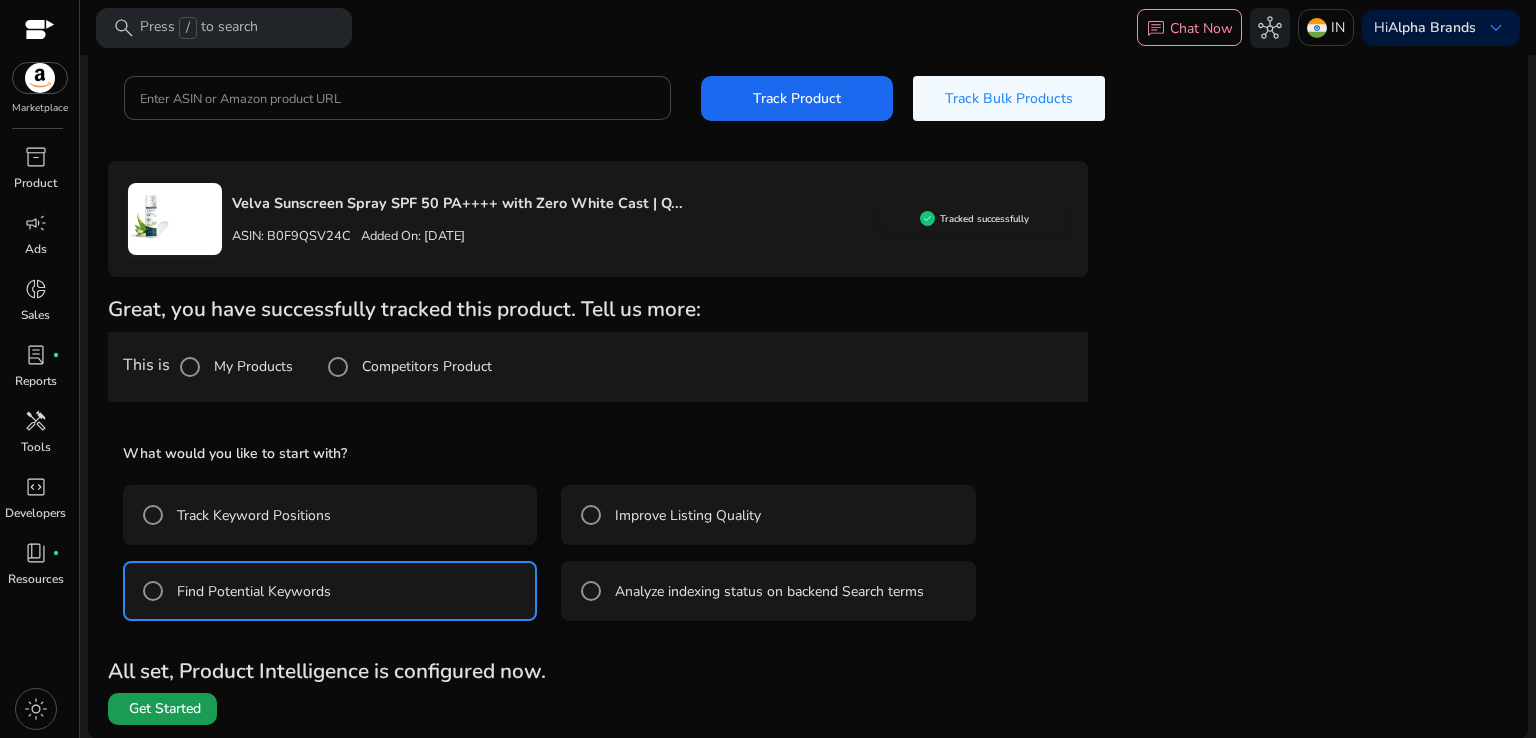 click at bounding box center [162, 709] 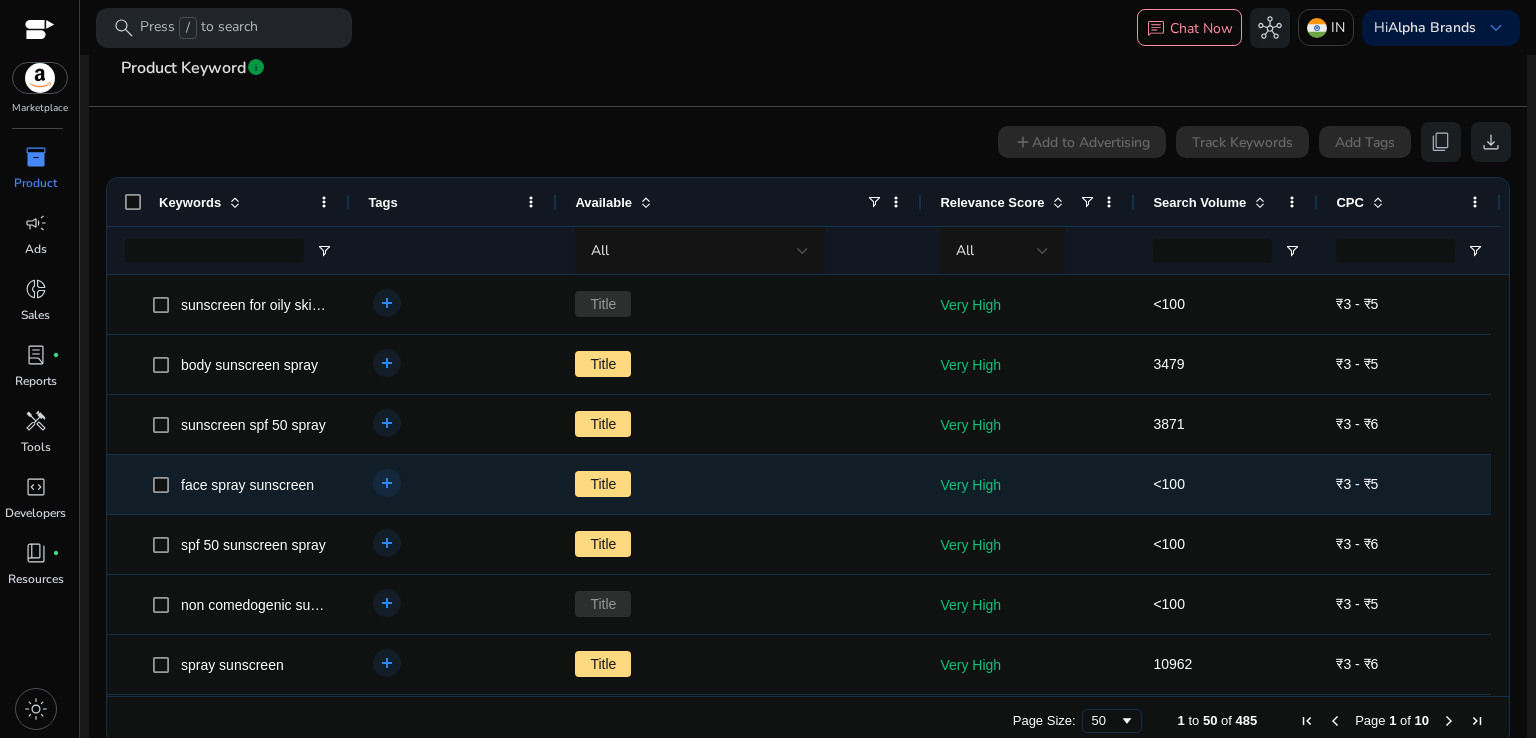 scroll, scrollTop: 240, scrollLeft: 0, axis: vertical 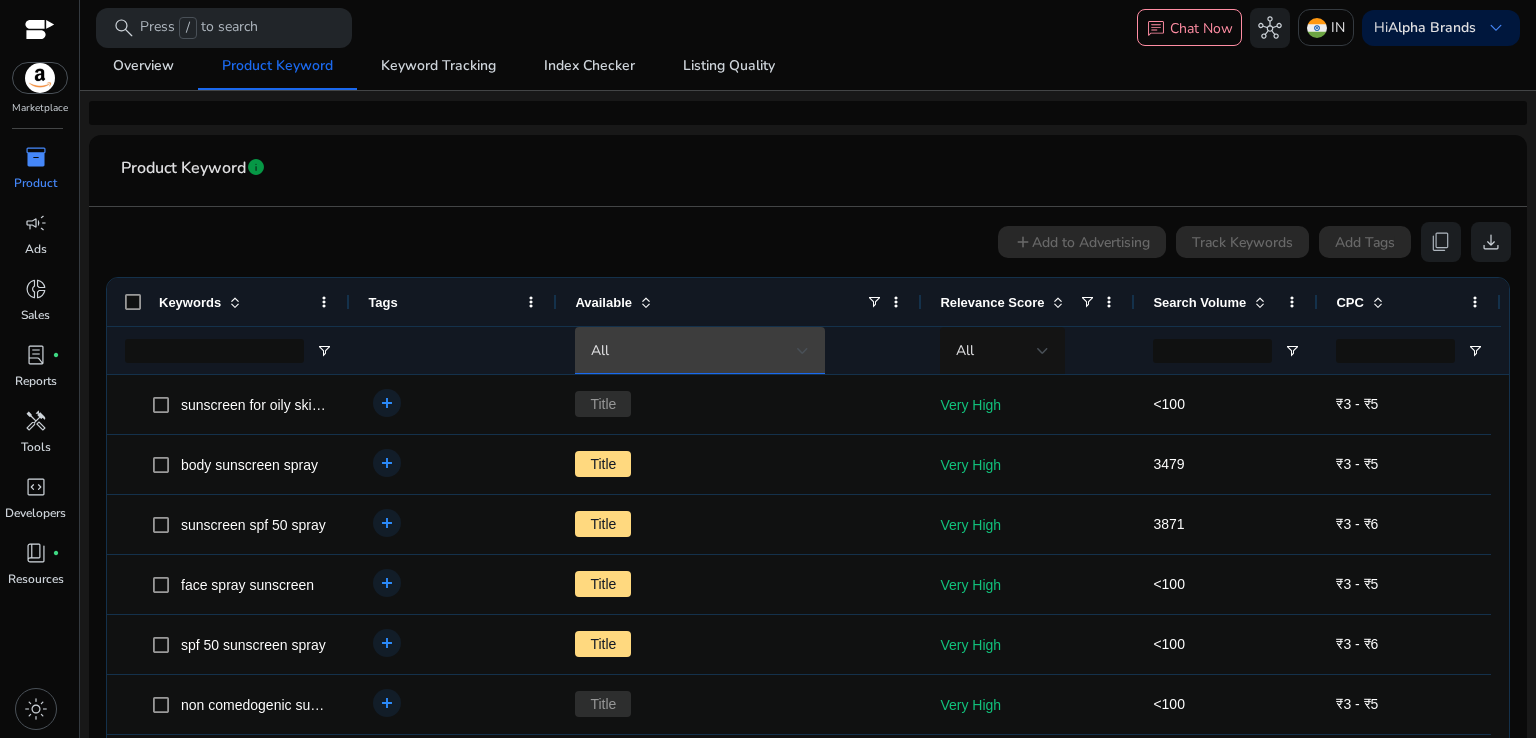 click on "All" at bounding box center (694, 351) 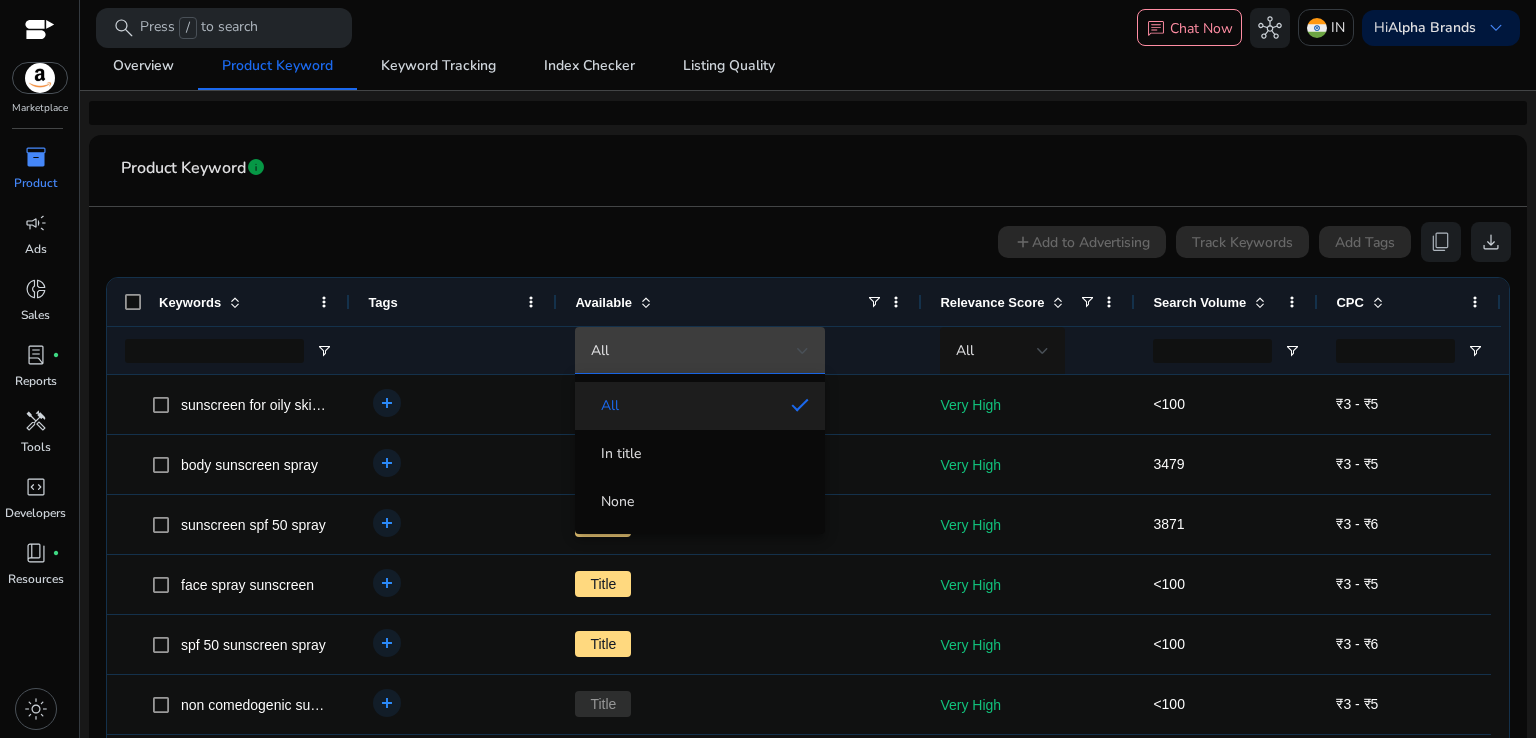 click at bounding box center [768, 369] 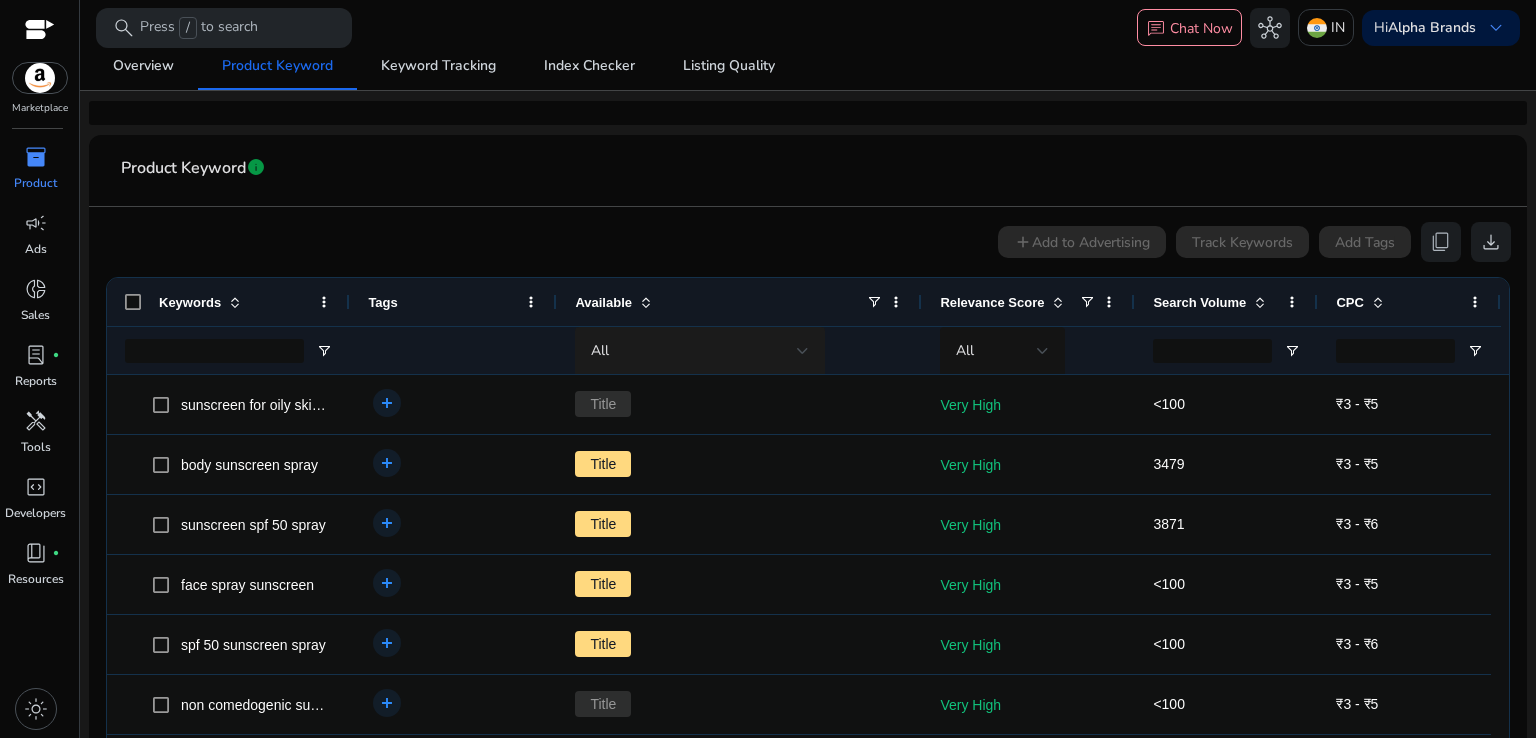 click on "All" at bounding box center (694, 351) 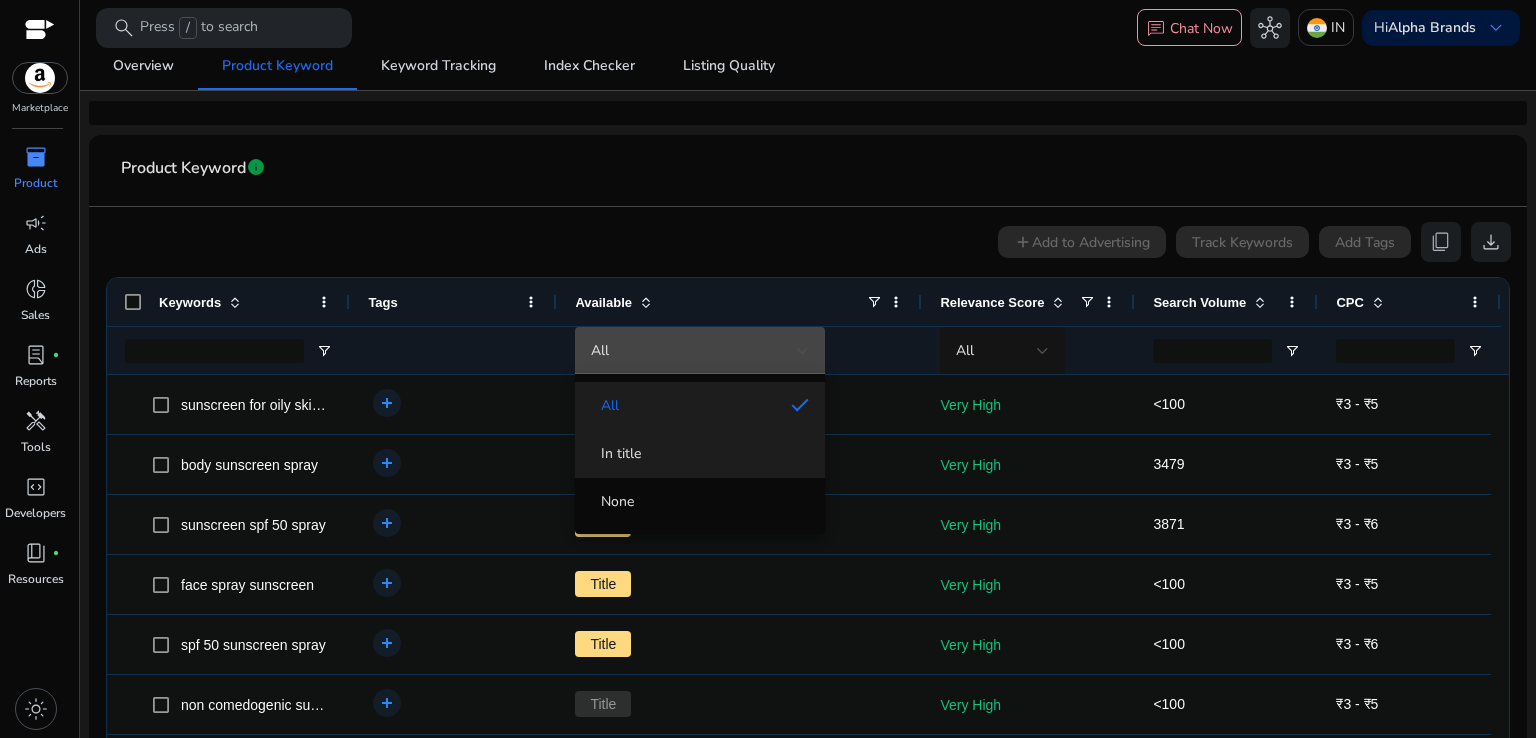 click on "In title" at bounding box center (700, 454) 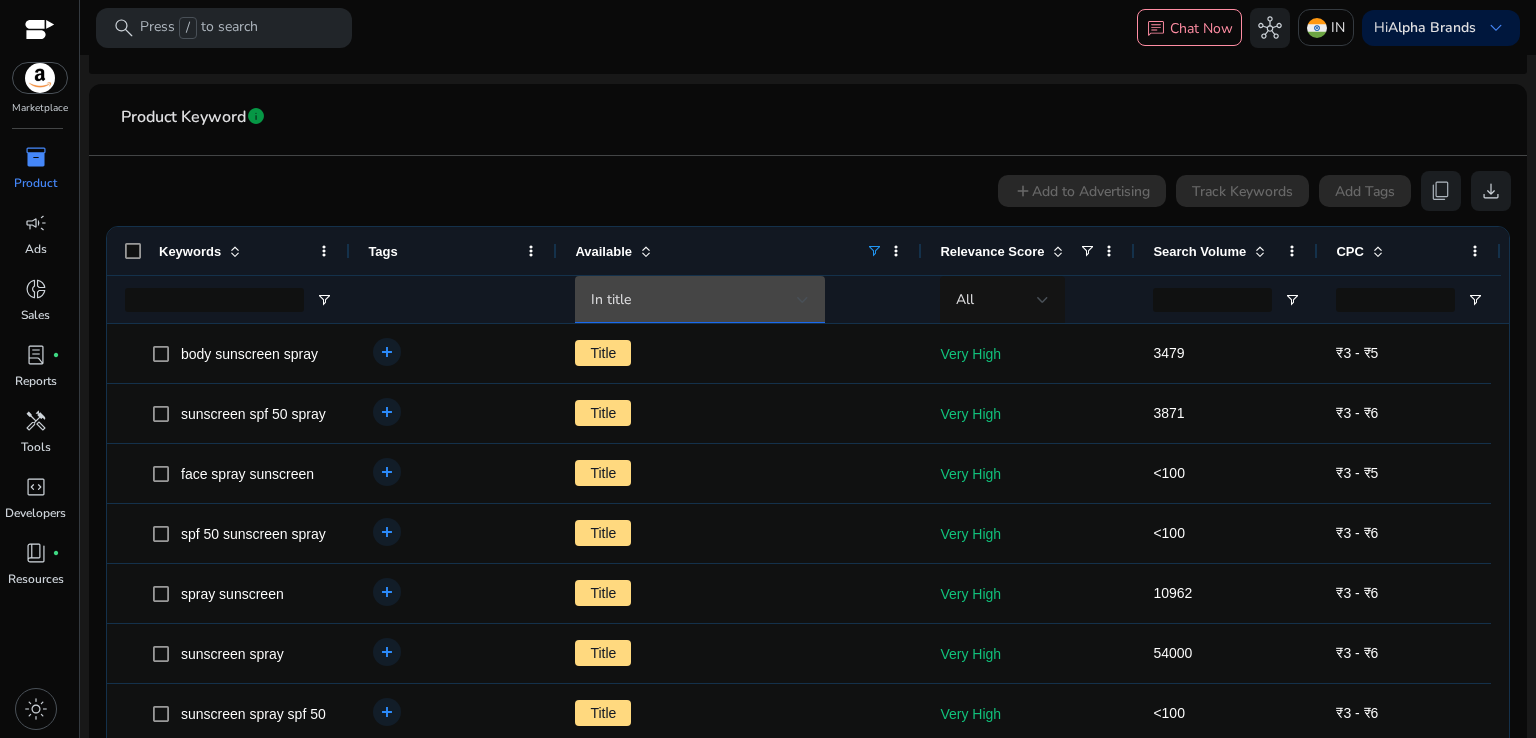 scroll, scrollTop: 373, scrollLeft: 0, axis: vertical 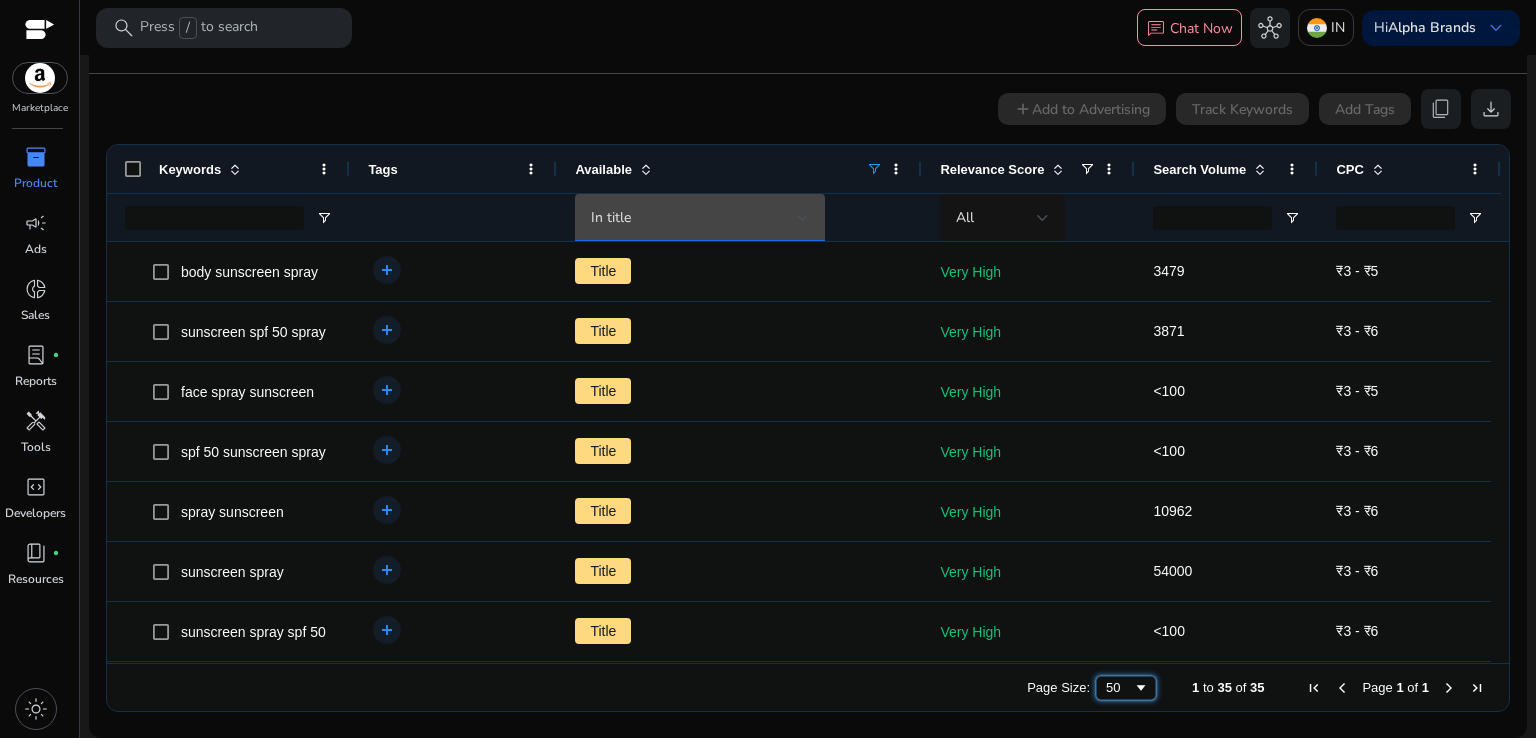 click on "50" at bounding box center [1126, 688] 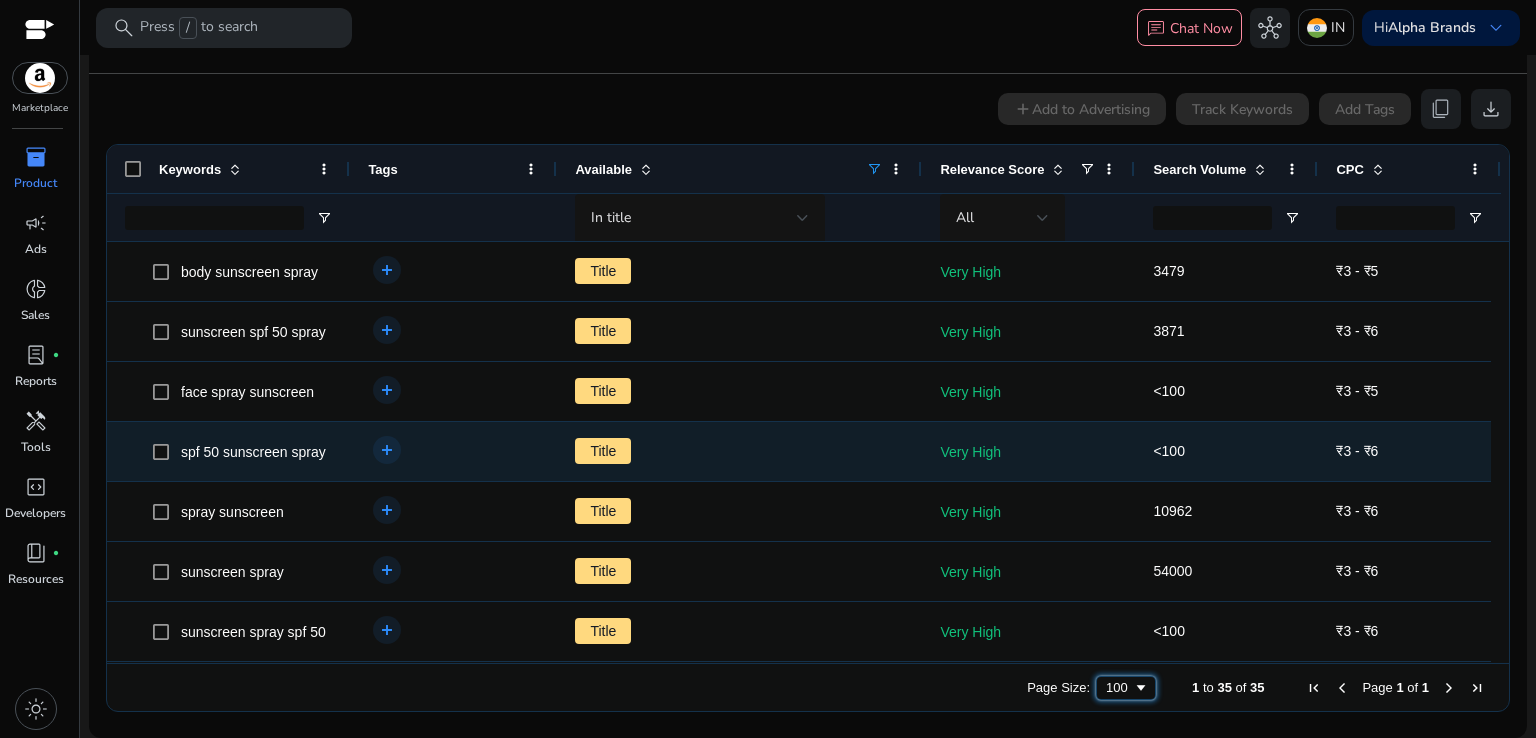 scroll, scrollTop: 298, scrollLeft: 0, axis: vertical 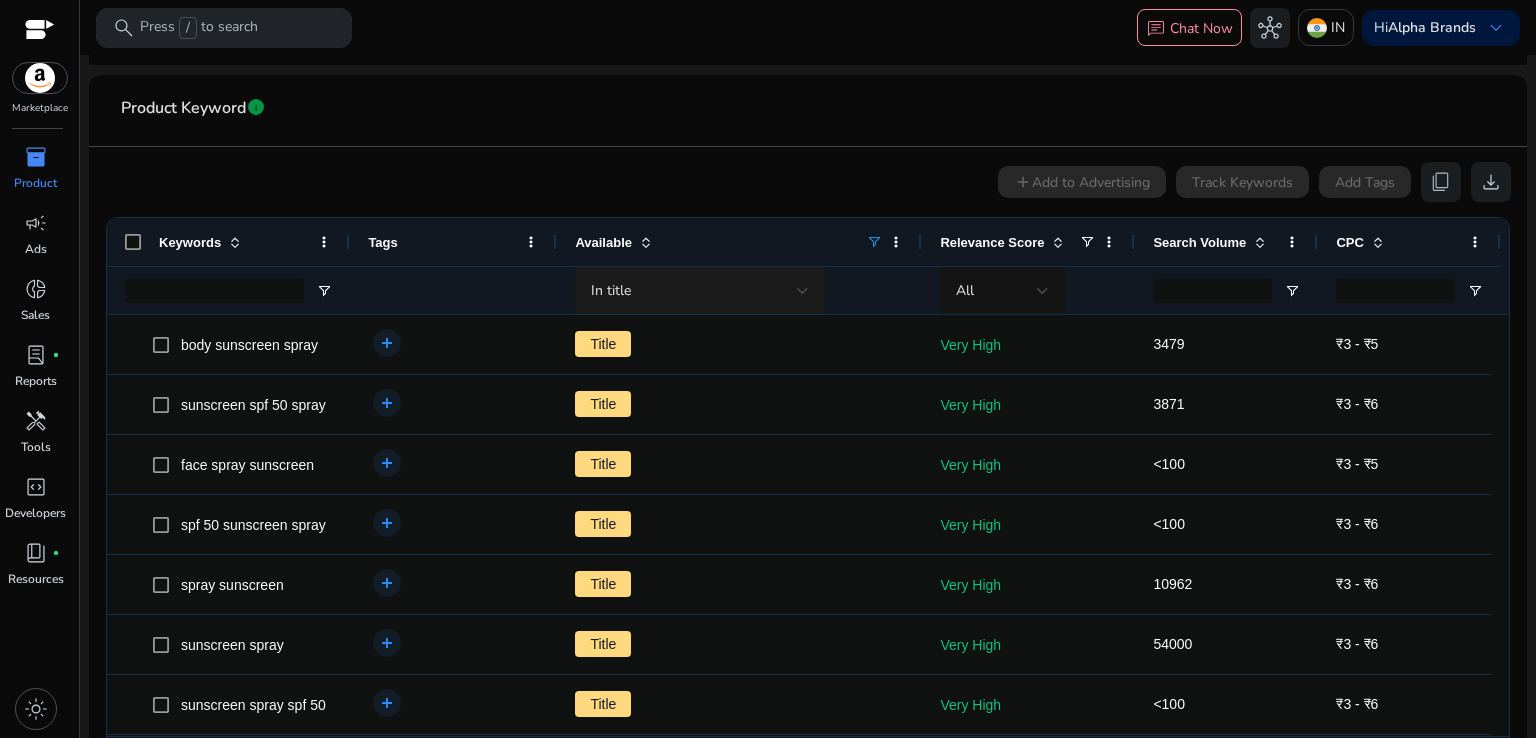 click on "In title" 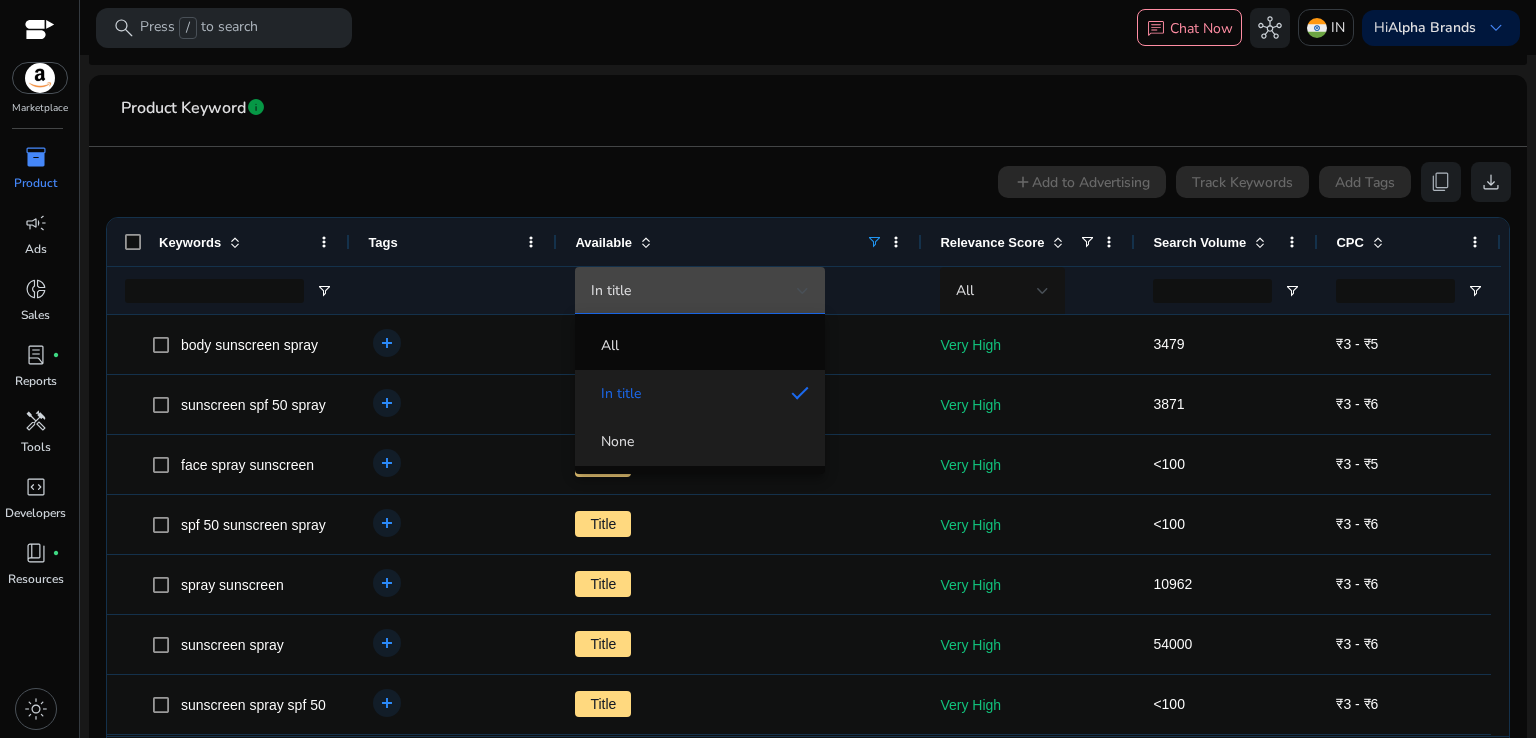 click on "None" at bounding box center [700, 442] 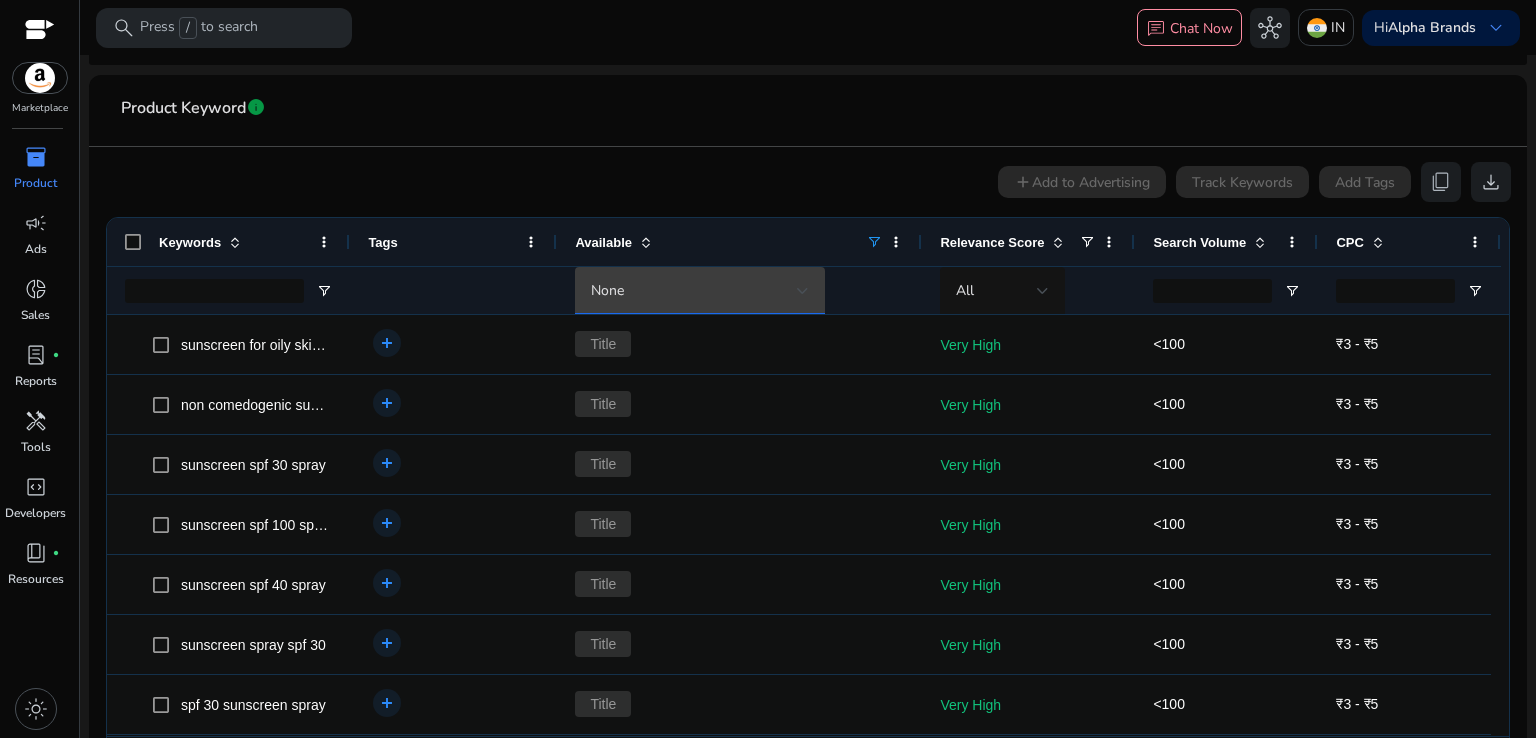 click on "None" at bounding box center (694, 291) 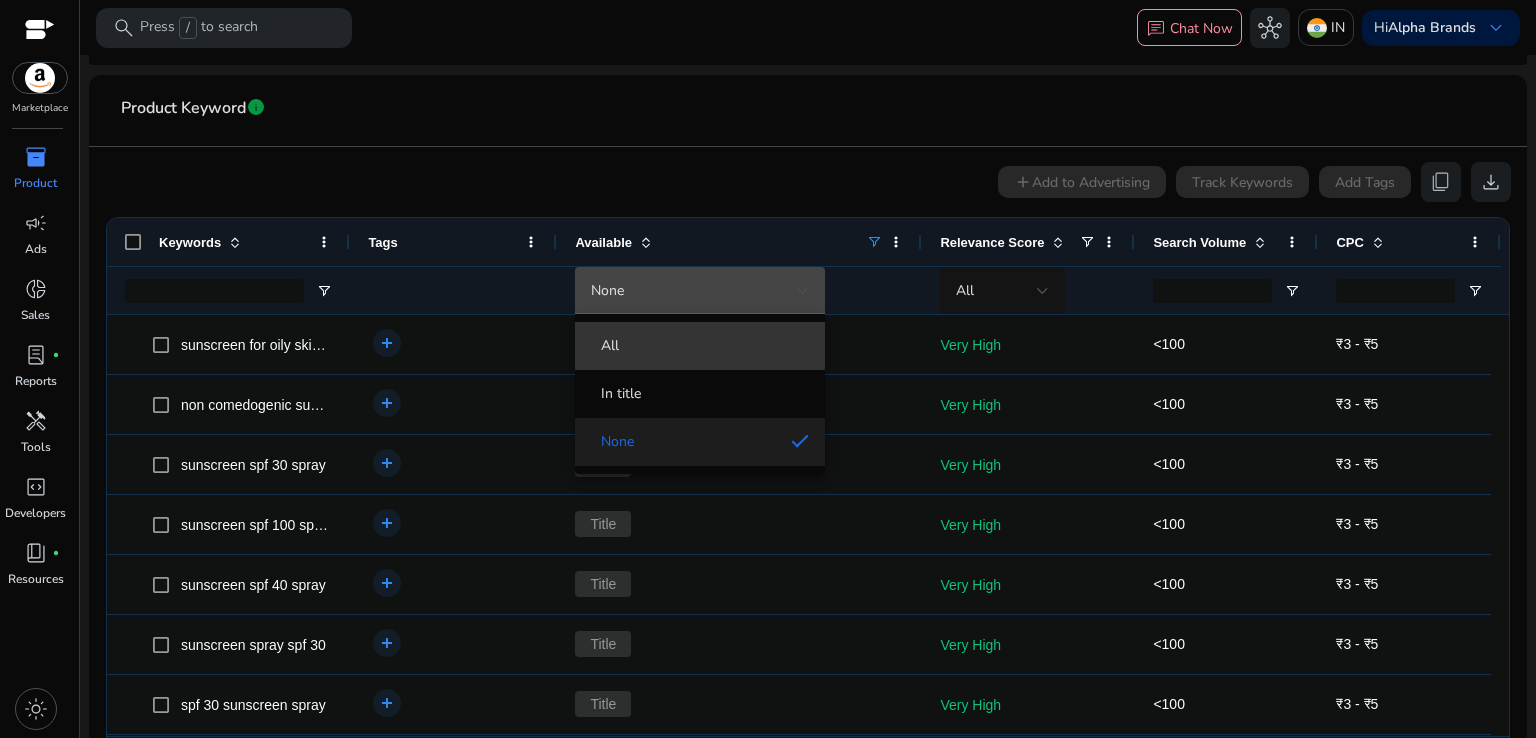 click on "All" at bounding box center [700, 346] 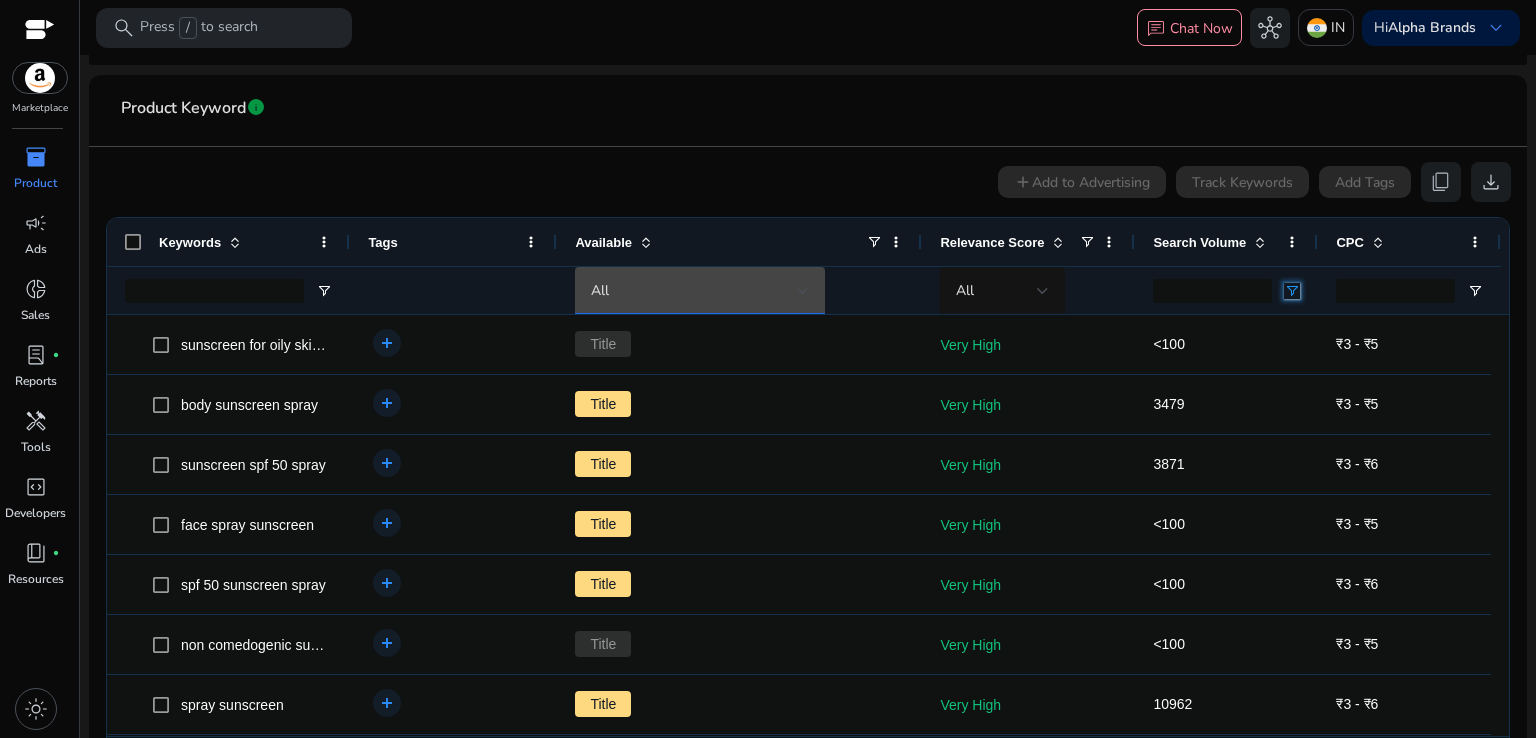 click 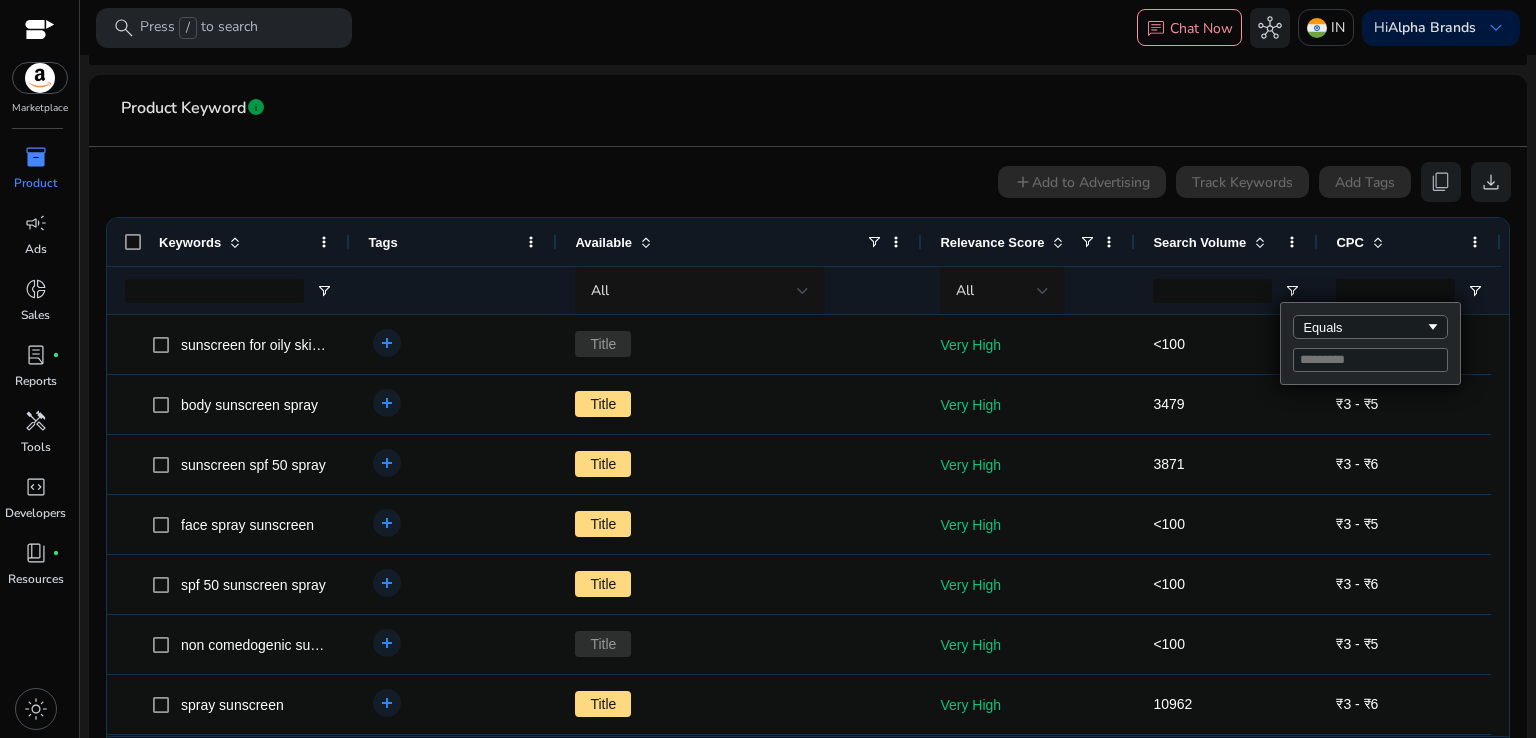 click 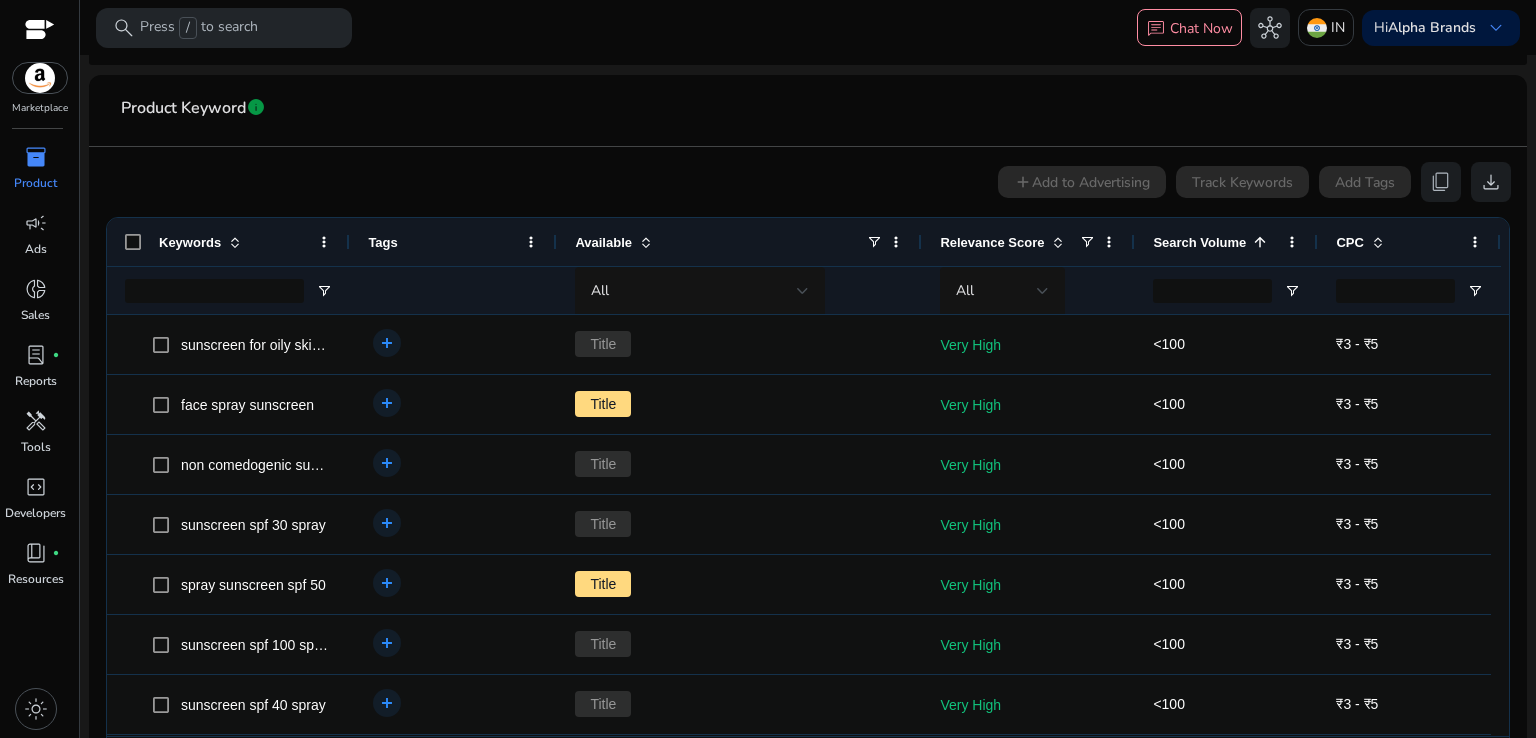 click 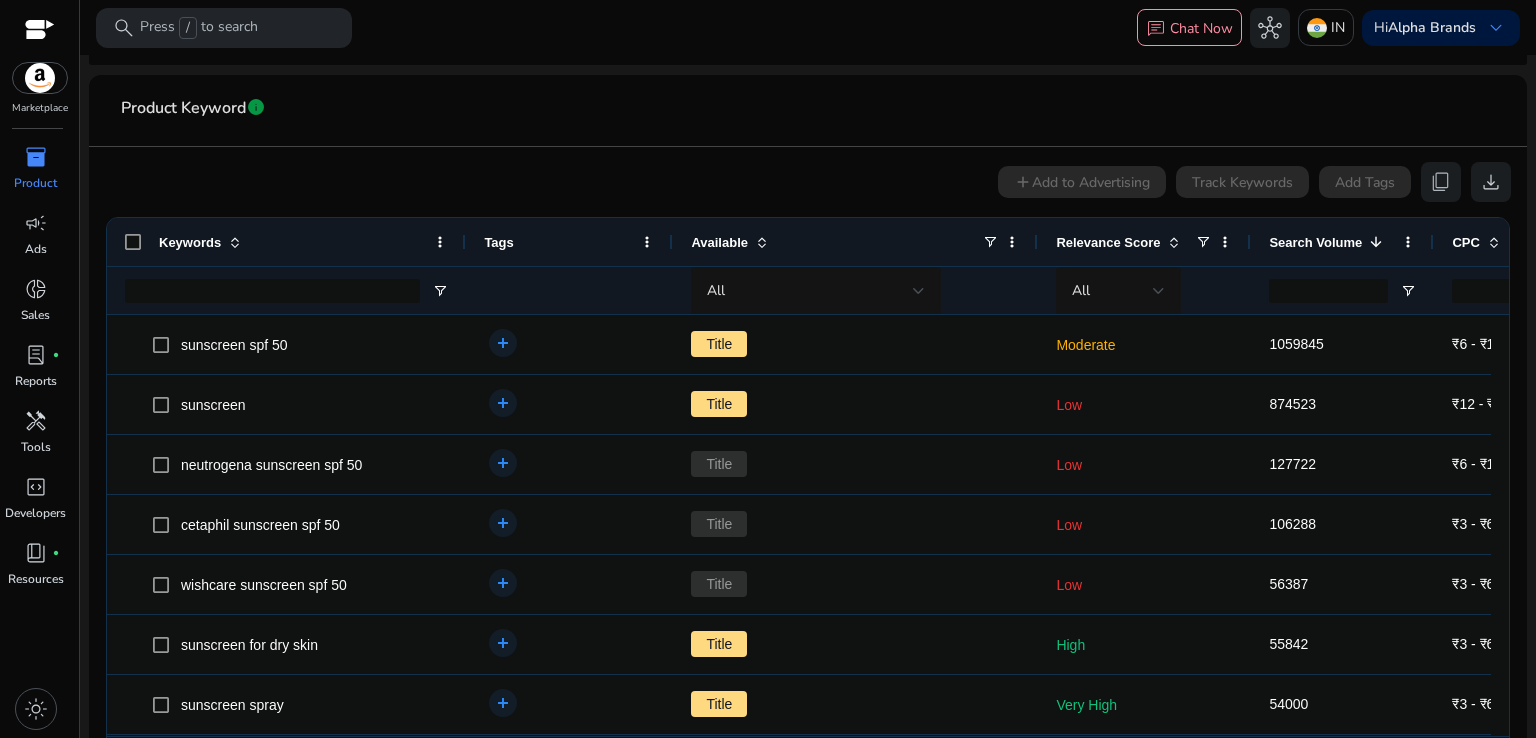 drag, startPoint x: 348, startPoint y: 246, endPoint x: 464, endPoint y: 243, distance: 116.03879 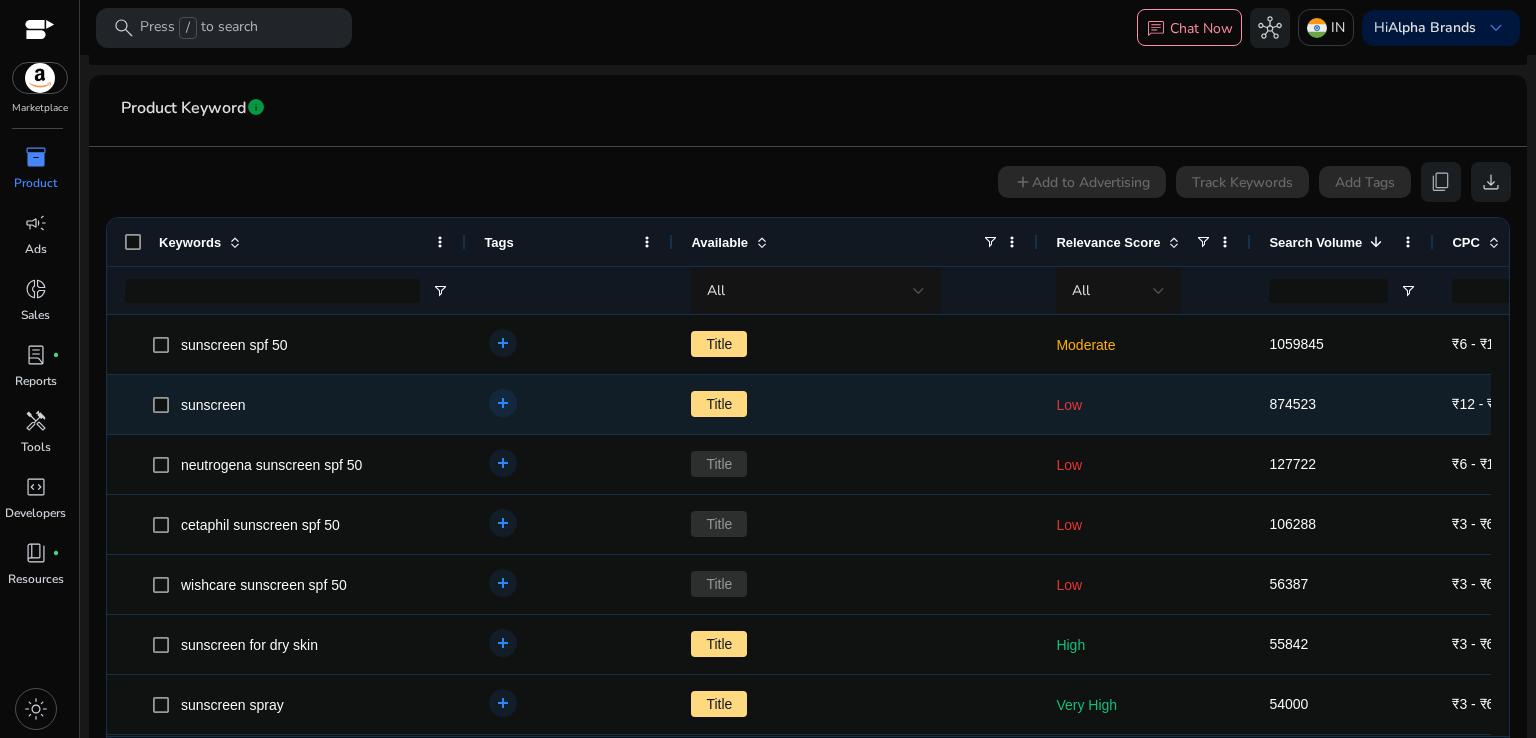 scroll, scrollTop: 100, scrollLeft: 0, axis: vertical 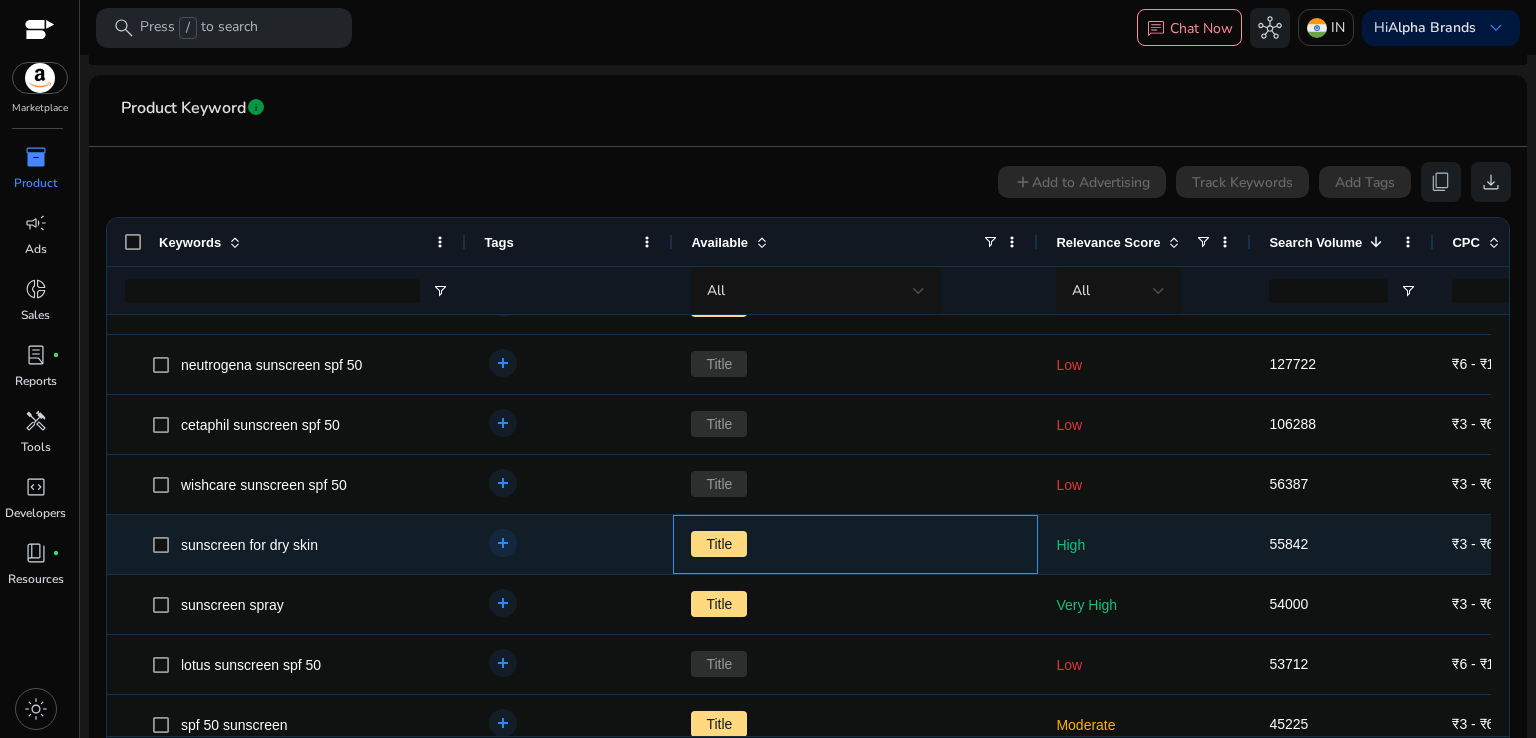 click on "Title" 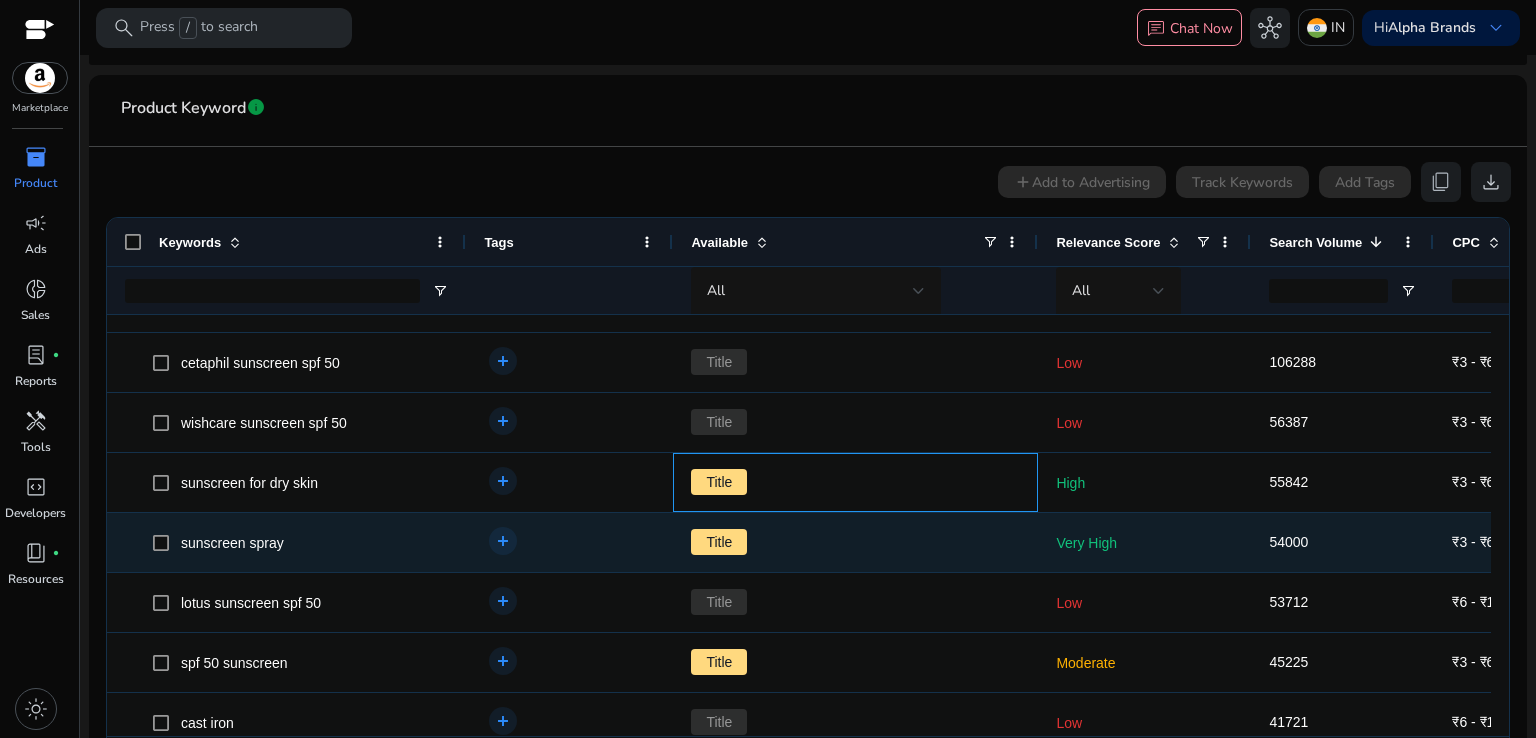 scroll, scrollTop: 200, scrollLeft: 0, axis: vertical 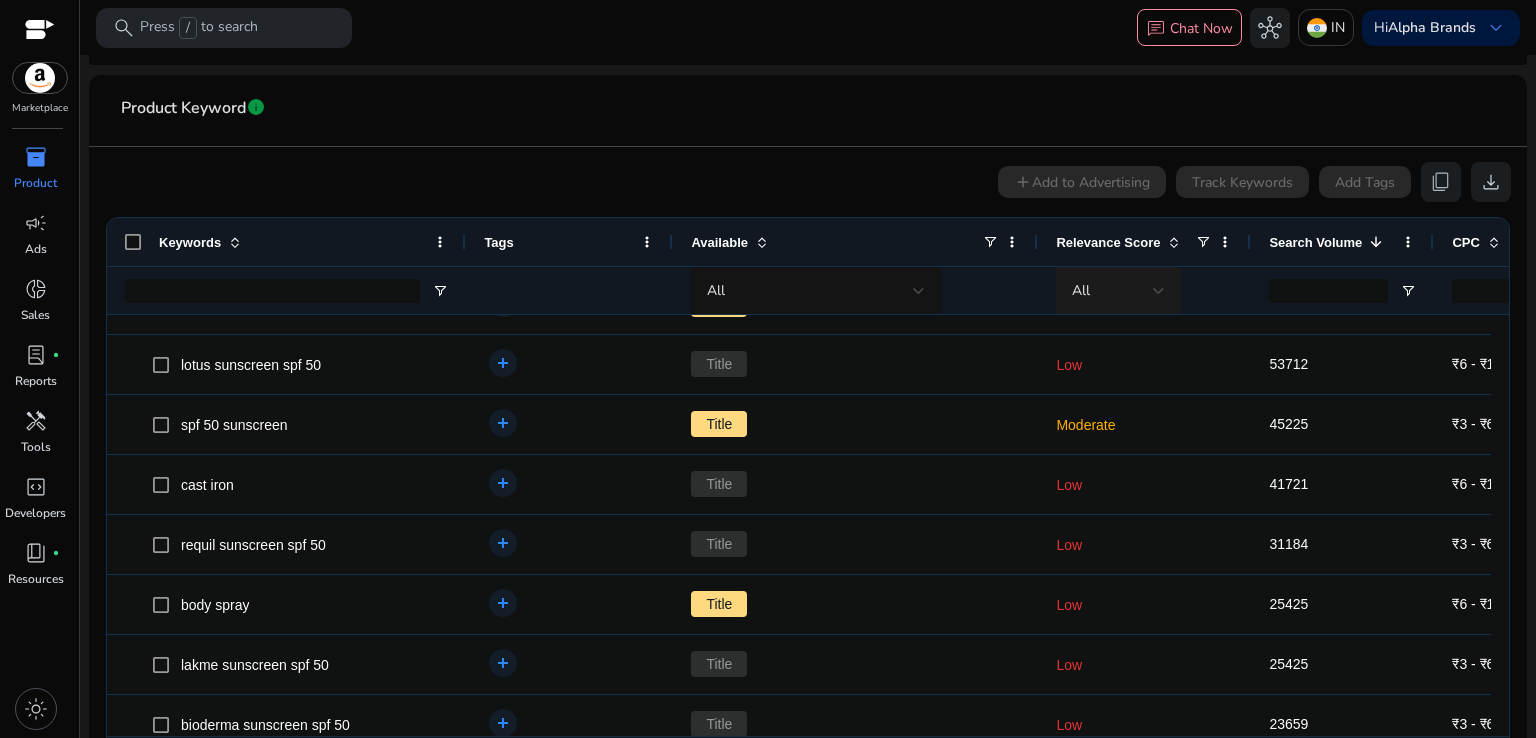 click on "All" at bounding box center [1112, 291] 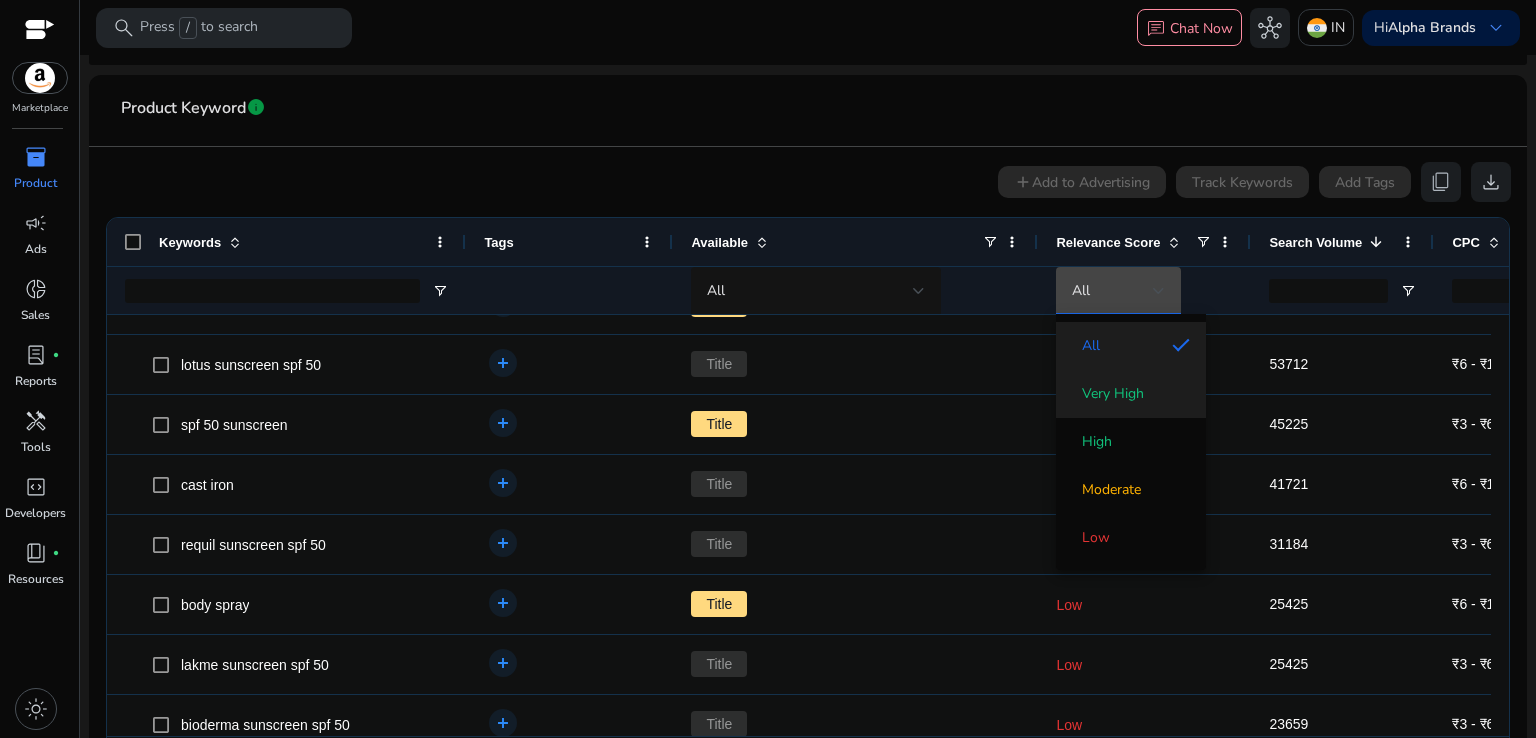 click on "Very High" at bounding box center (1108, 394) 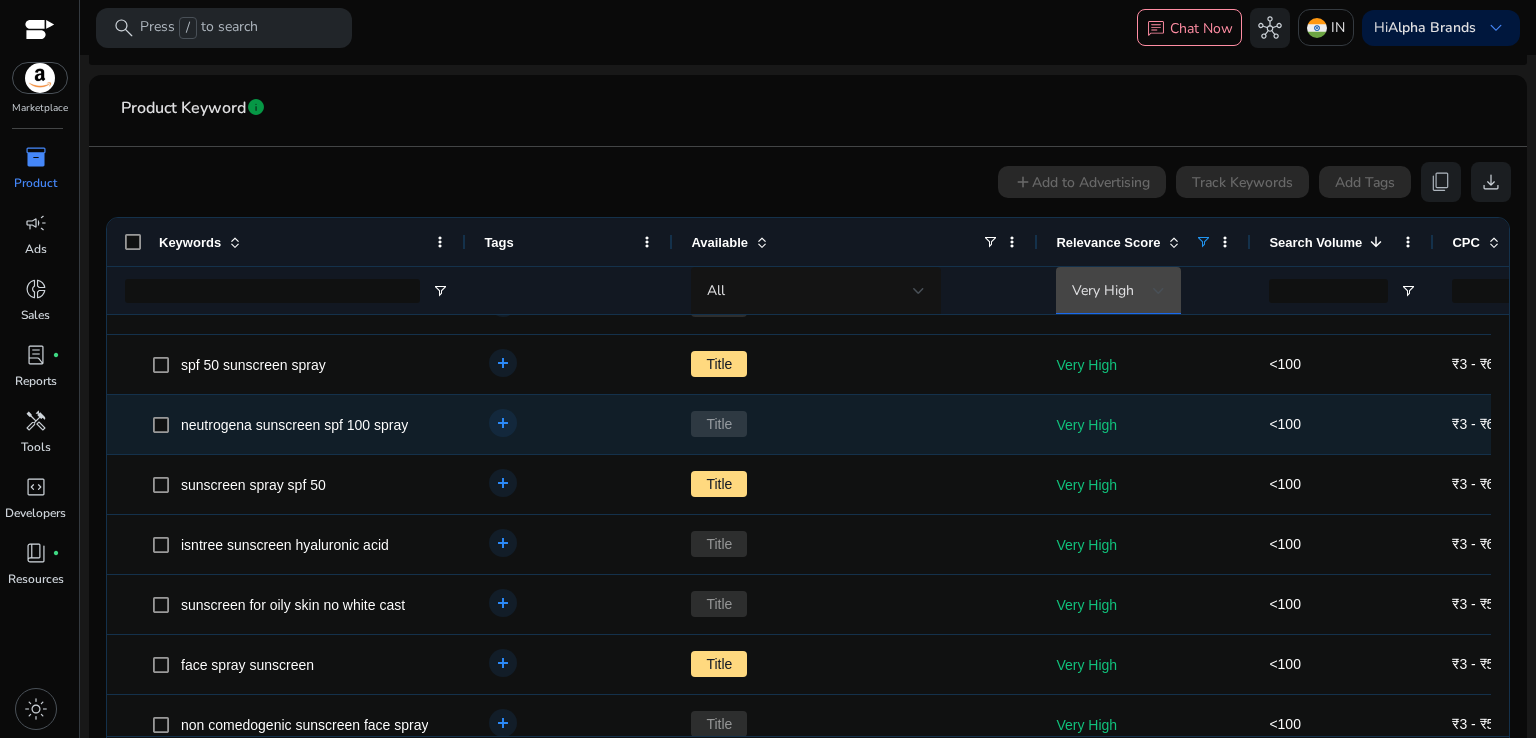 scroll, scrollTop: 100, scrollLeft: 0, axis: vertical 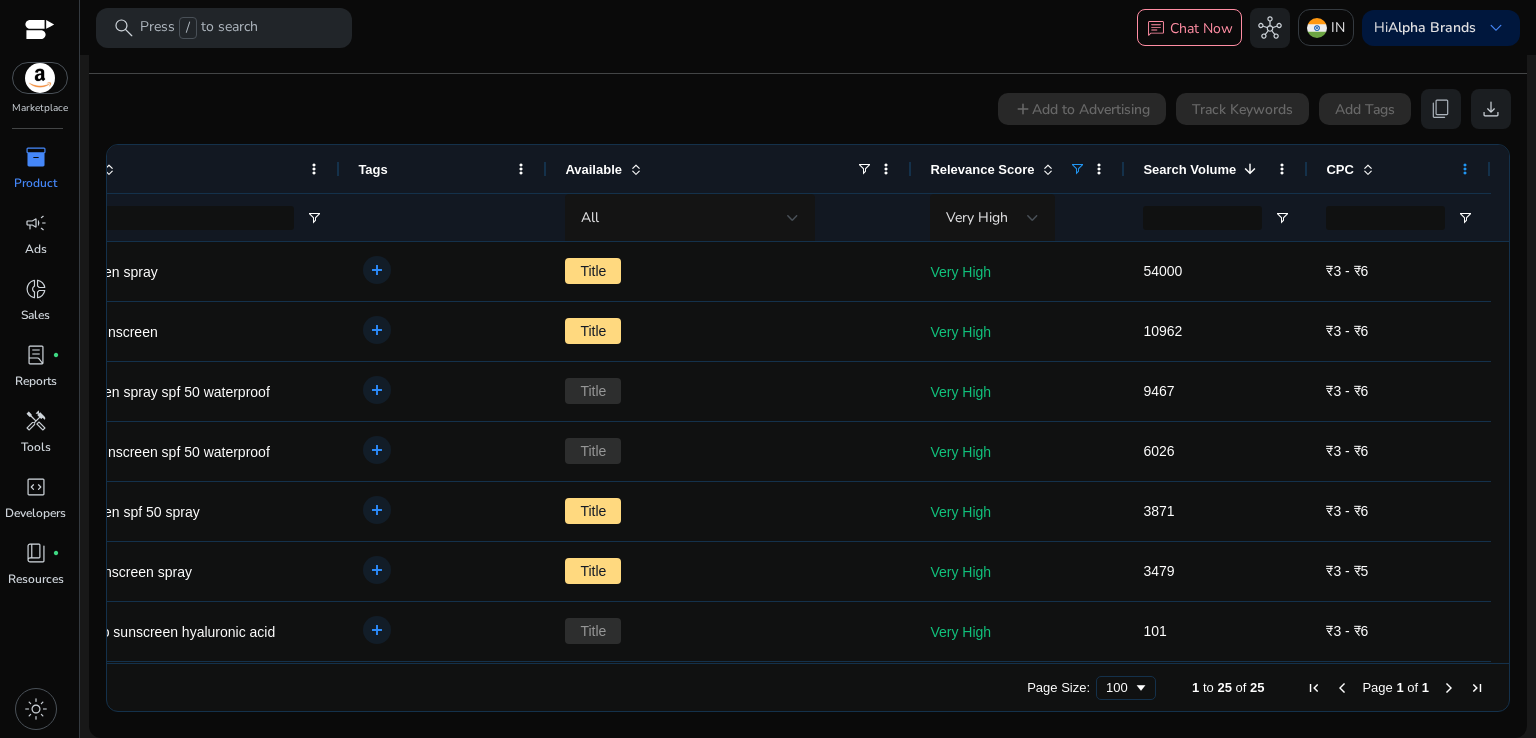 click 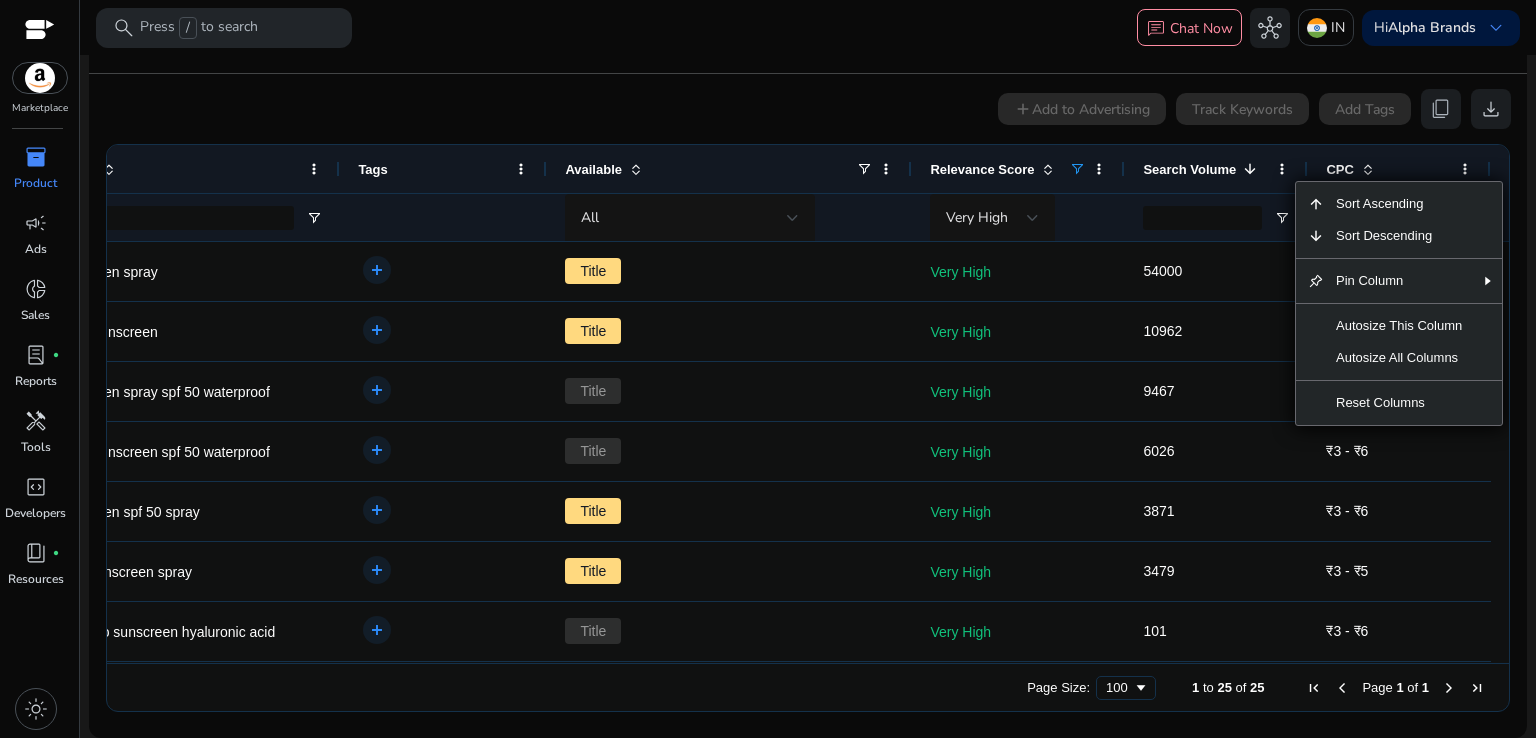 drag, startPoint x: 891, startPoint y: 121, endPoint x: 903, endPoint y: 121, distance: 12 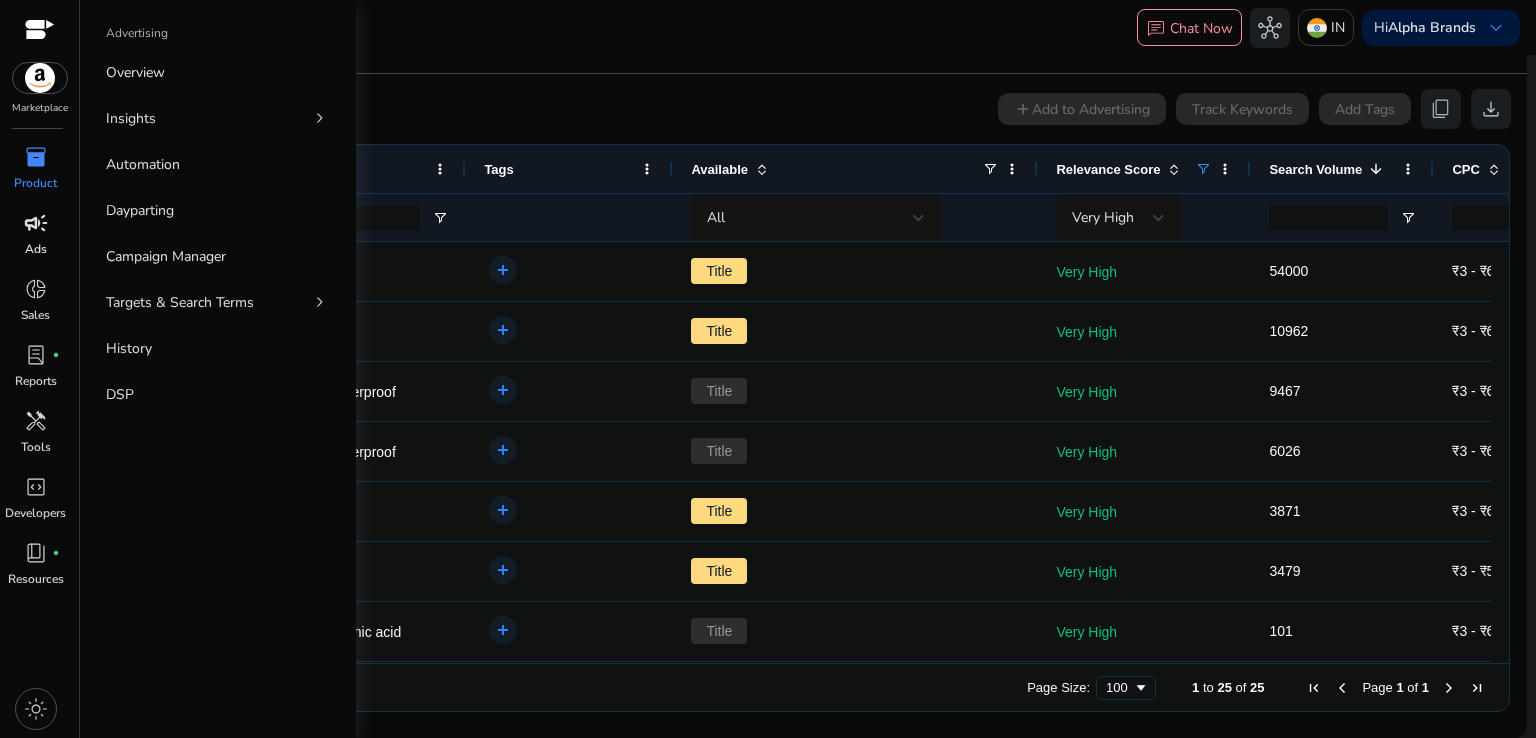 click on "Ads" at bounding box center (36, 249) 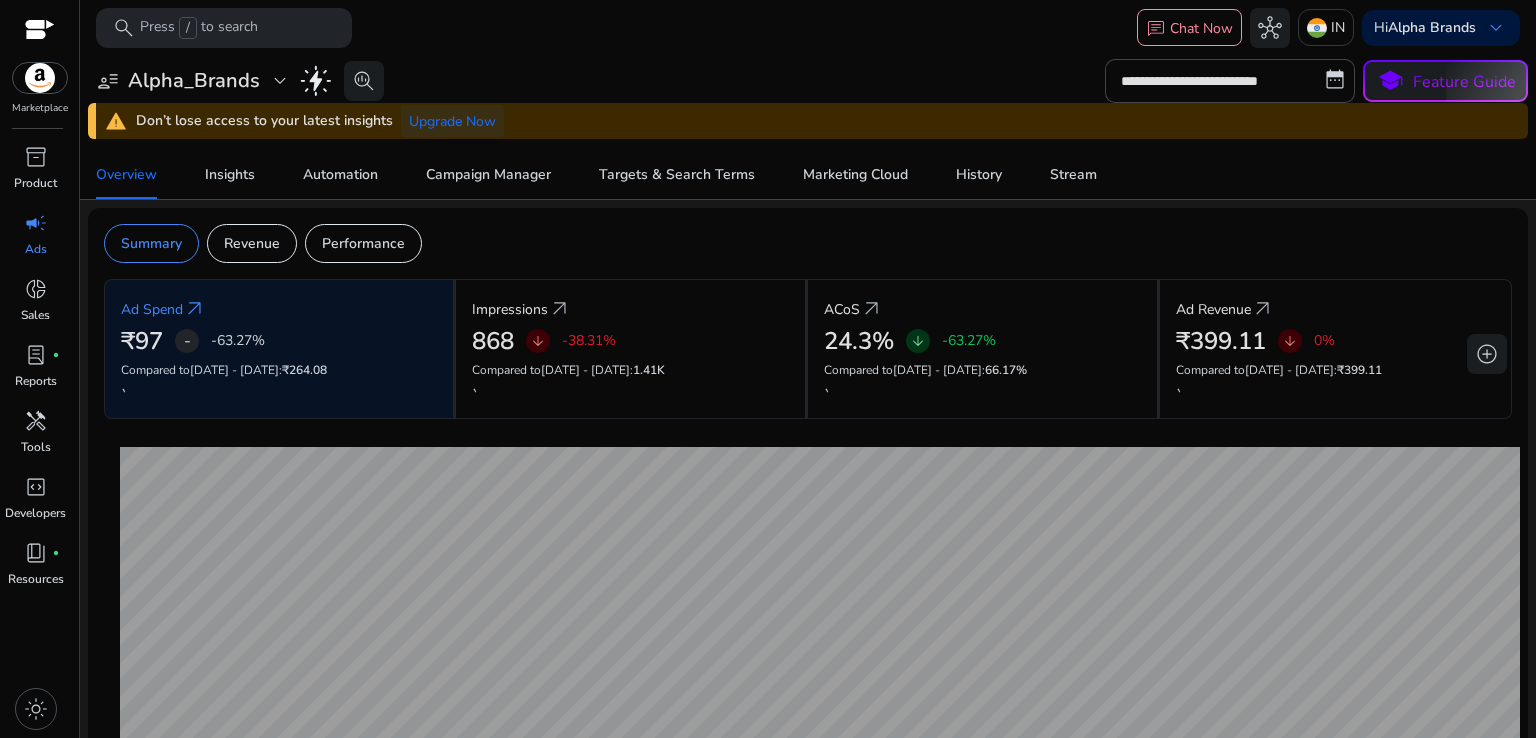 click on "Upgrade Now" 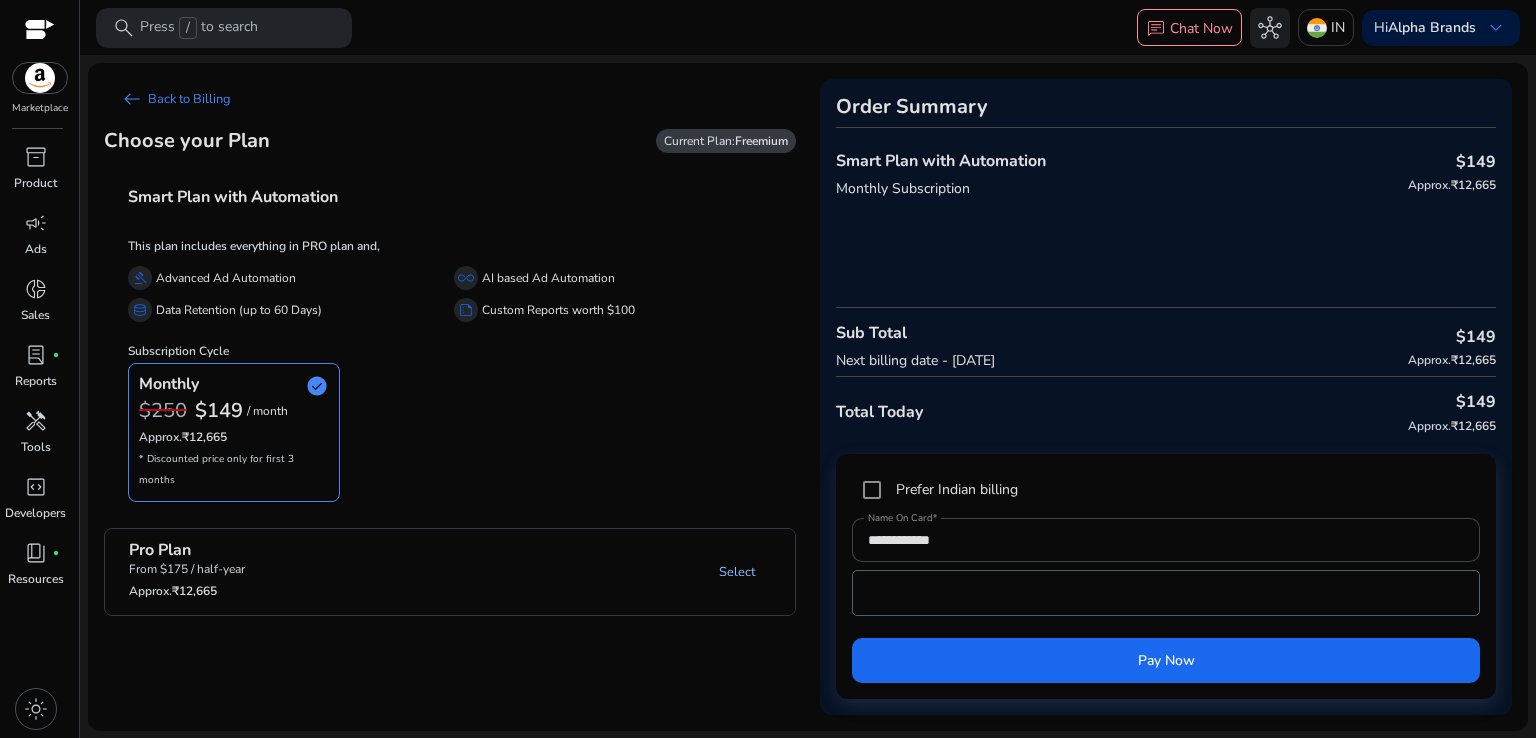 click on "Select" 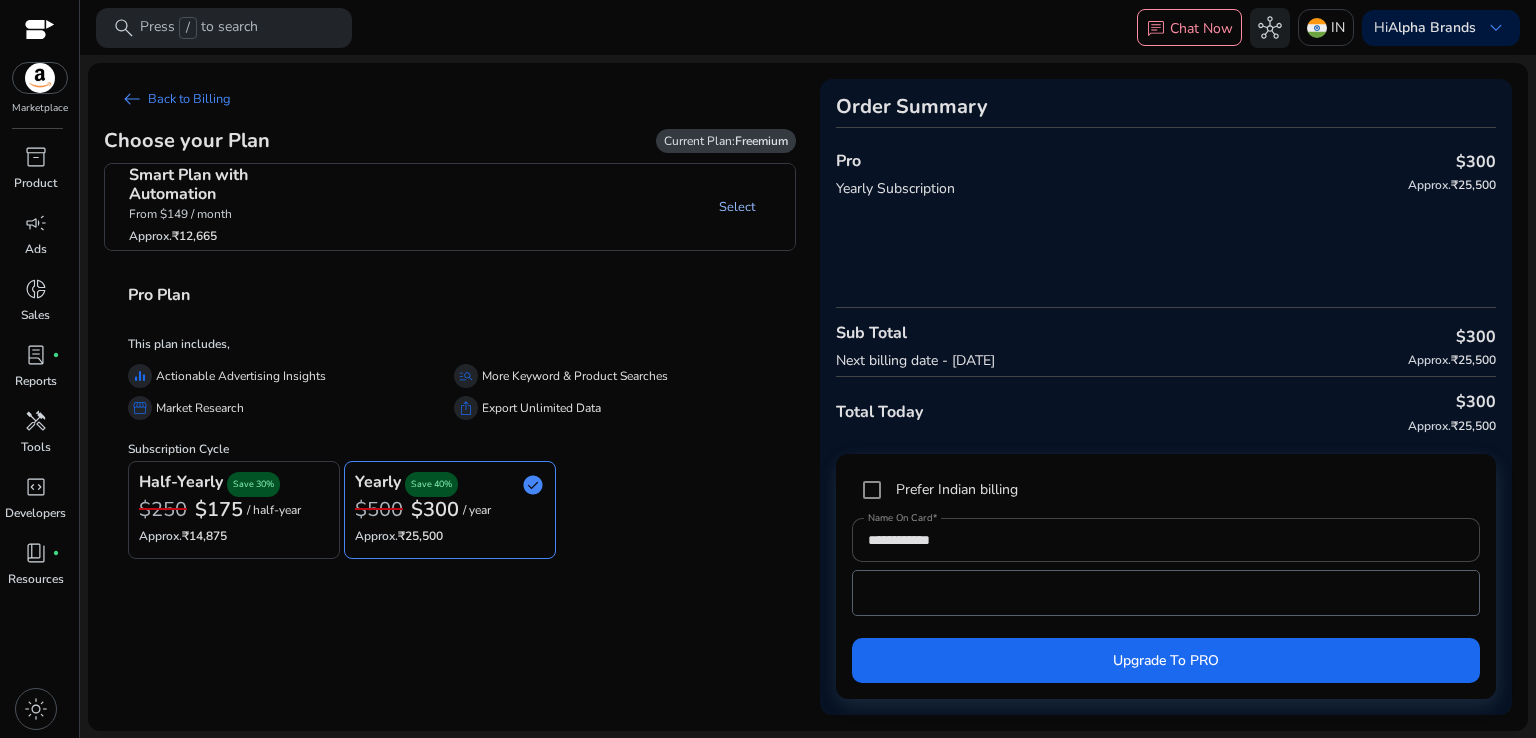 click on "Select" 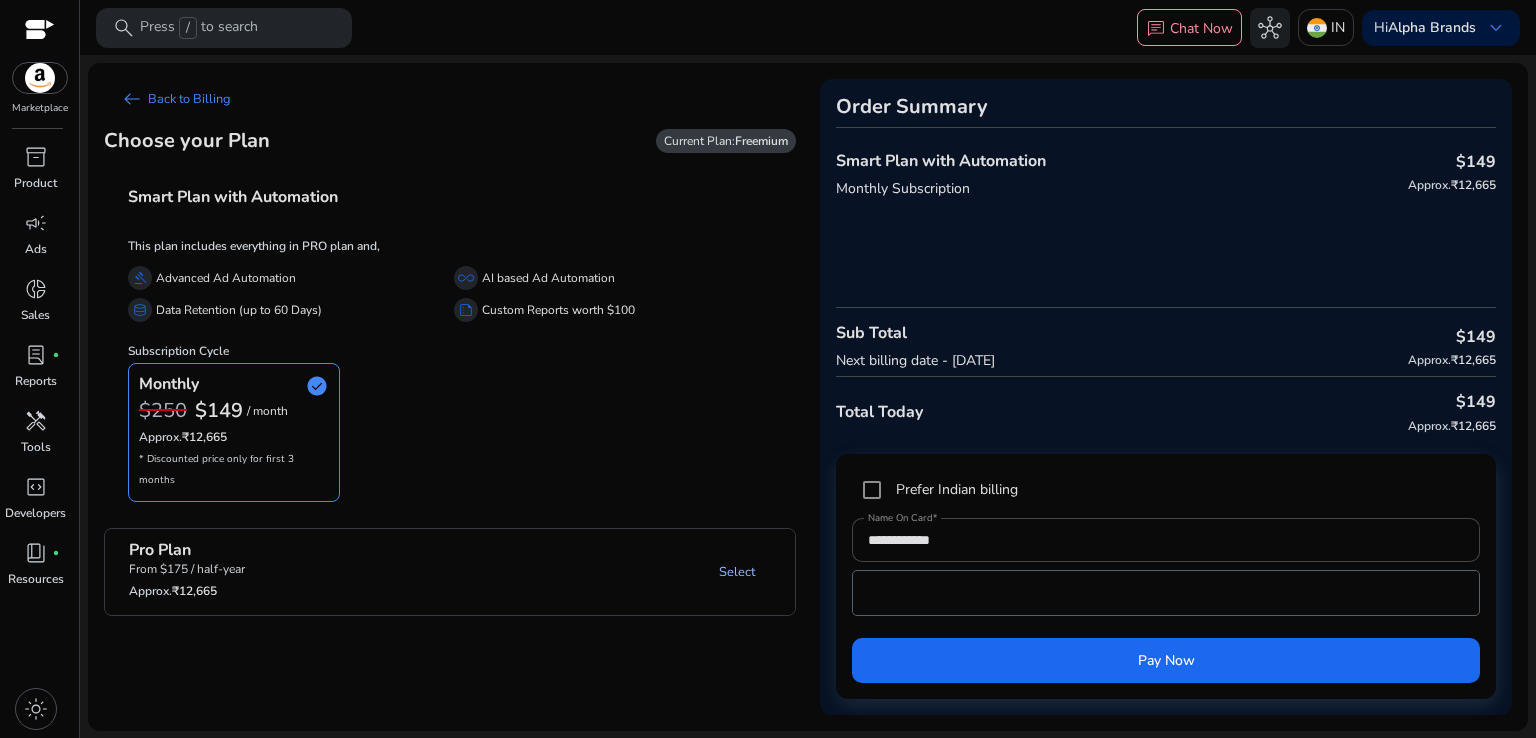 click on "Select" 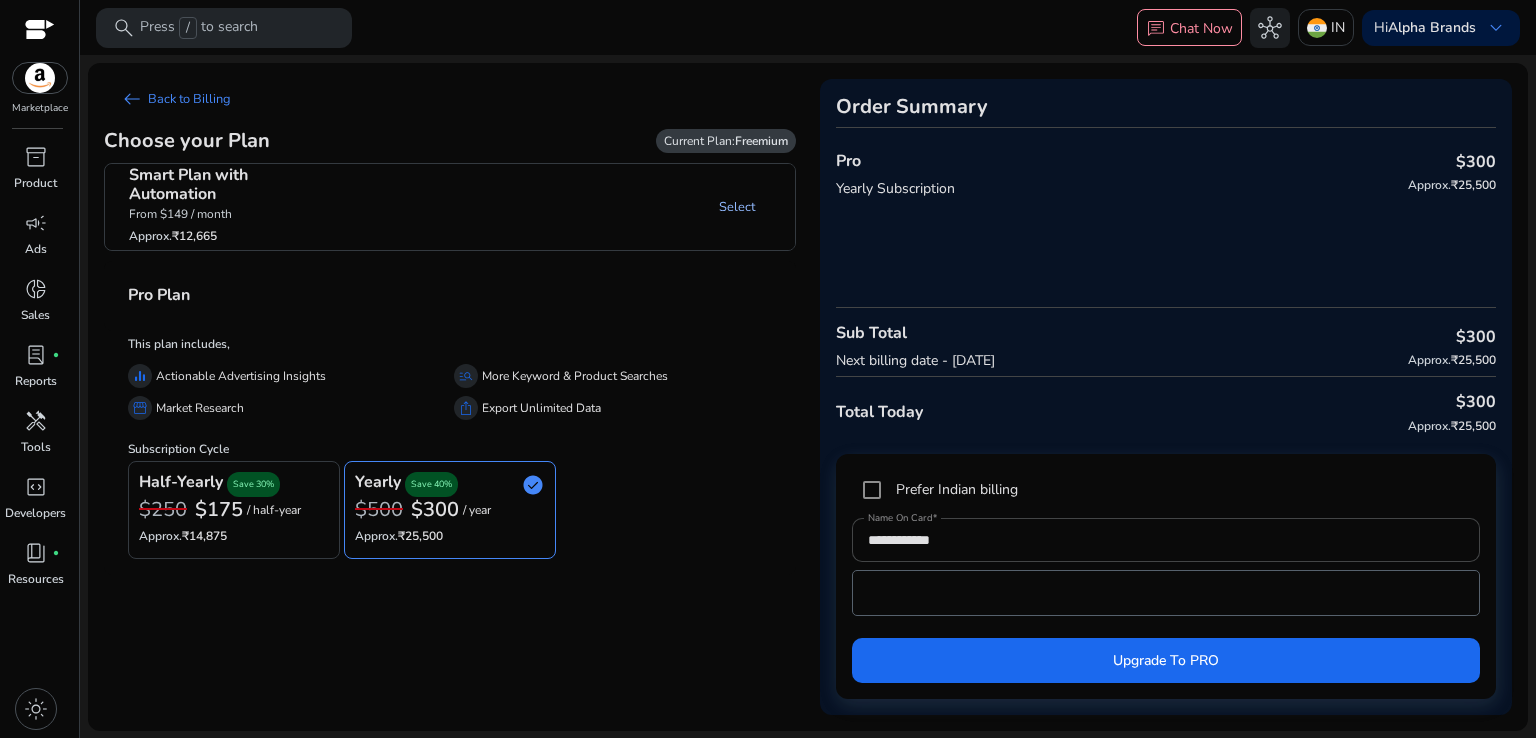 click on "Select" 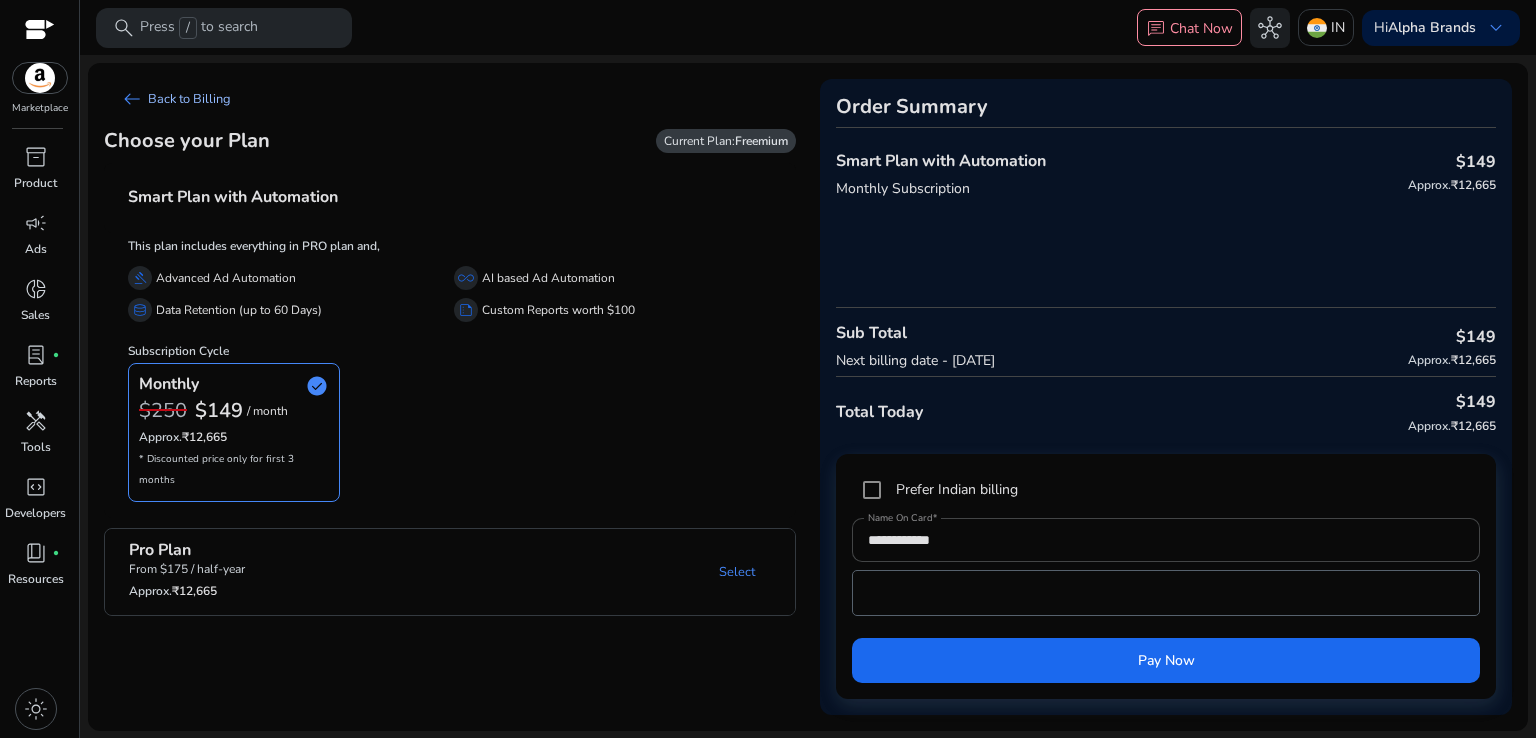 click on "arrow_left_alt" 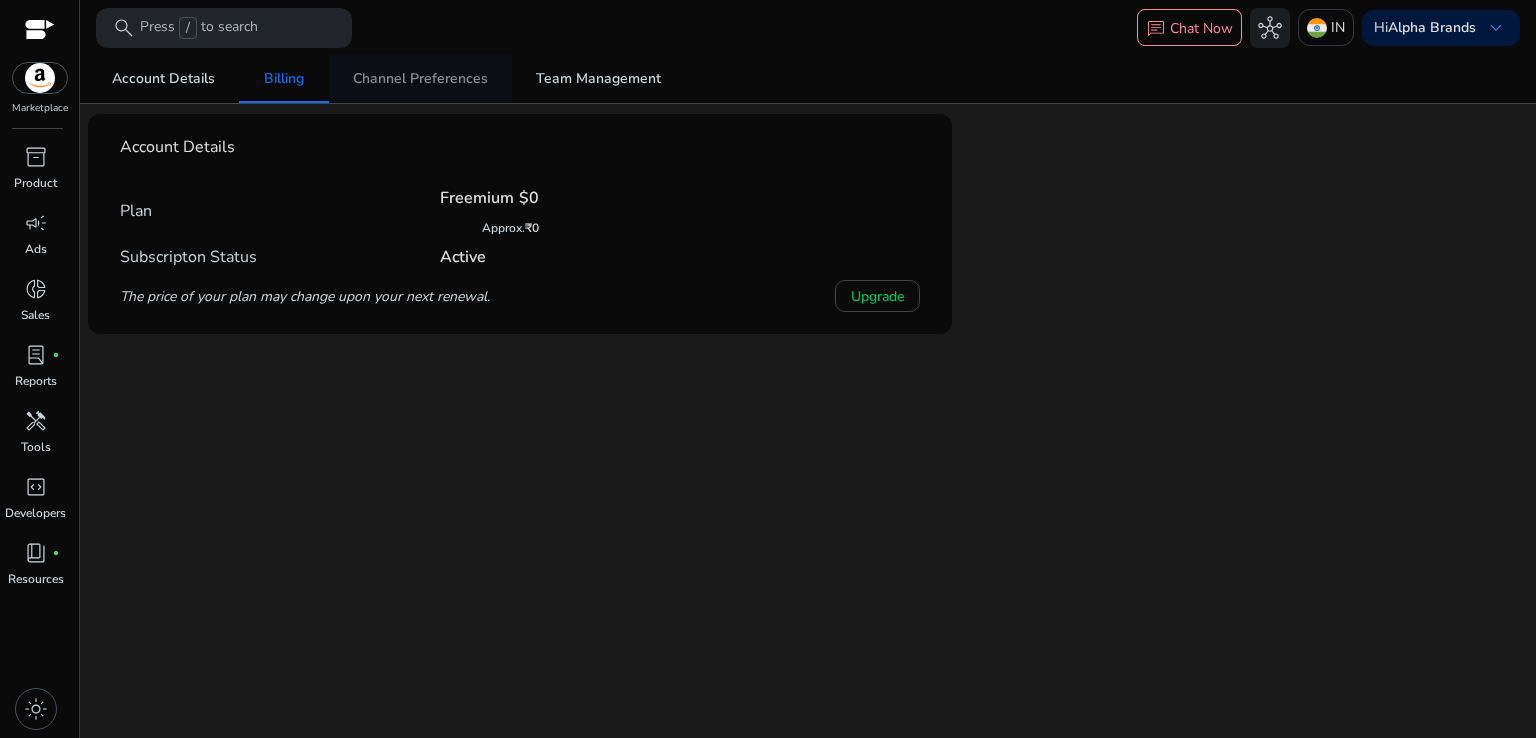 click on "Channel Preferences" at bounding box center [420, 79] 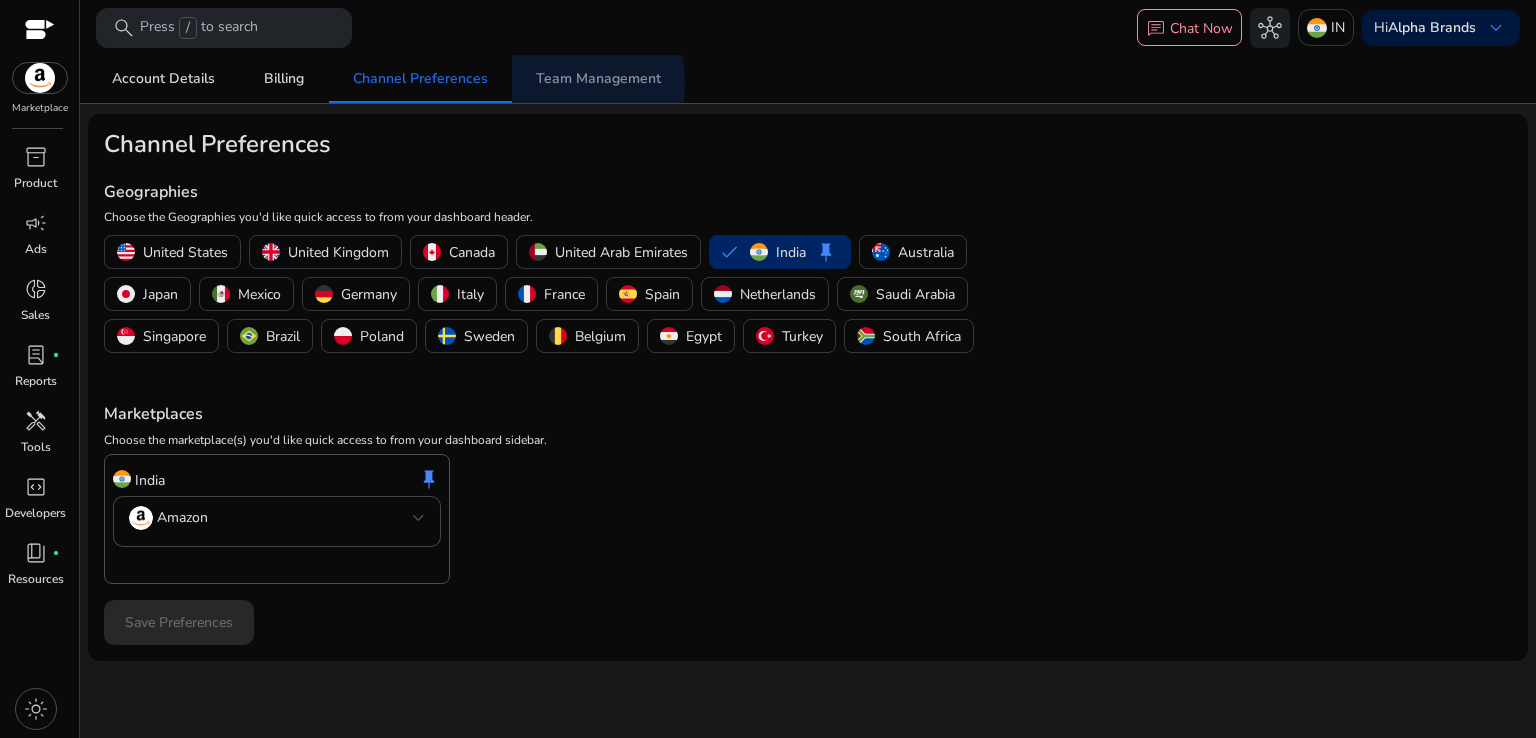 click on "Team Management" at bounding box center (598, 79) 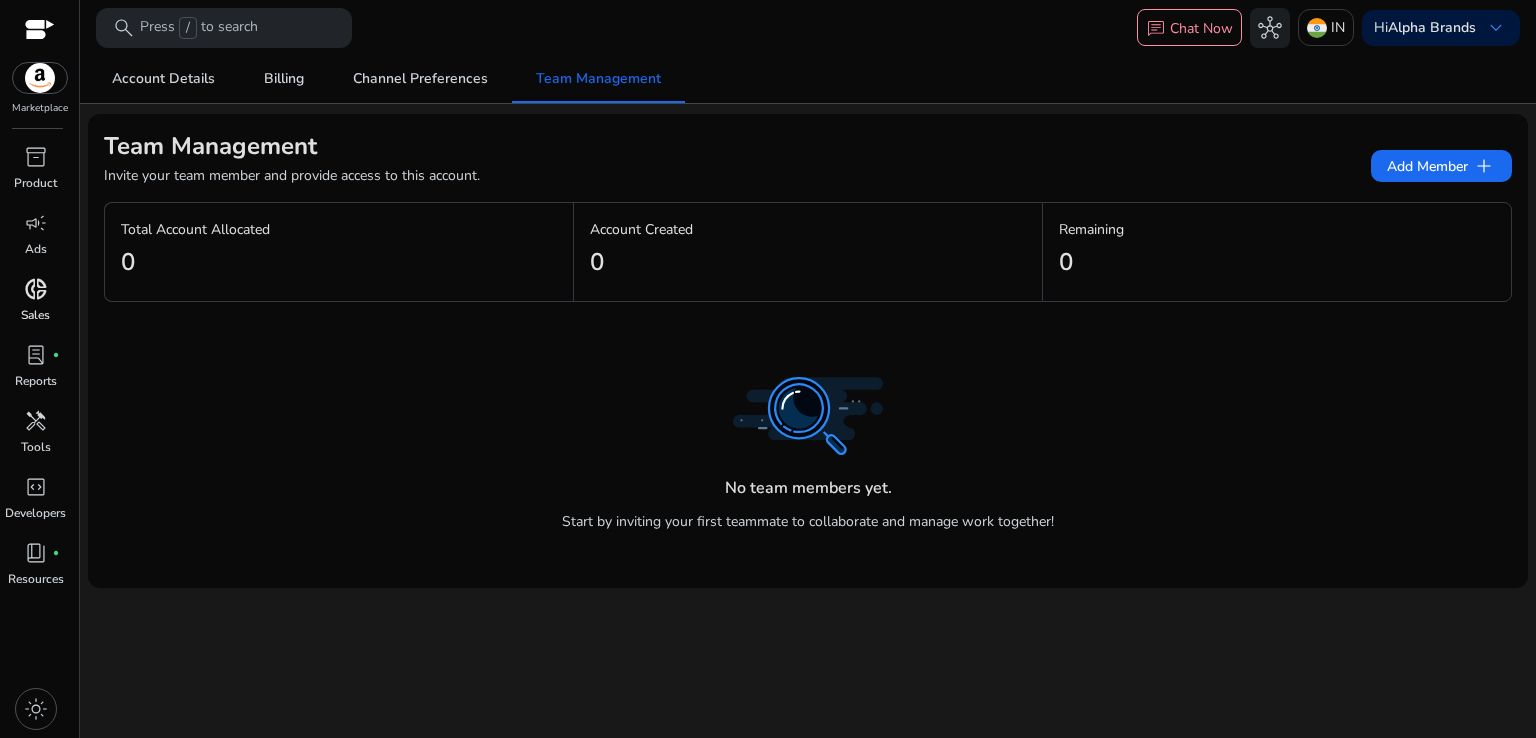 click on "donut_small" at bounding box center [36, 289] 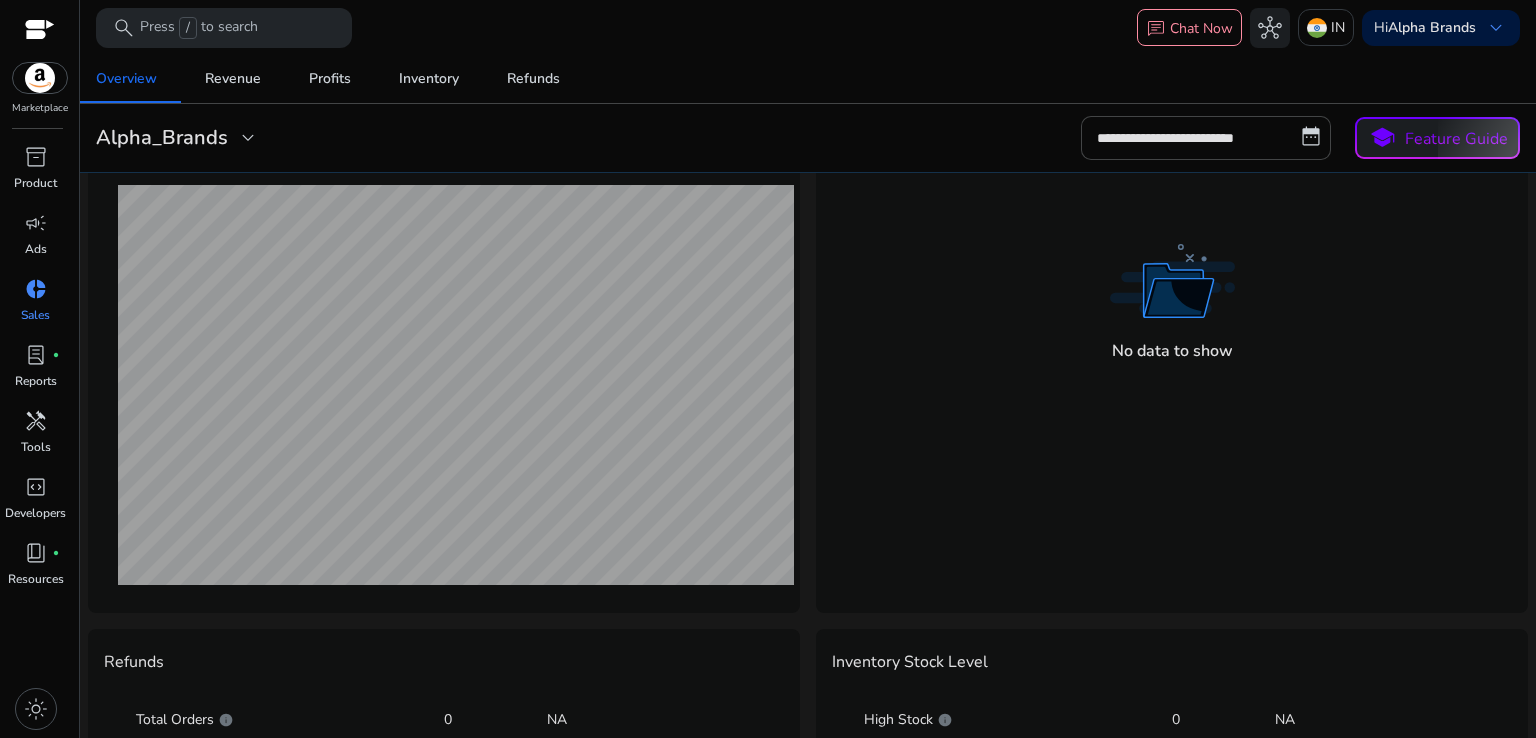 scroll, scrollTop: 997, scrollLeft: 0, axis: vertical 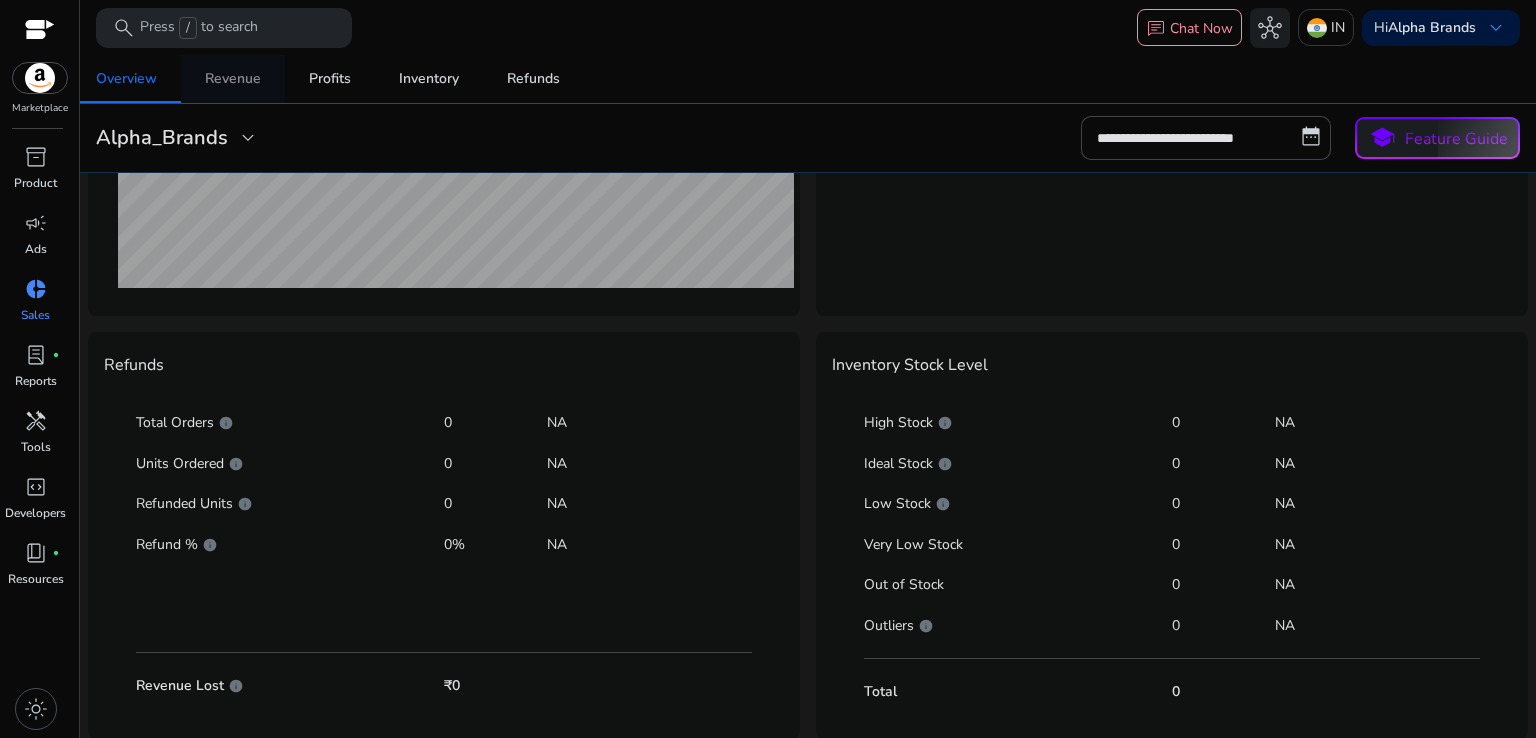 click on "Revenue" at bounding box center [233, 79] 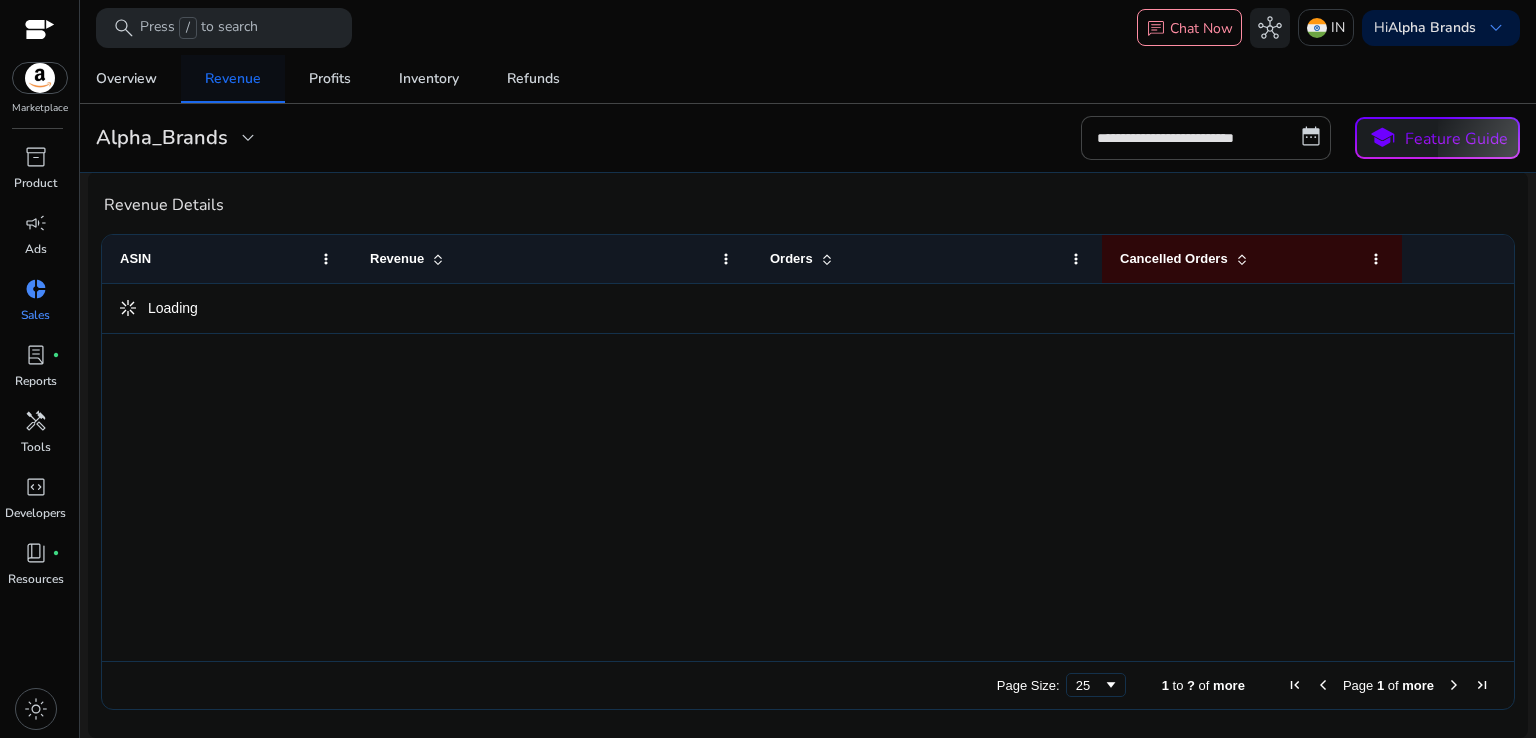 scroll, scrollTop: 0, scrollLeft: 0, axis: both 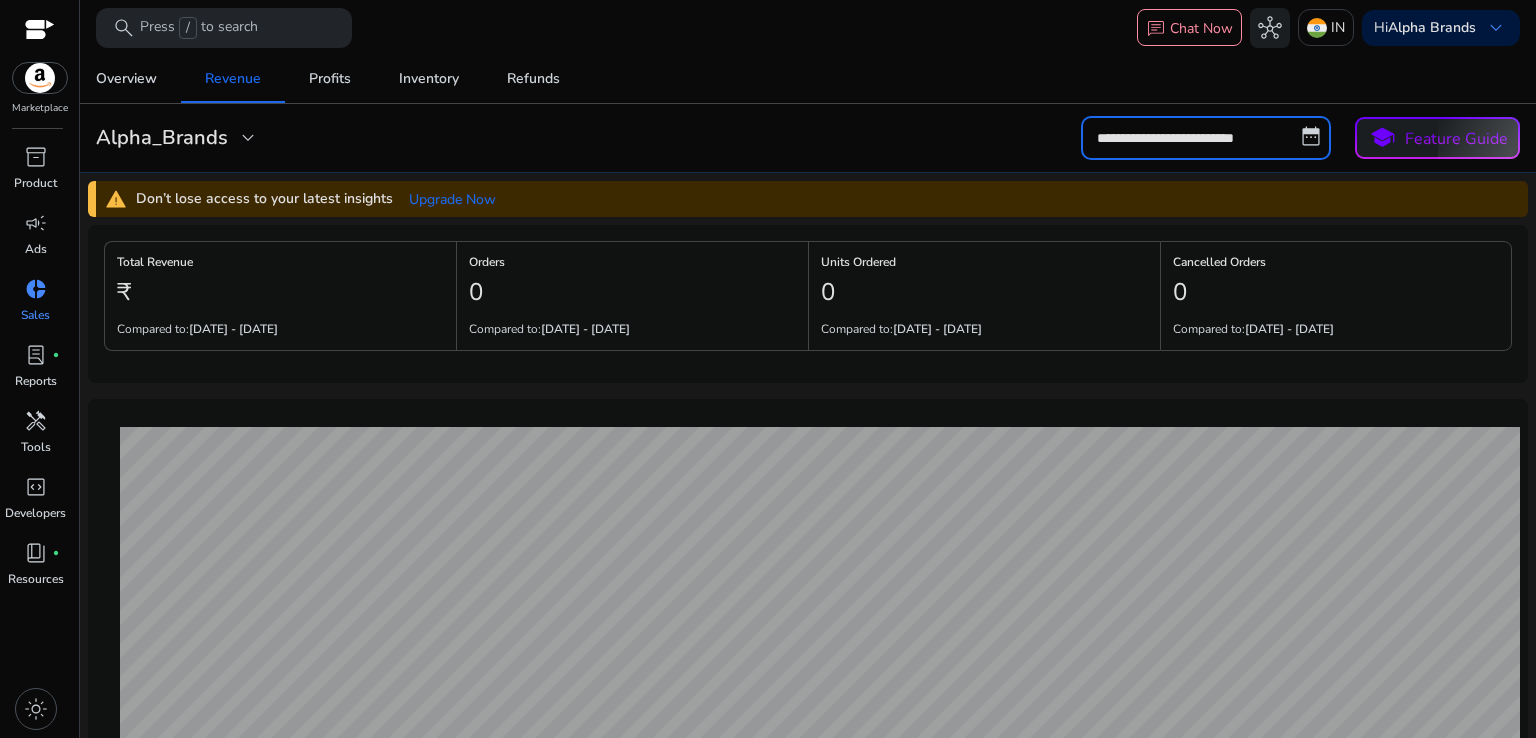 click on "**********" at bounding box center (1206, 138) 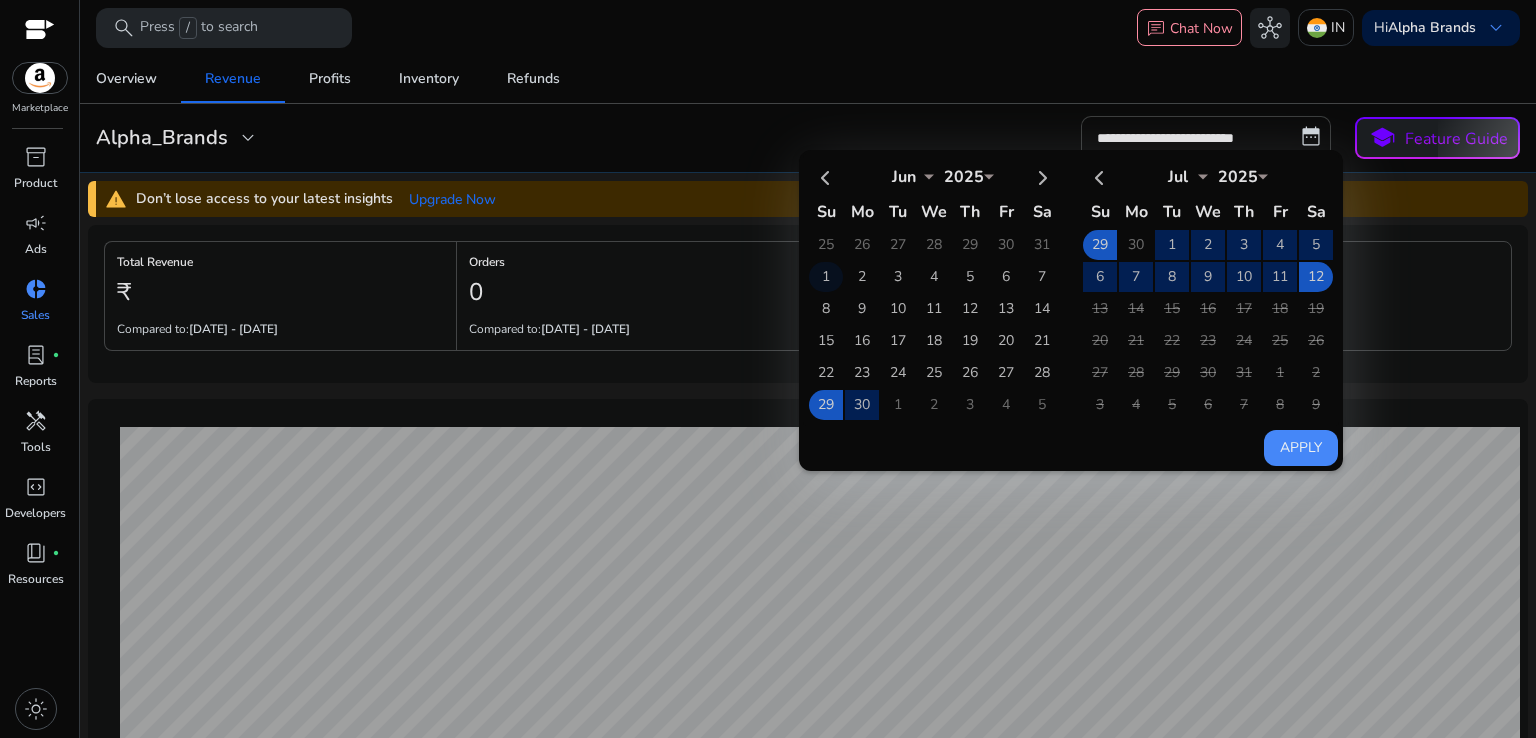 click on "1" 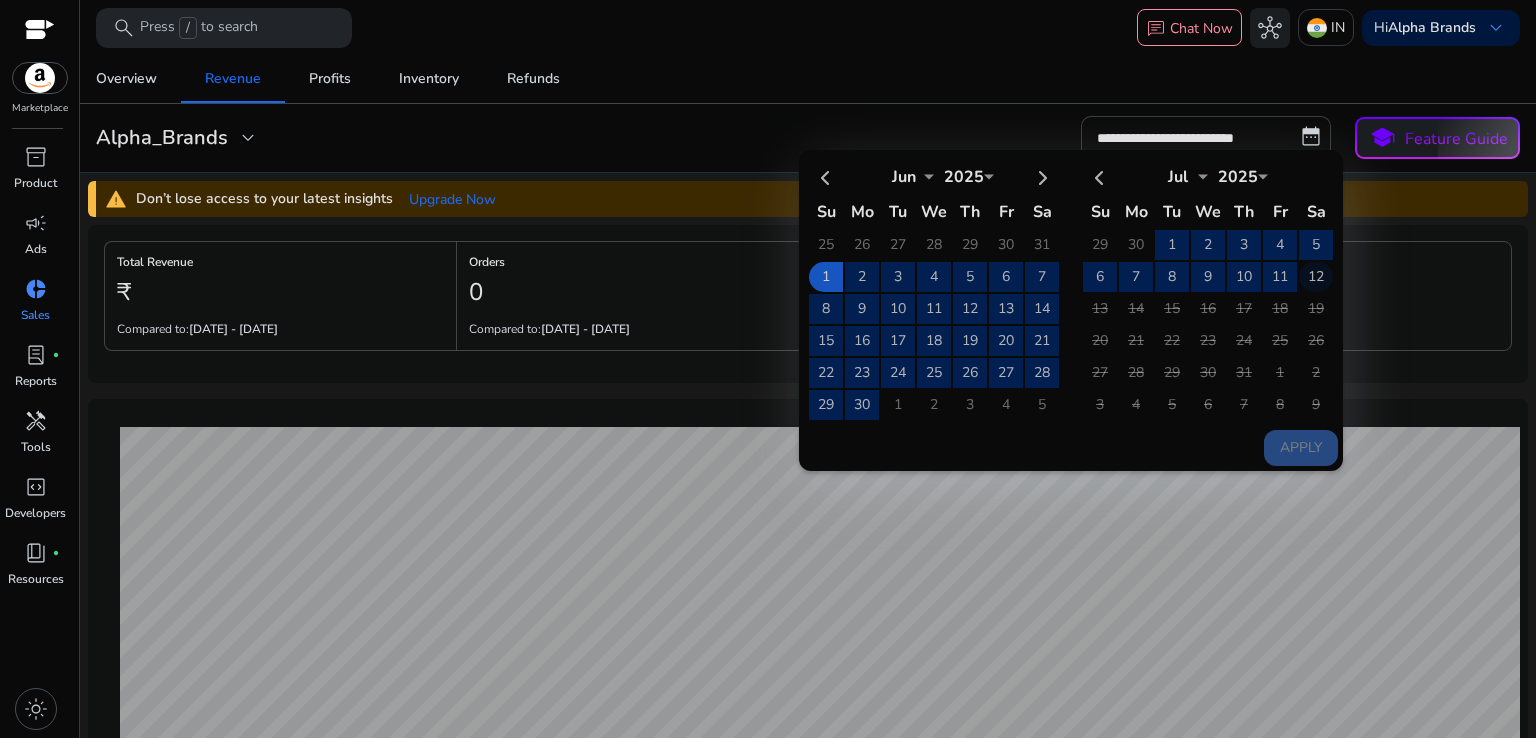 click on "12" 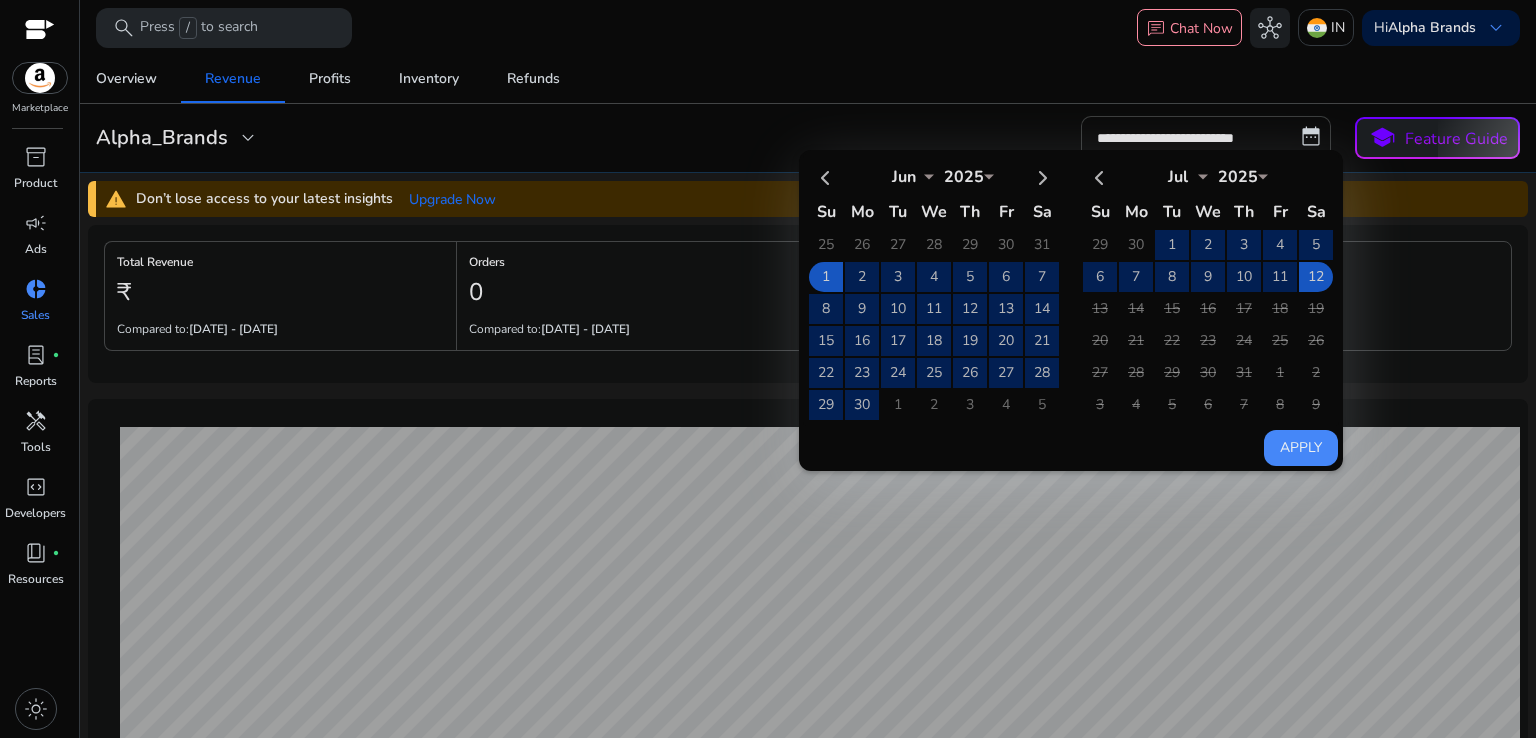 click on "Apply" 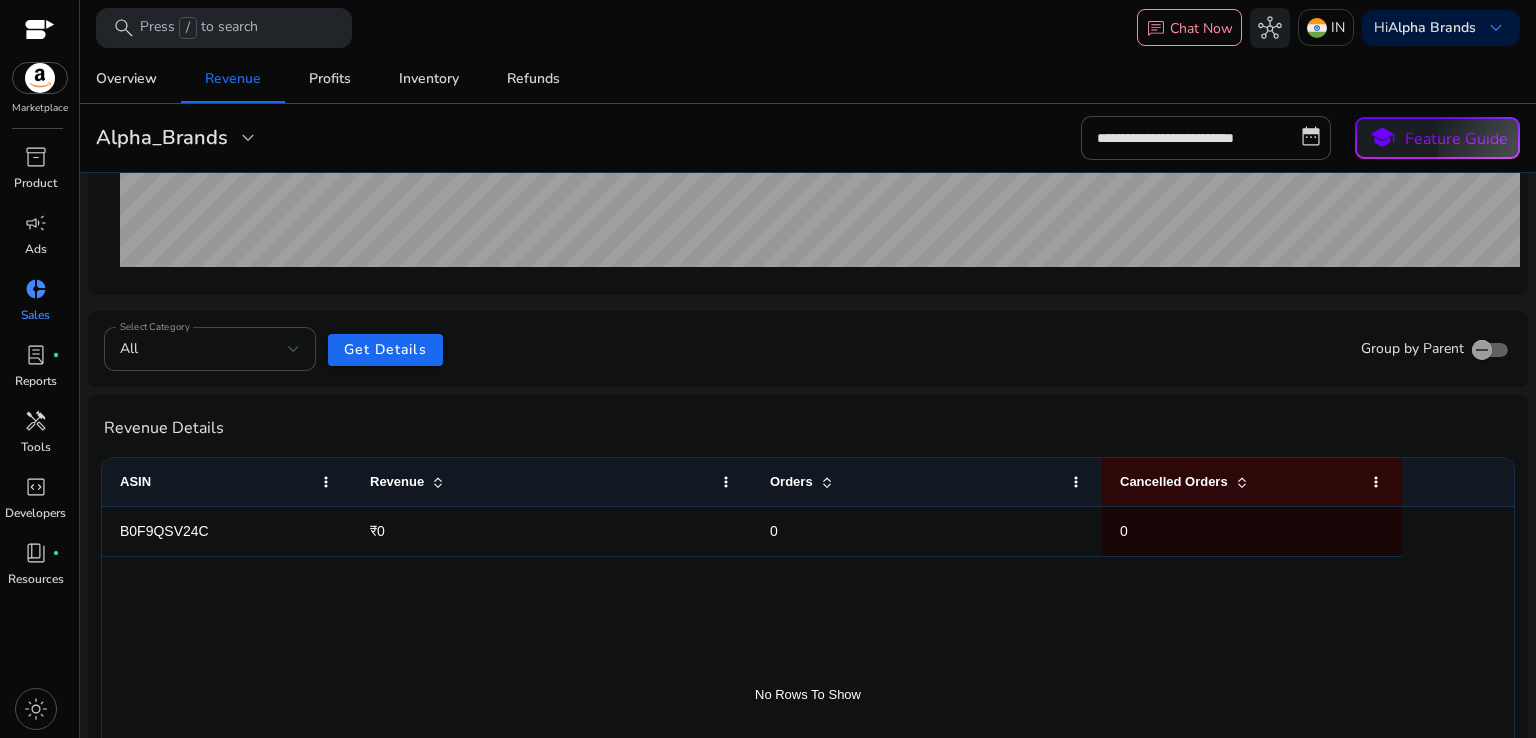 scroll, scrollTop: 782, scrollLeft: 0, axis: vertical 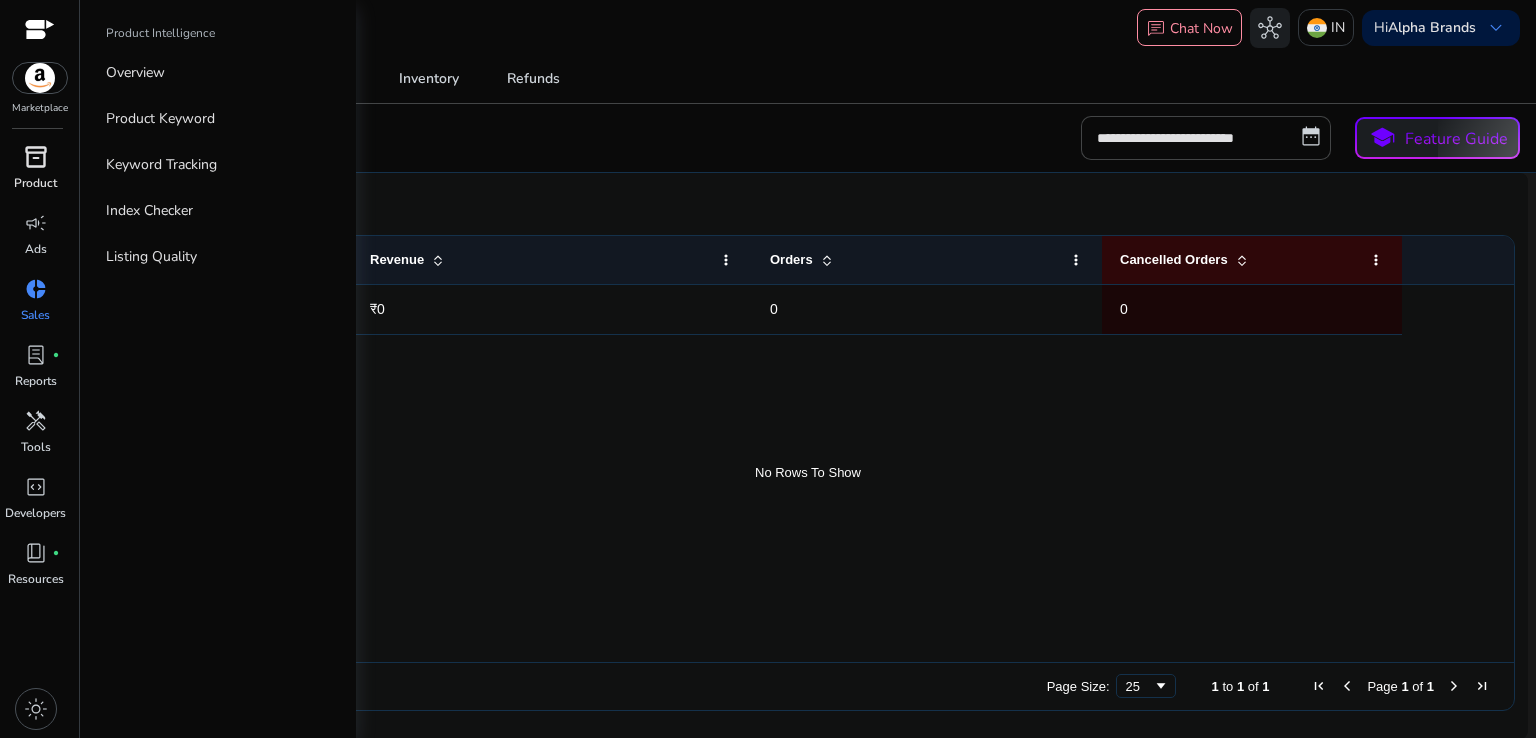 click on "inventory_2   Product" at bounding box center [35, 174] 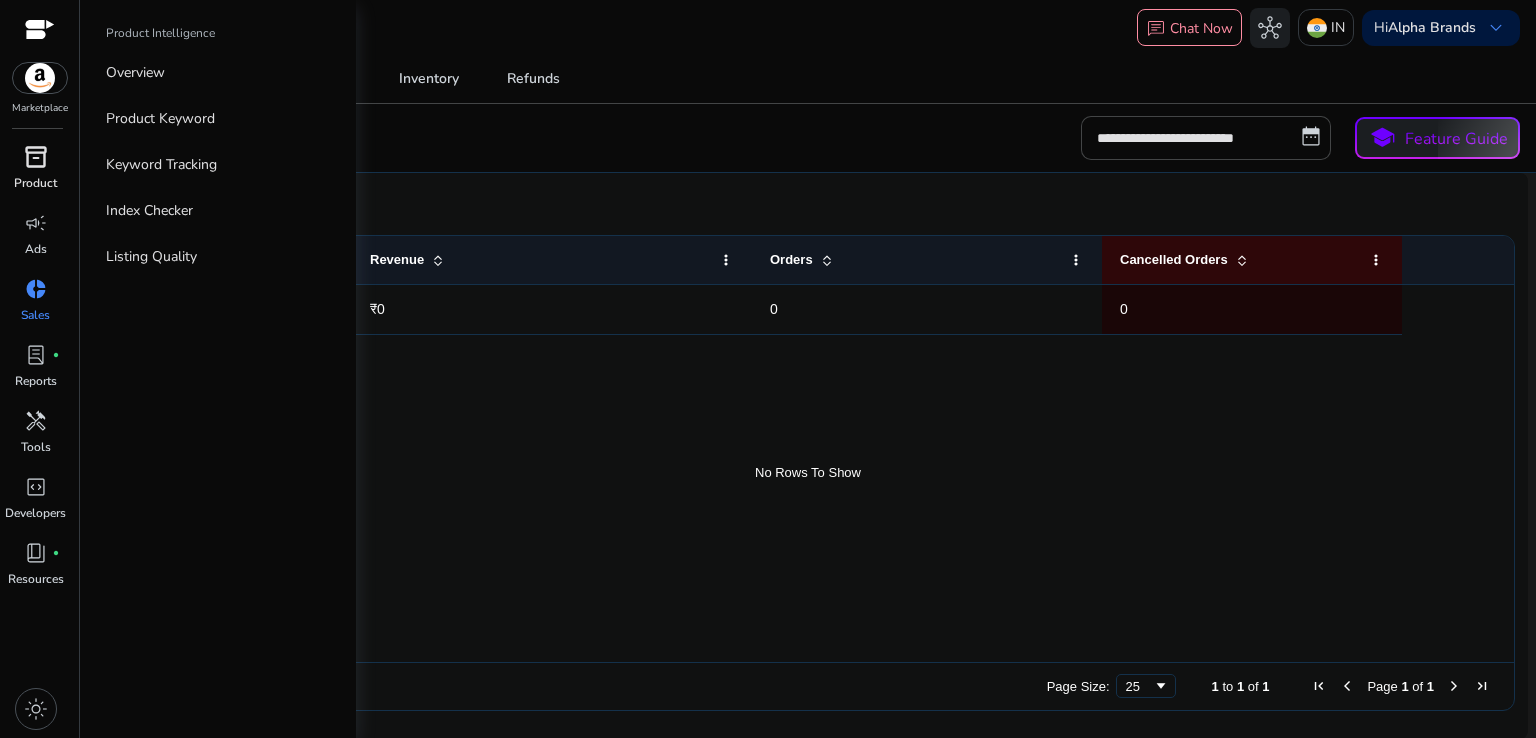 scroll, scrollTop: 0, scrollLeft: 0, axis: both 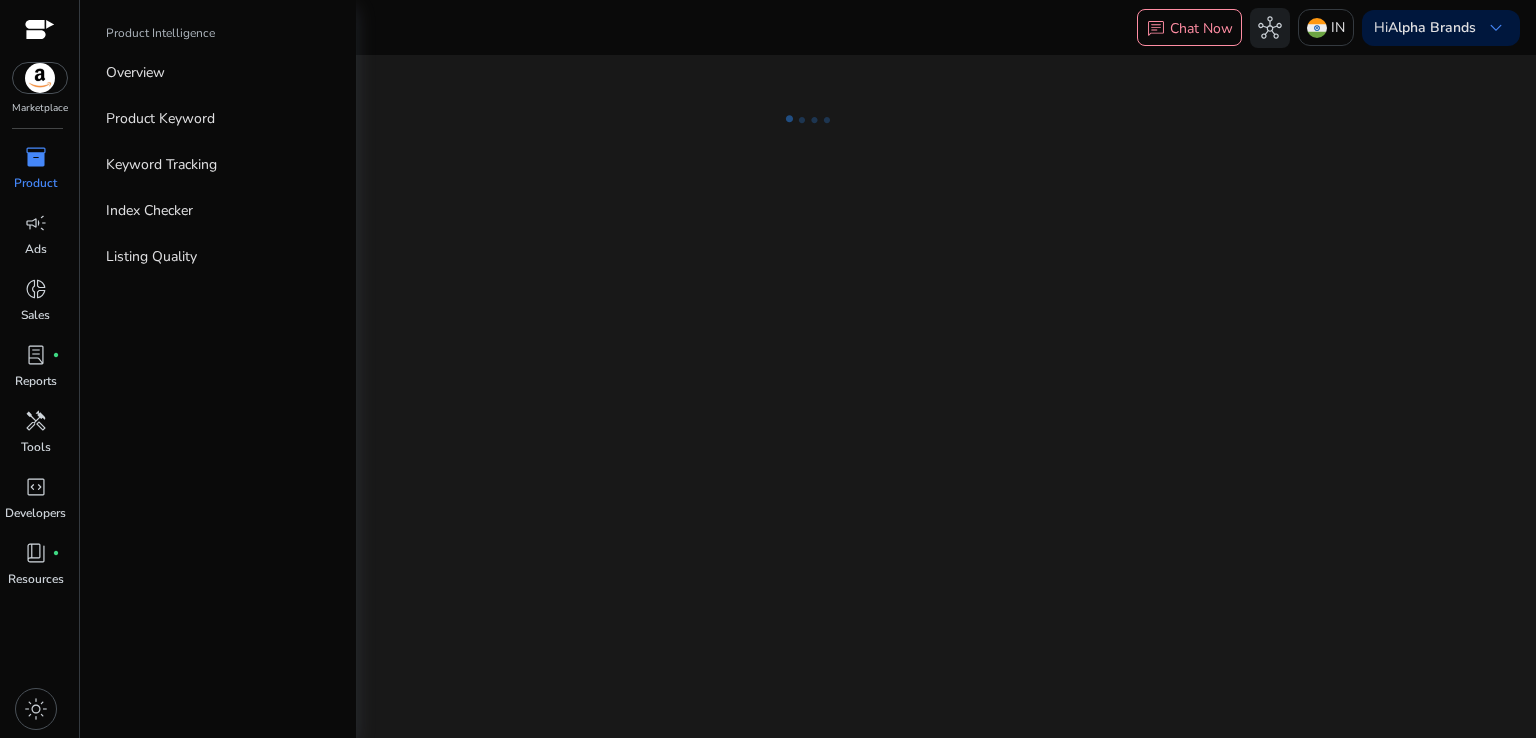 click on "inventory_2" at bounding box center [36, 157] 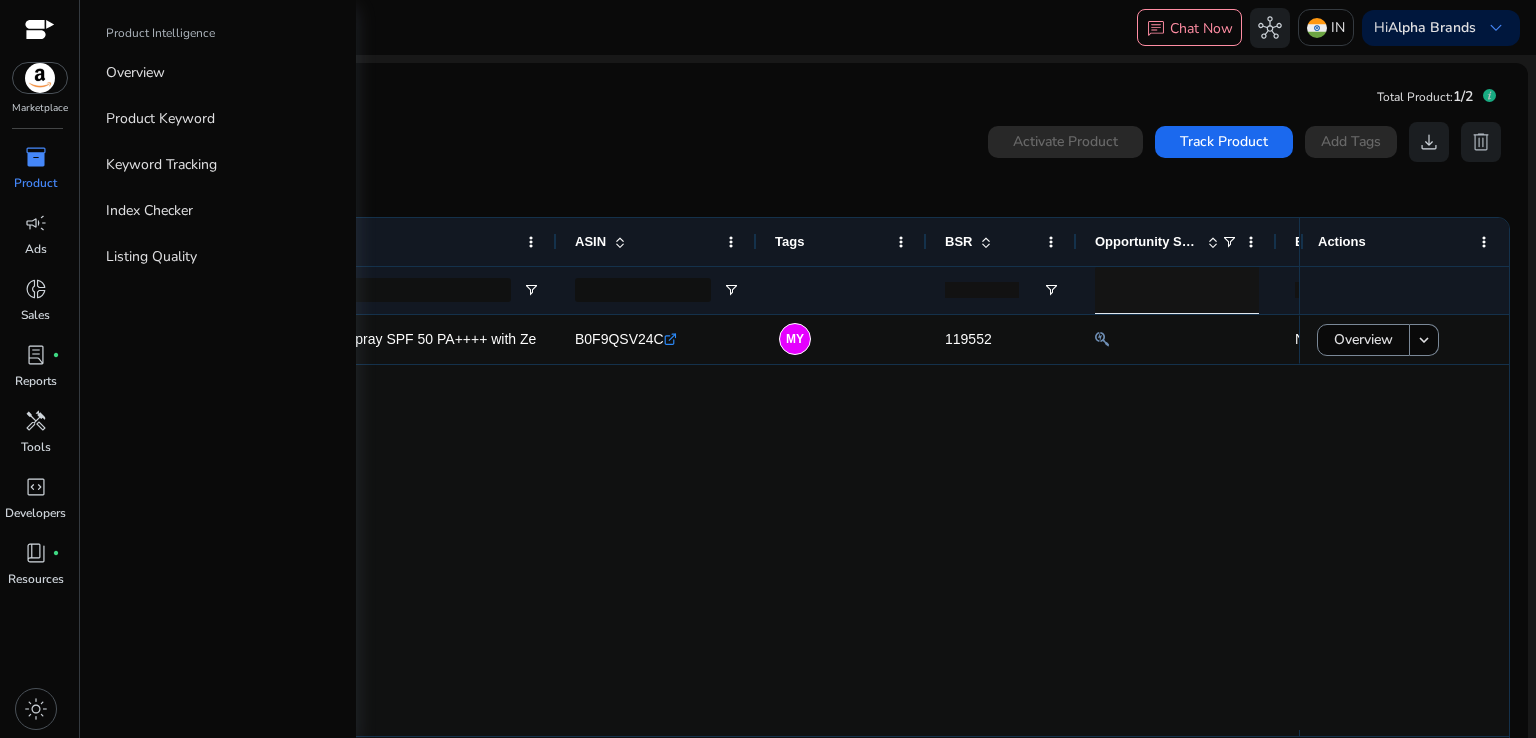 click at bounding box center [40, 78] 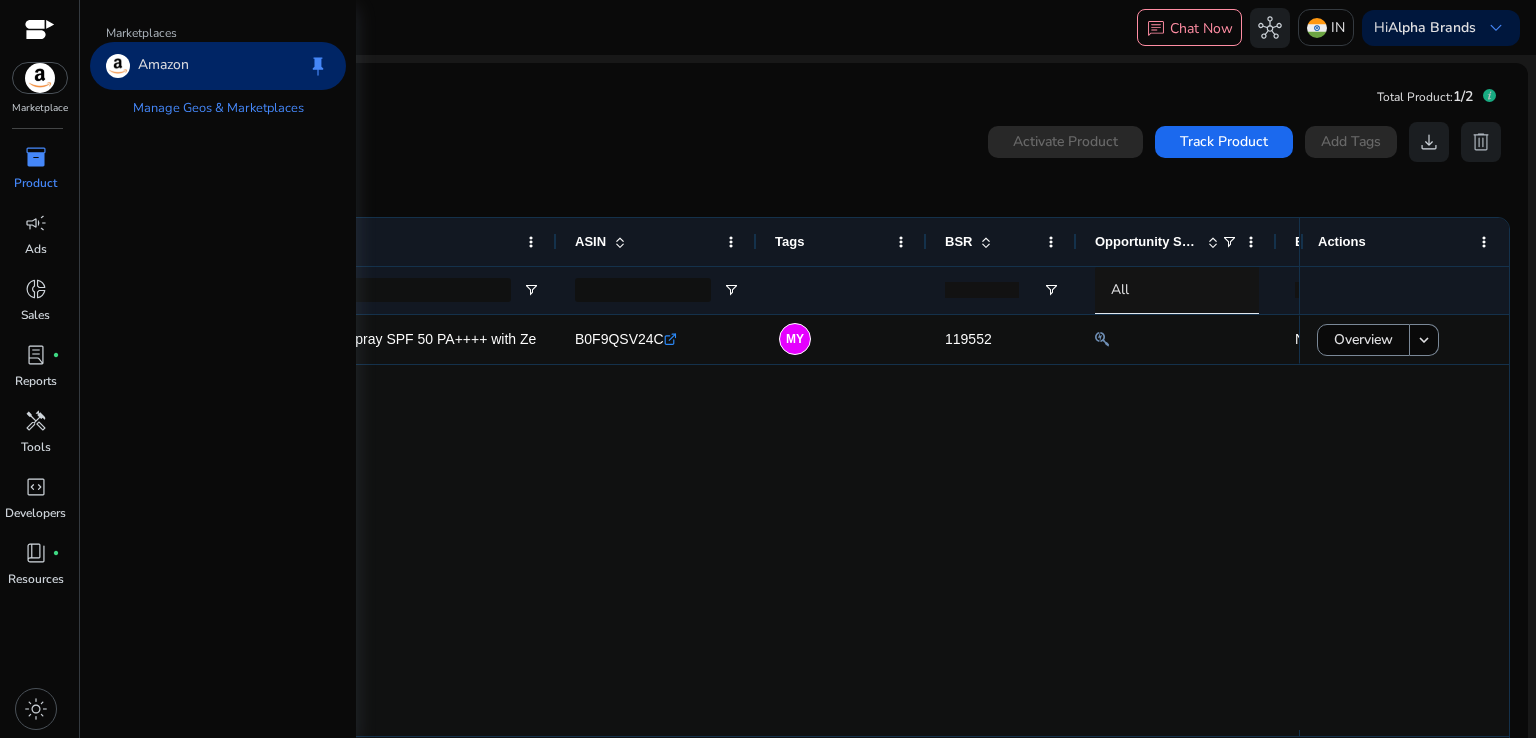 click on "inventory_2" at bounding box center (36, 157) 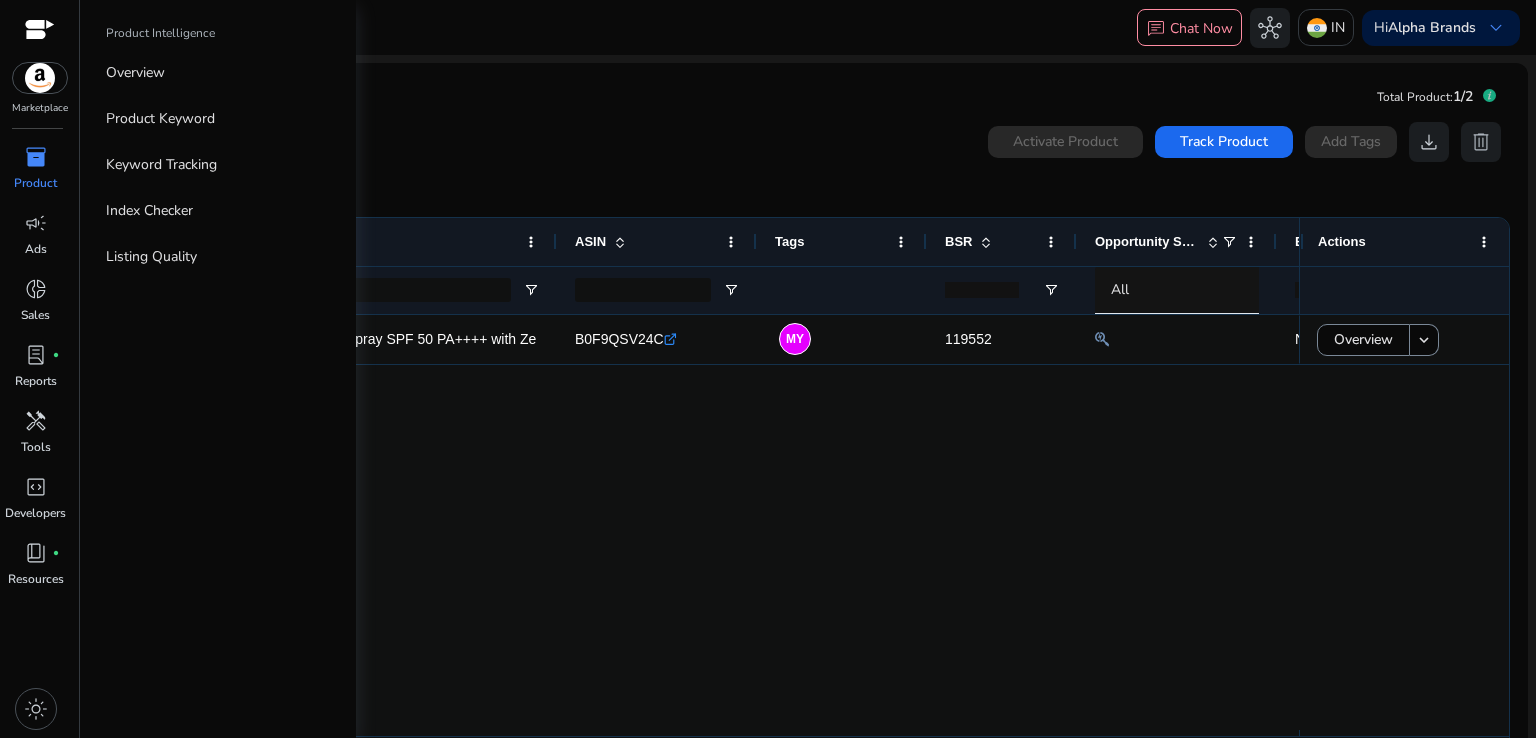 click on "inventory_2" at bounding box center (36, 157) 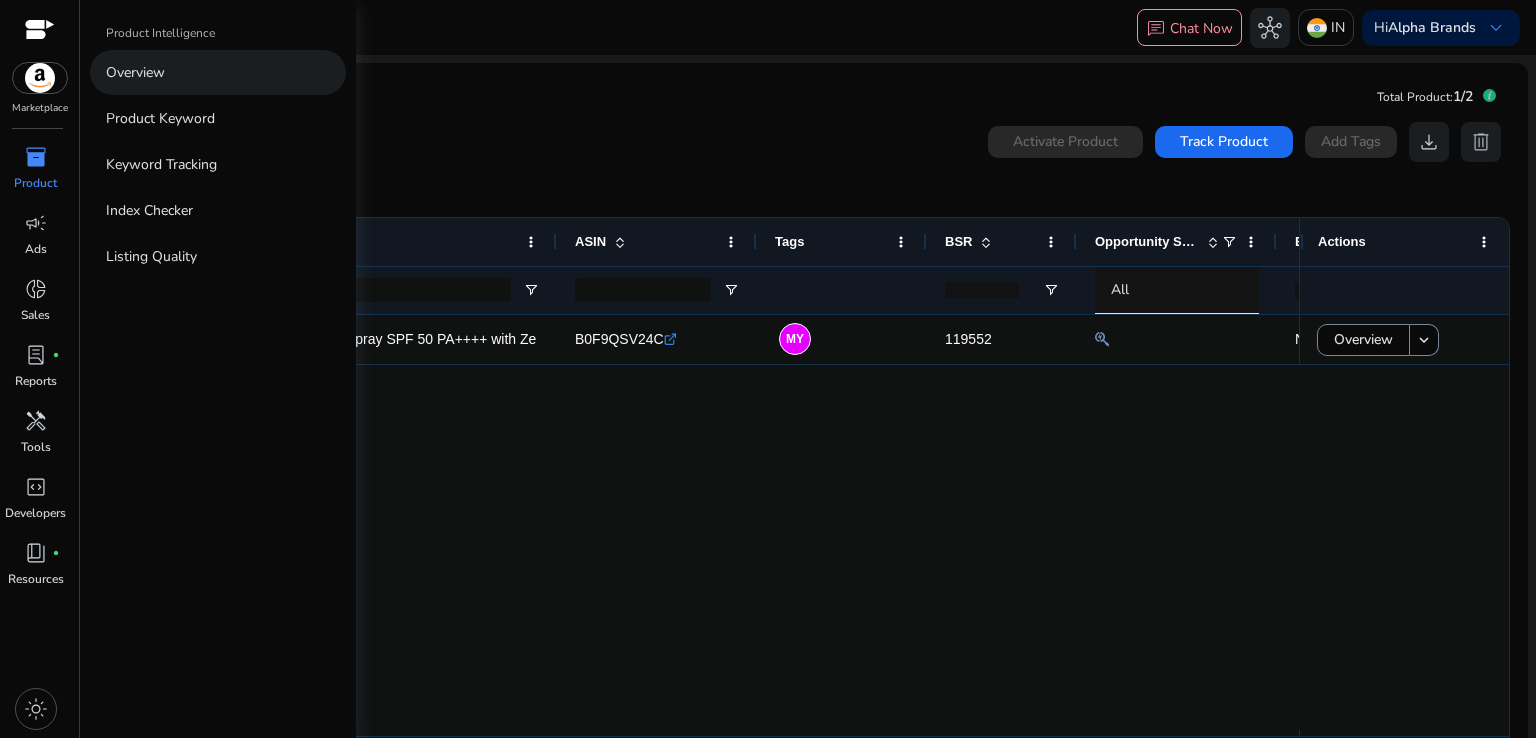 click on "Overview" at bounding box center [218, 72] 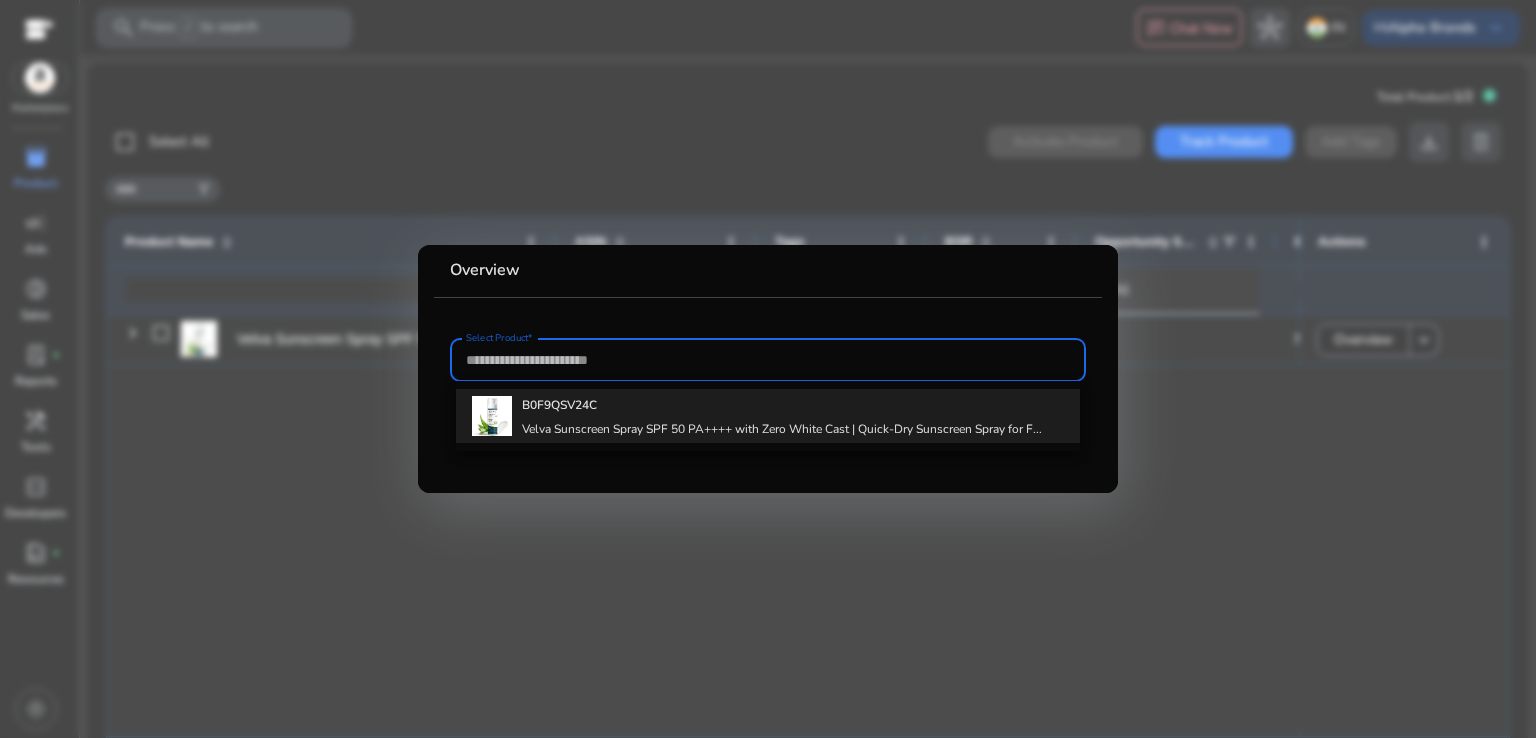 click on "B0F9QSV24C" at bounding box center [782, 405] 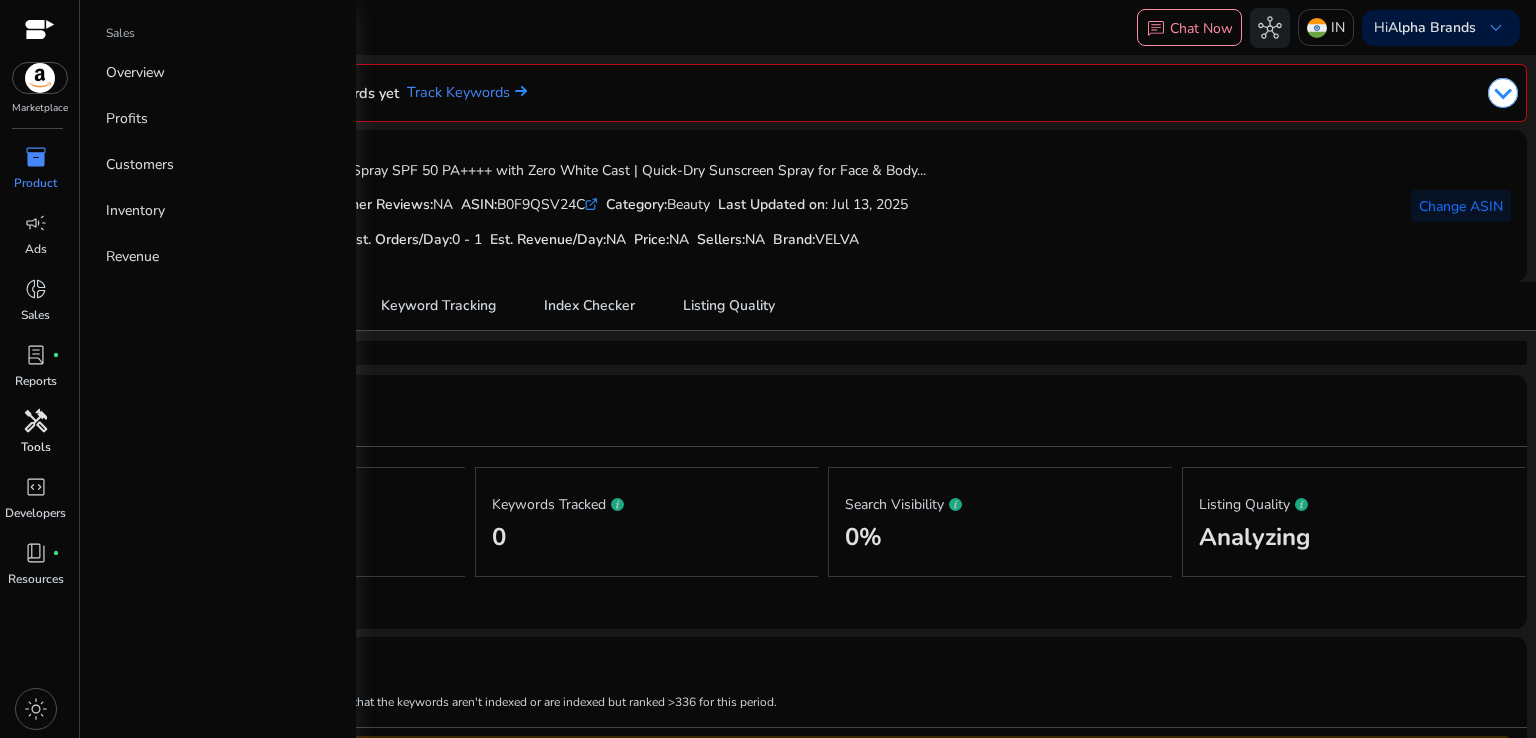 click on "handyman" at bounding box center (36, 421) 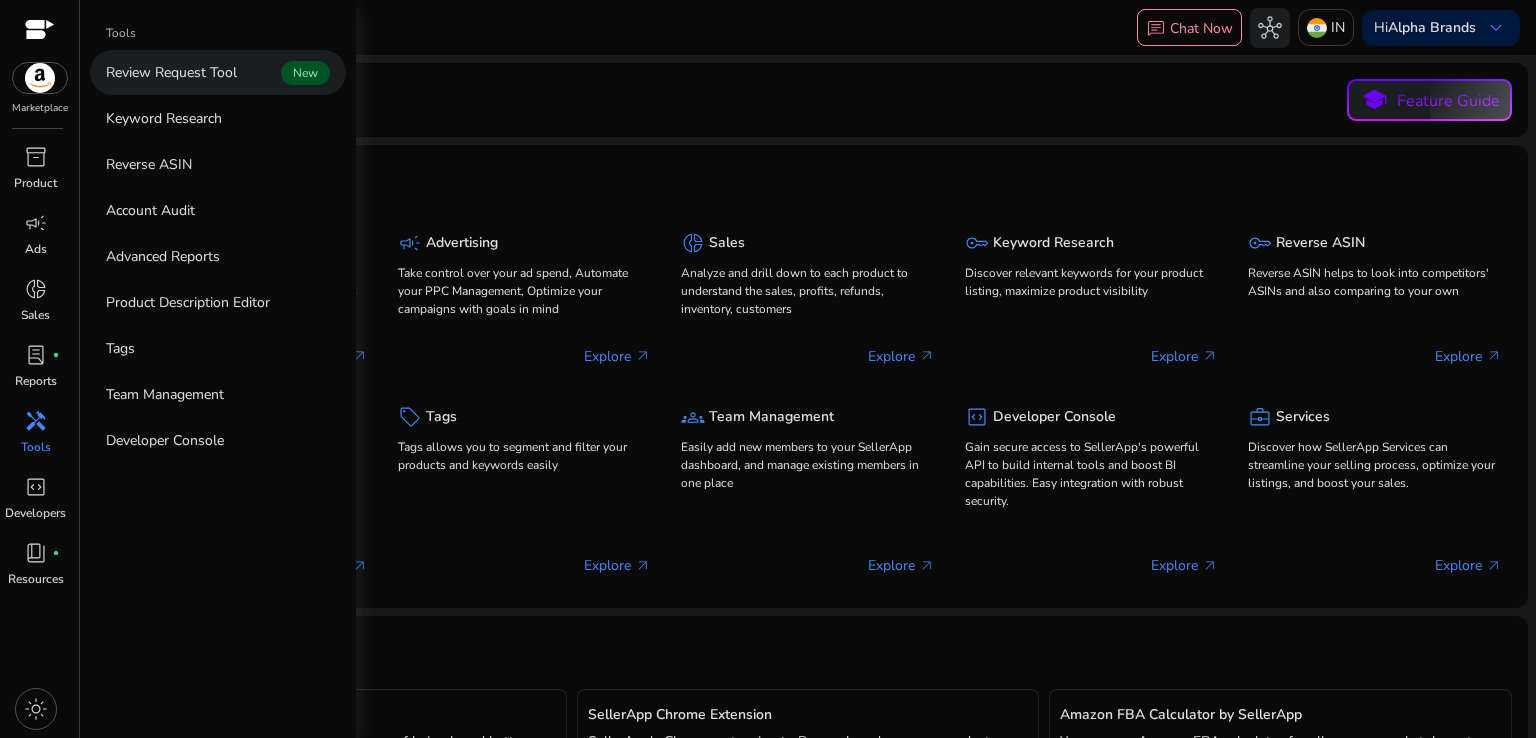 click on "Review Request Tool" at bounding box center (171, 72) 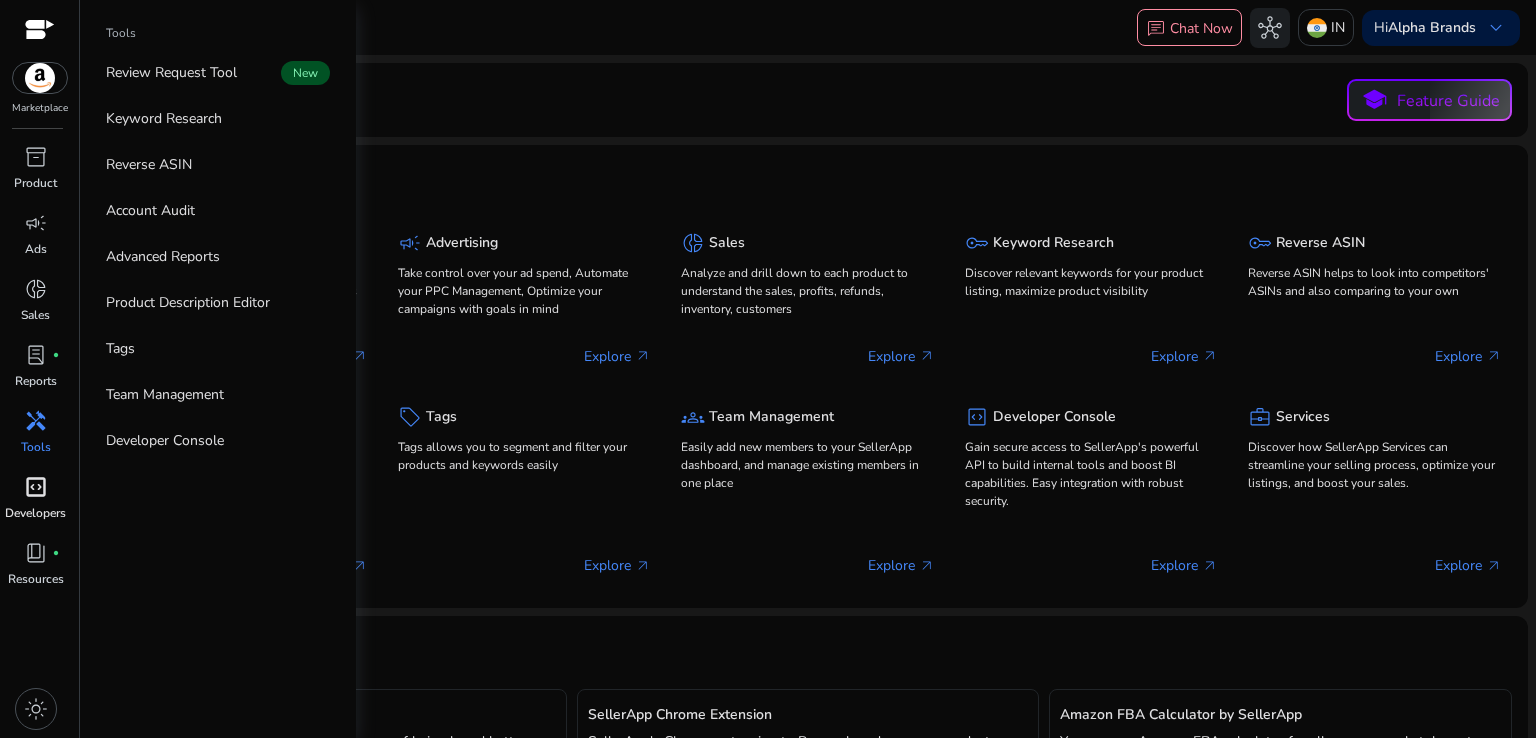 click on "code_blocks" at bounding box center (36, 487) 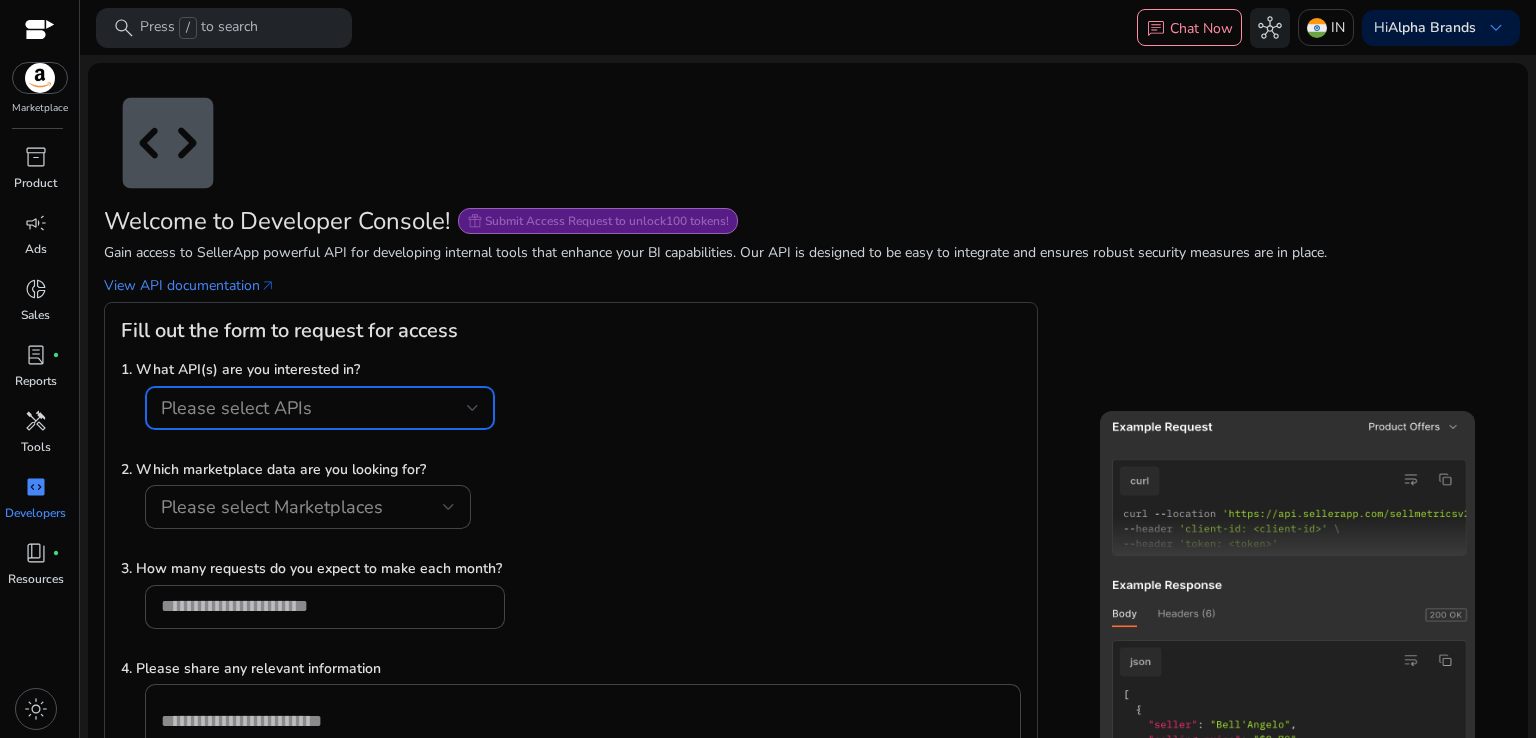 click on "Please select APIs" at bounding box center (236, 408) 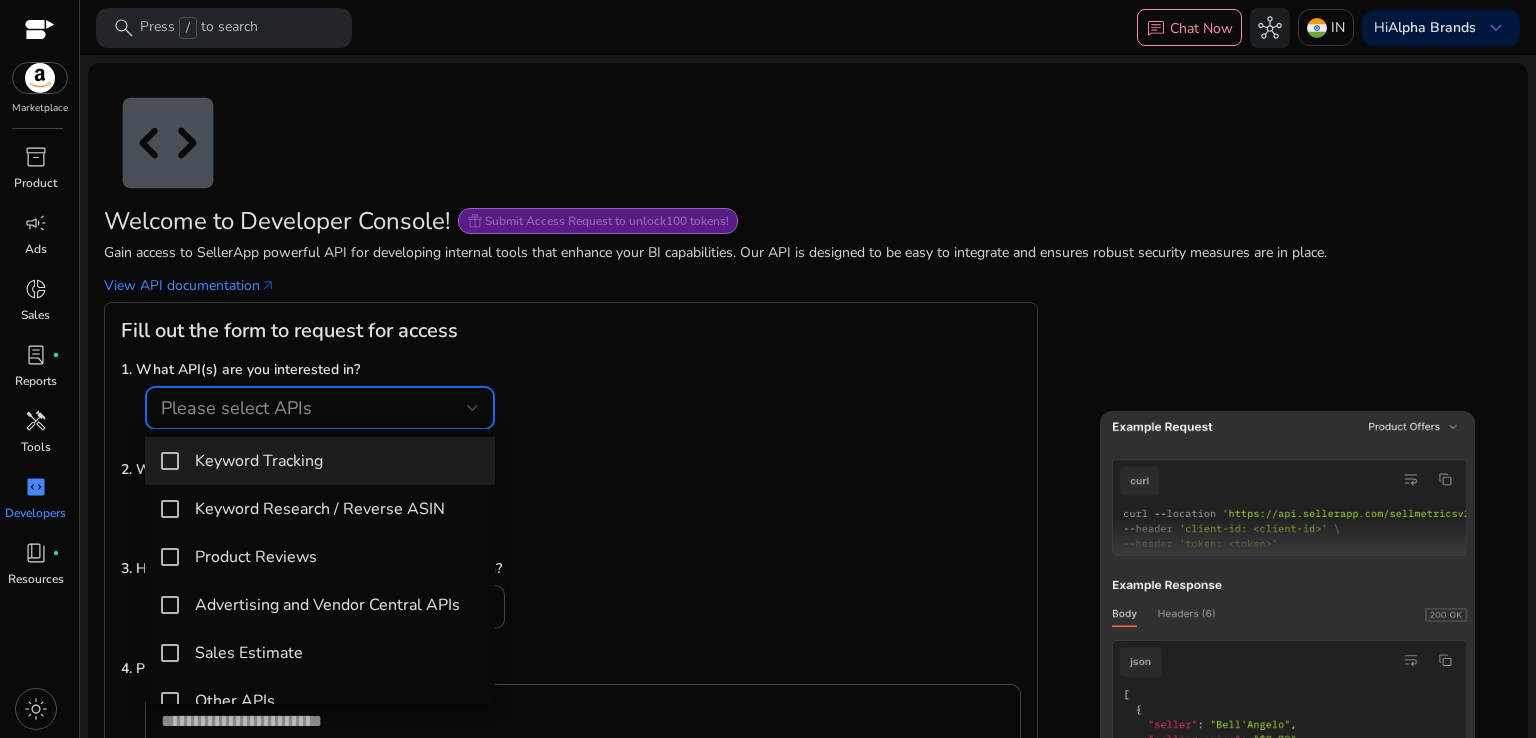 click at bounding box center (768, 369) 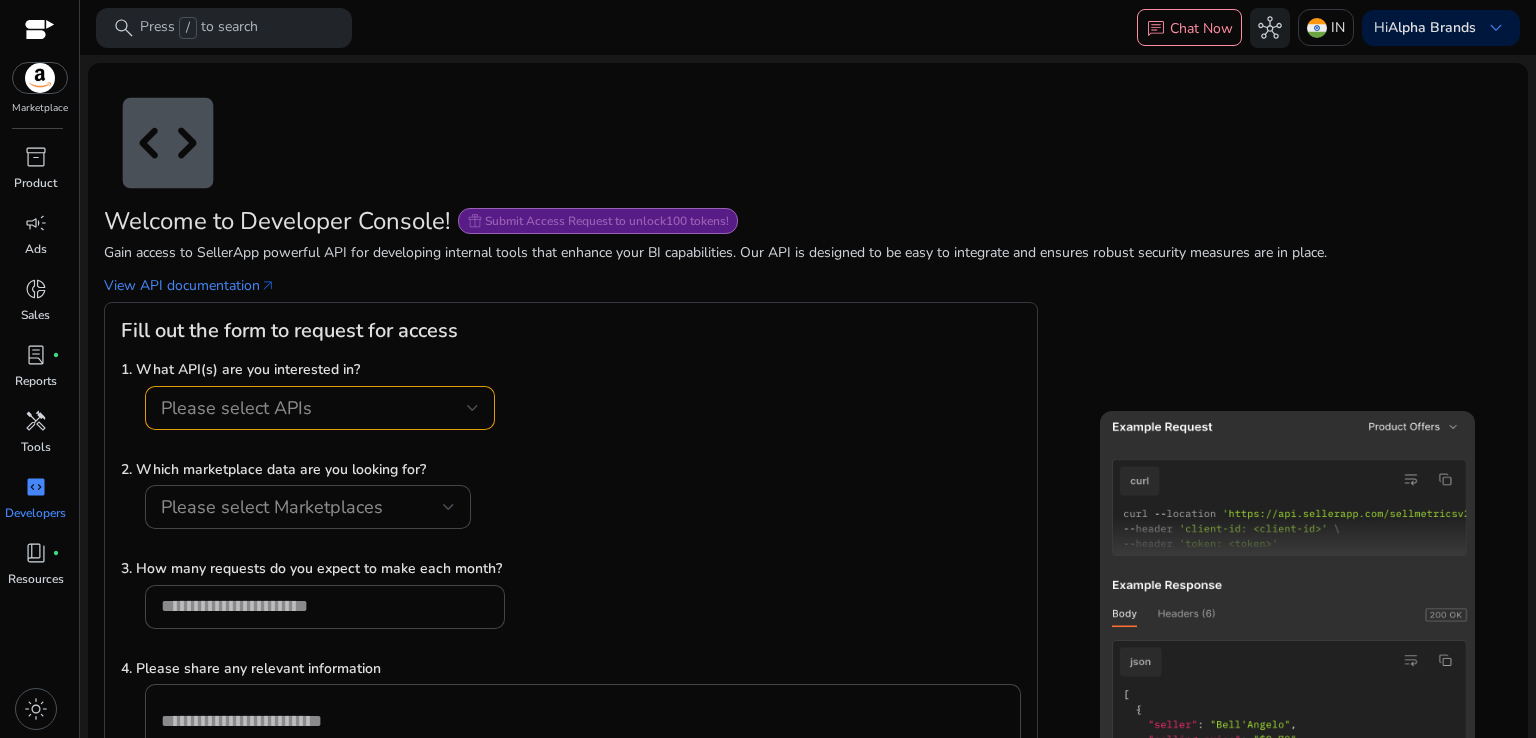 scroll, scrollTop: 250, scrollLeft: 0, axis: vertical 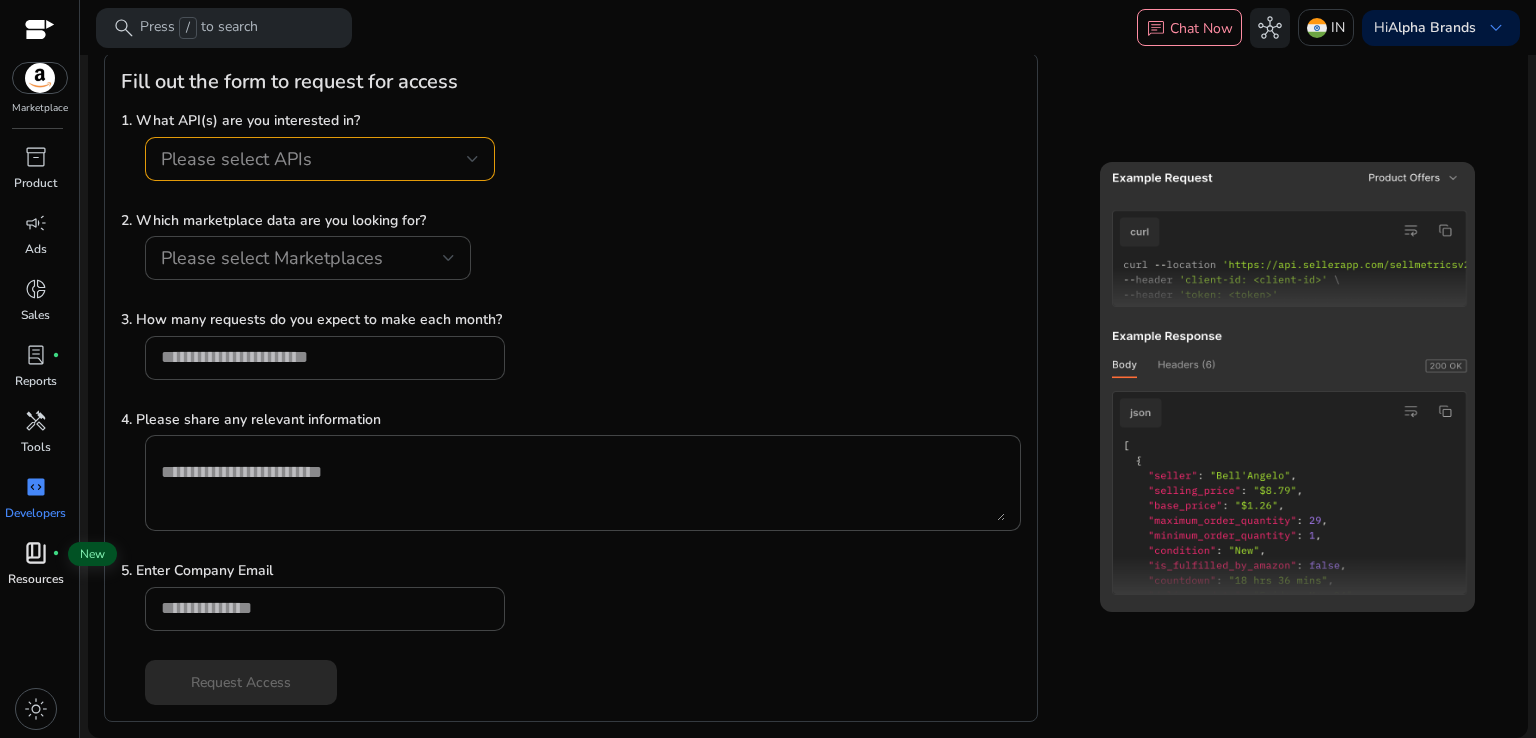 click on "book_4" at bounding box center (36, 553) 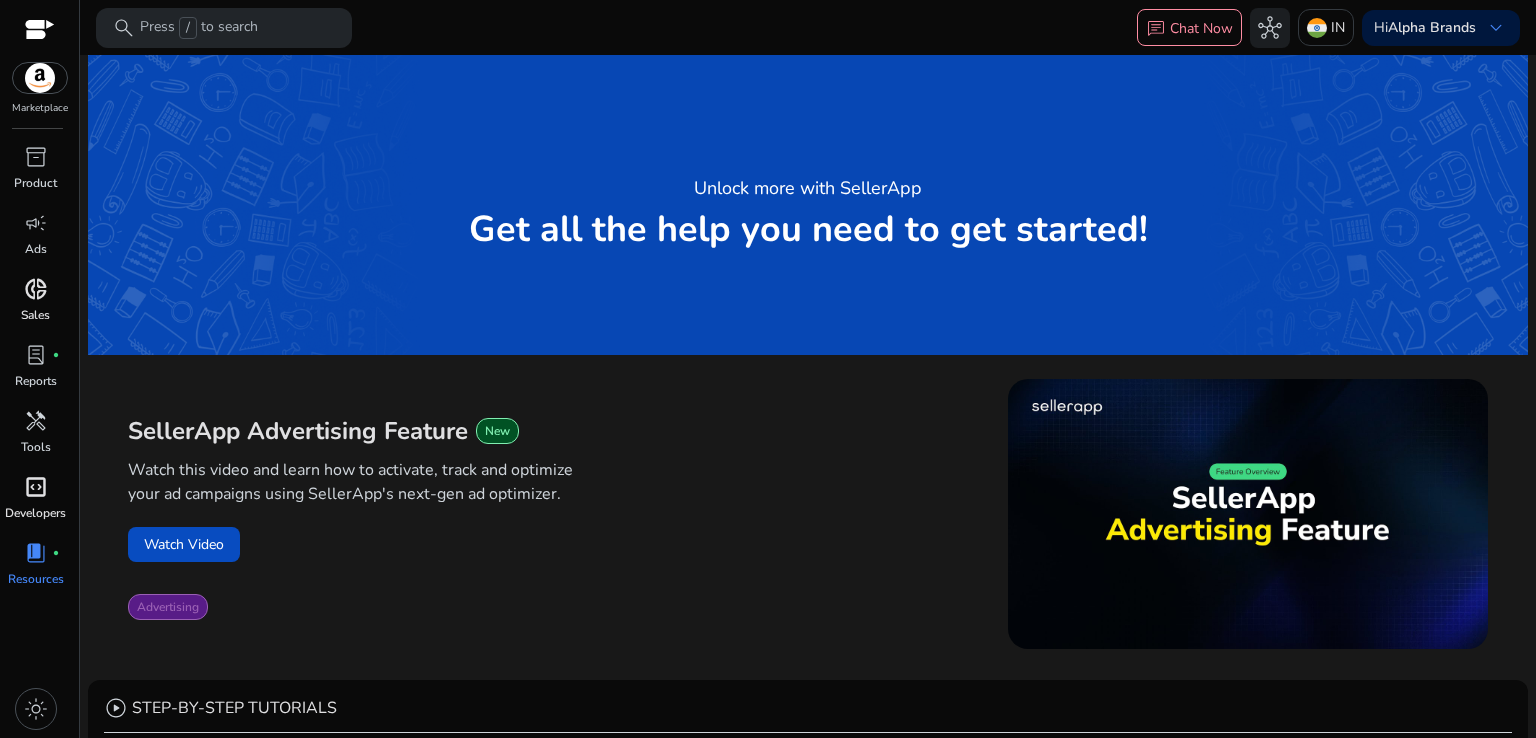 scroll, scrollTop: 0, scrollLeft: 0, axis: both 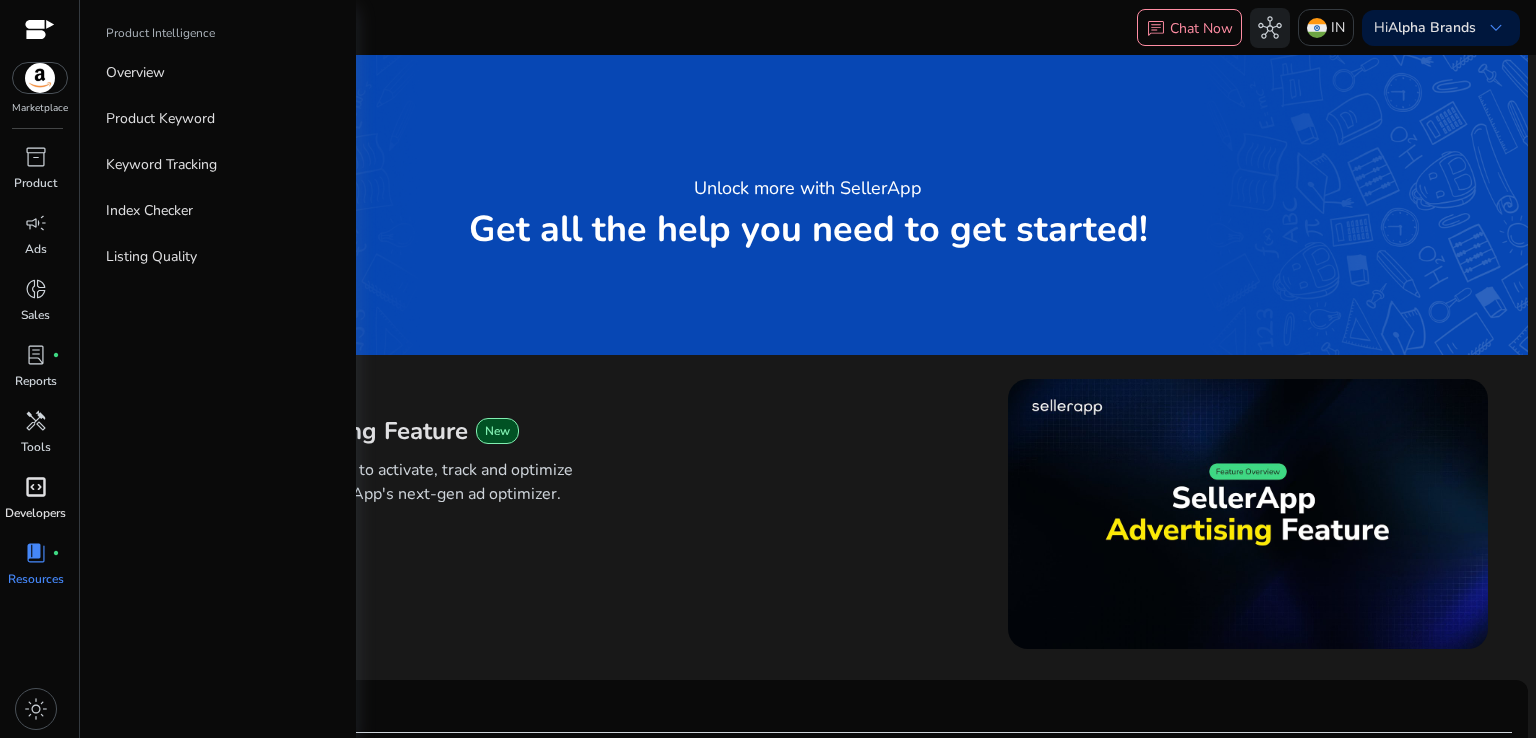 click at bounding box center [40, 78] 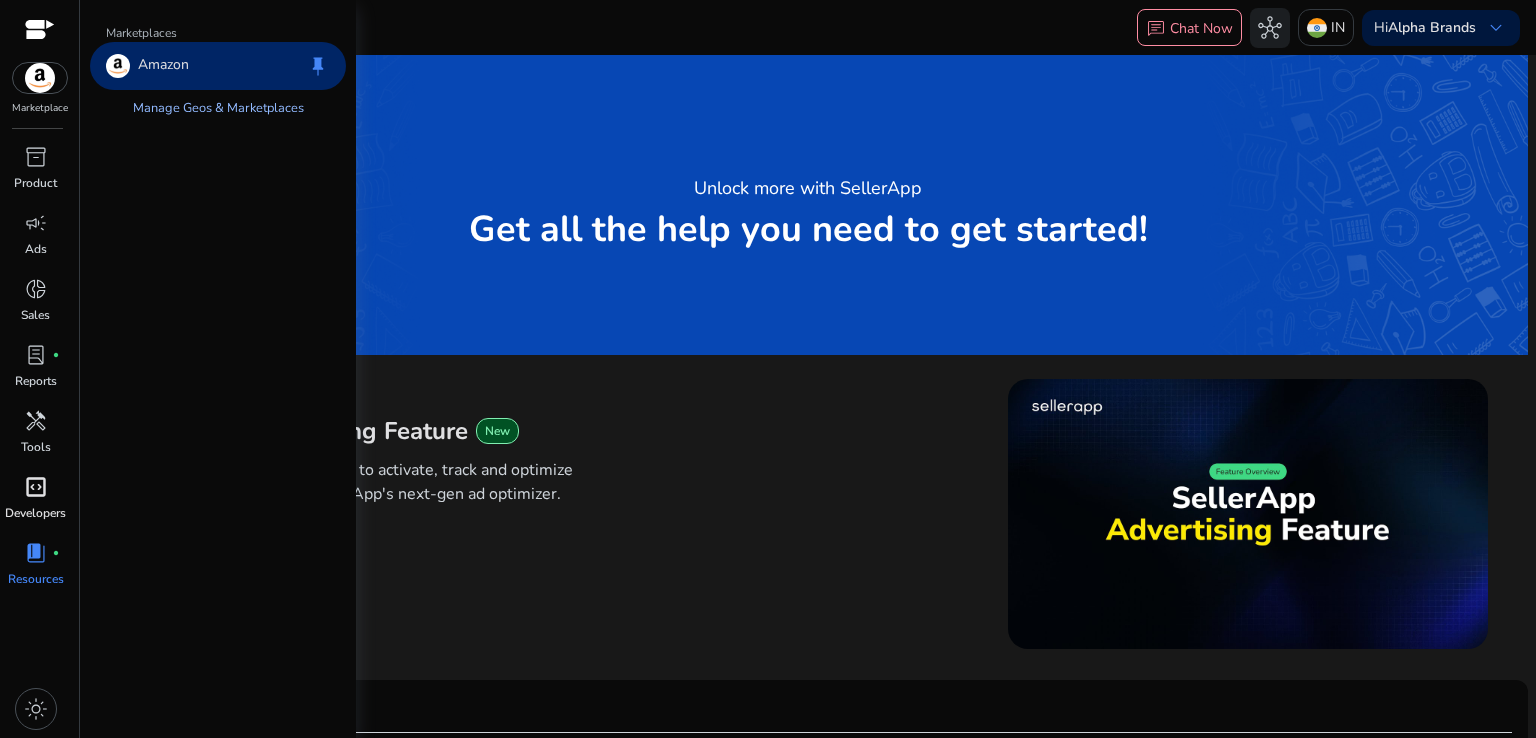click on "Manage Geos & Marketplaces" at bounding box center [218, 108] 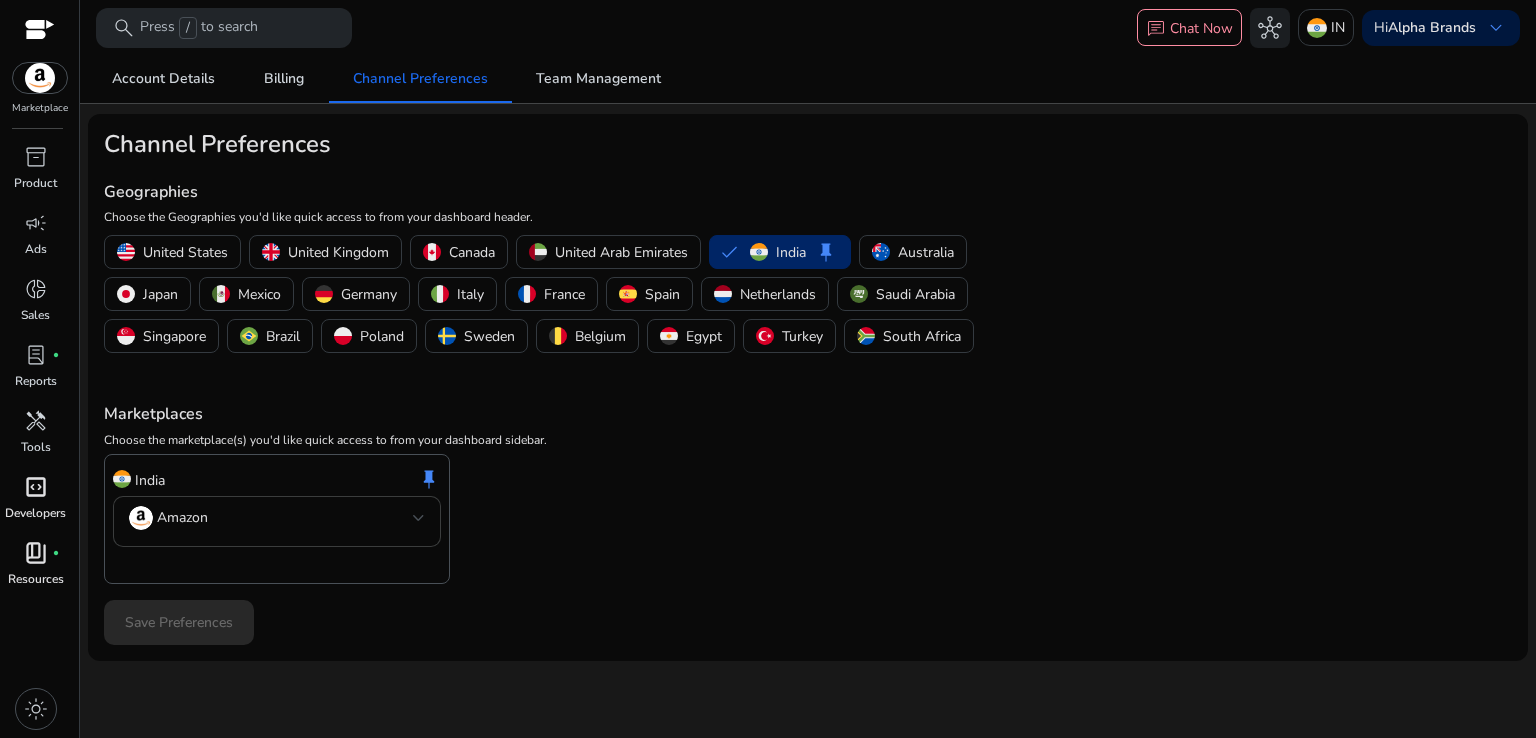 click on "Amazon" at bounding box center [271, 518] 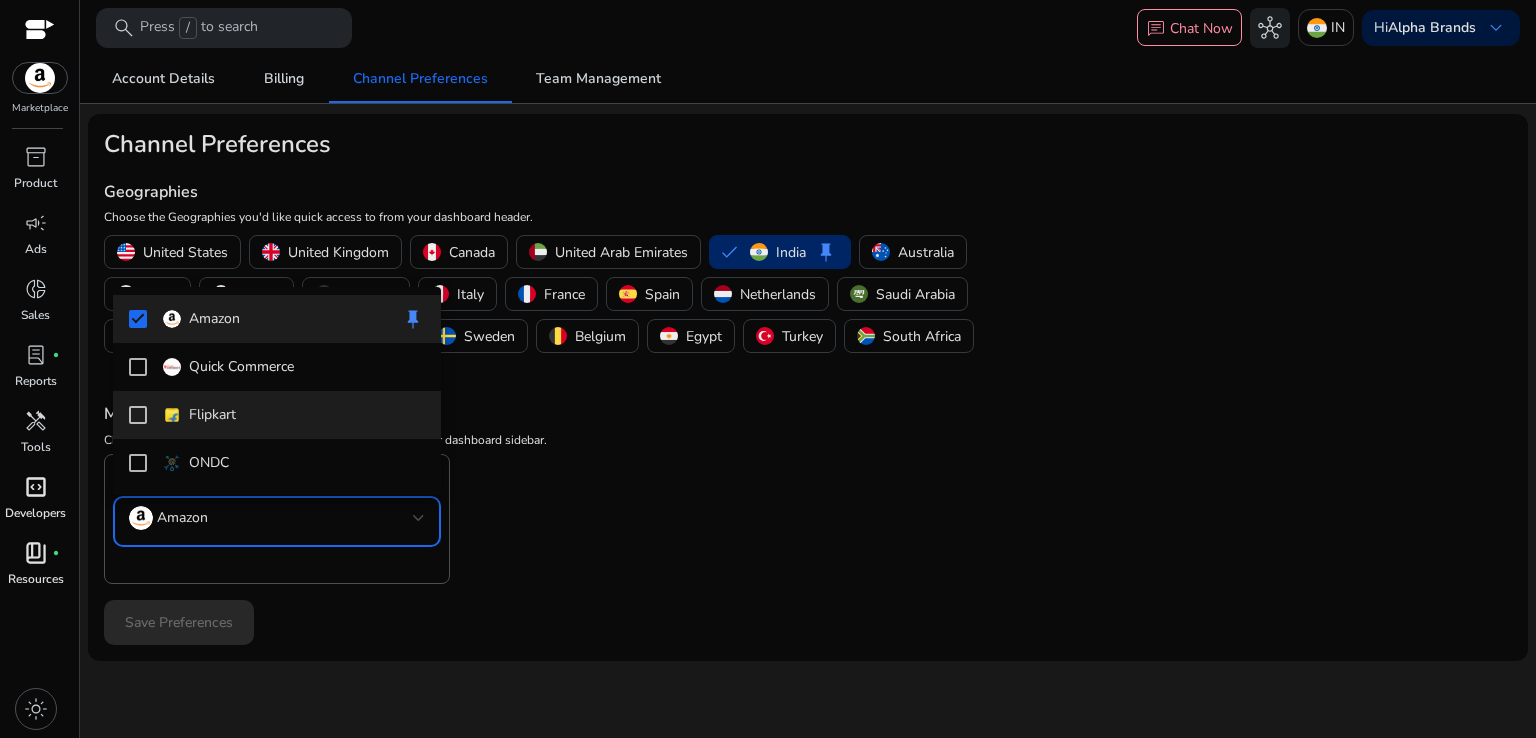 click on "Flipkart" at bounding box center (277, 415) 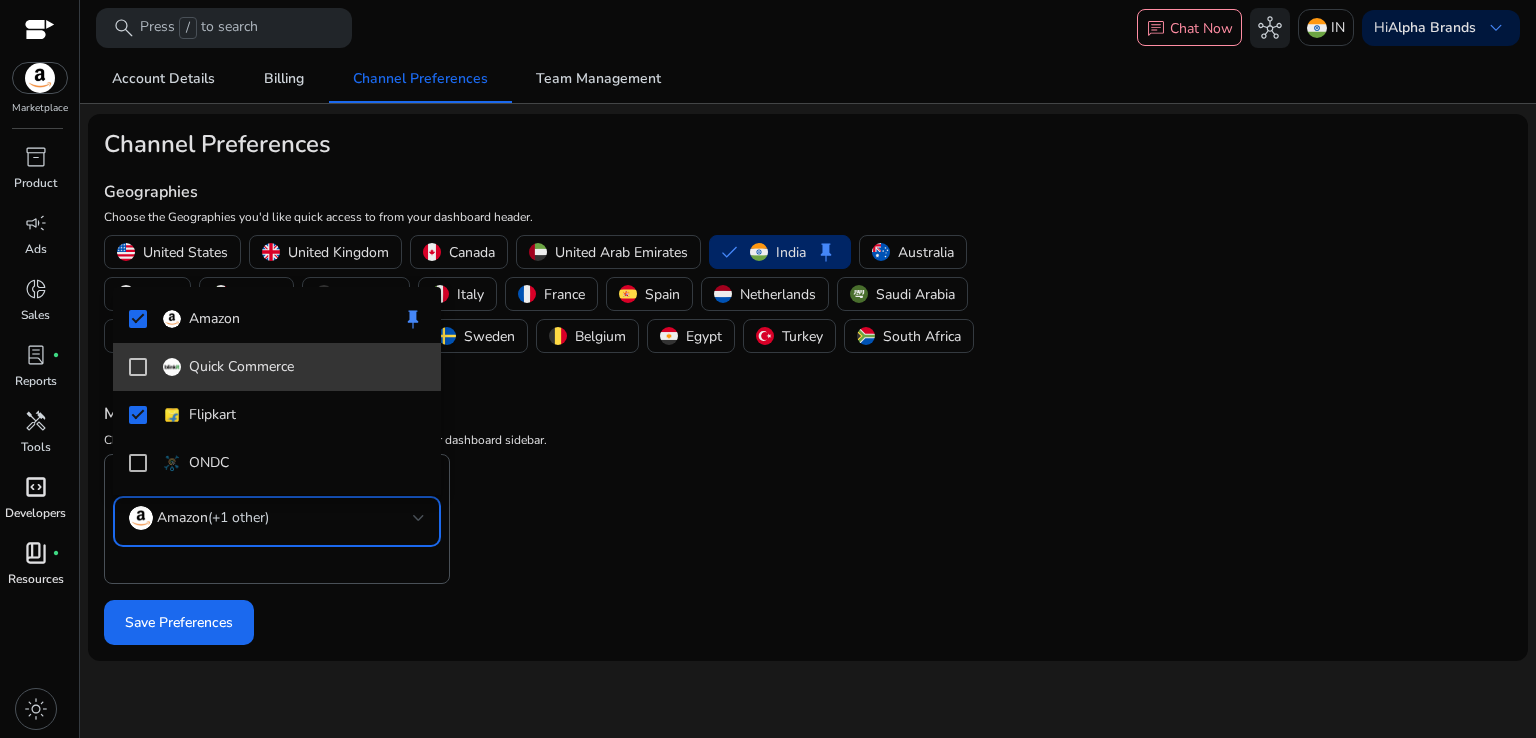 click on "Quick Commerce" at bounding box center (277, 367) 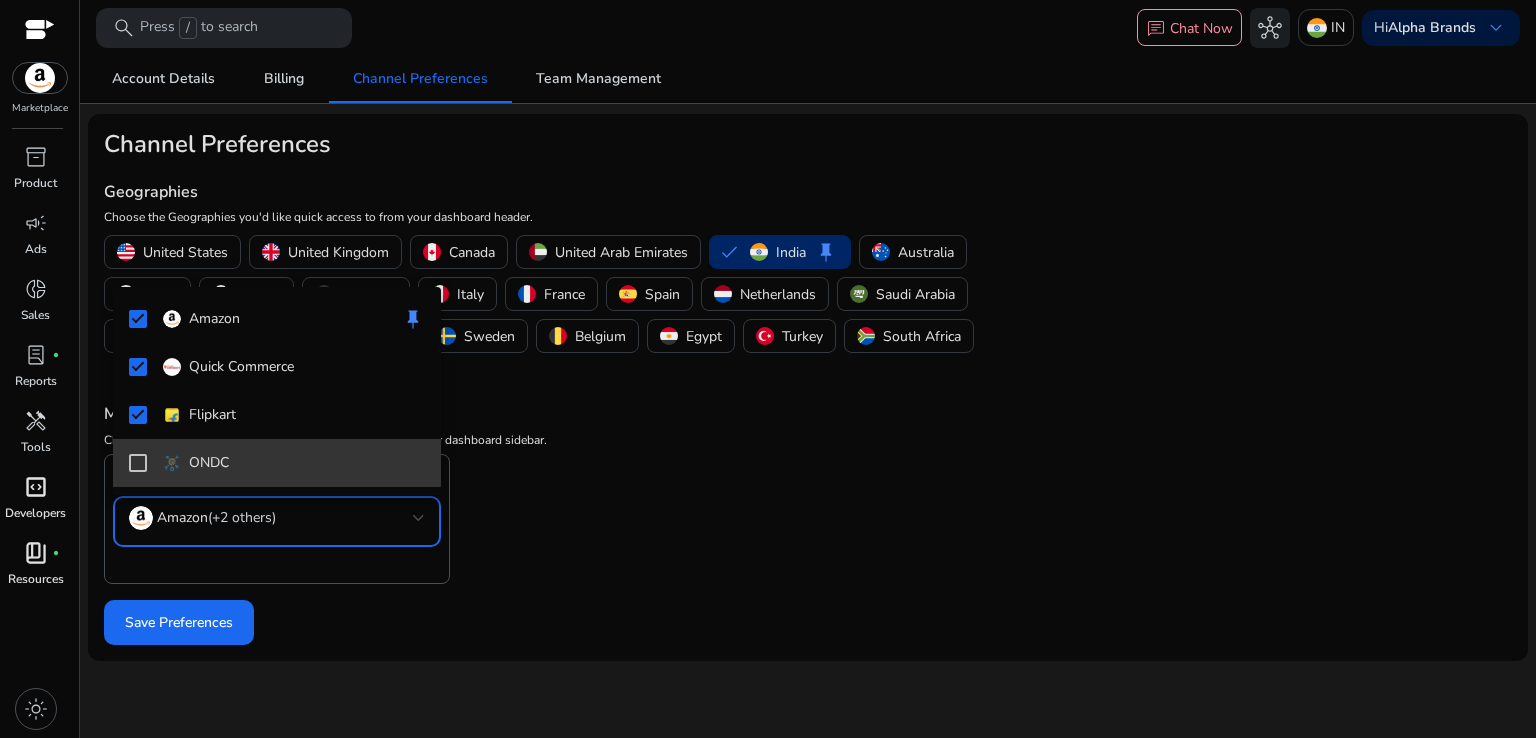 click at bounding box center (138, 463) 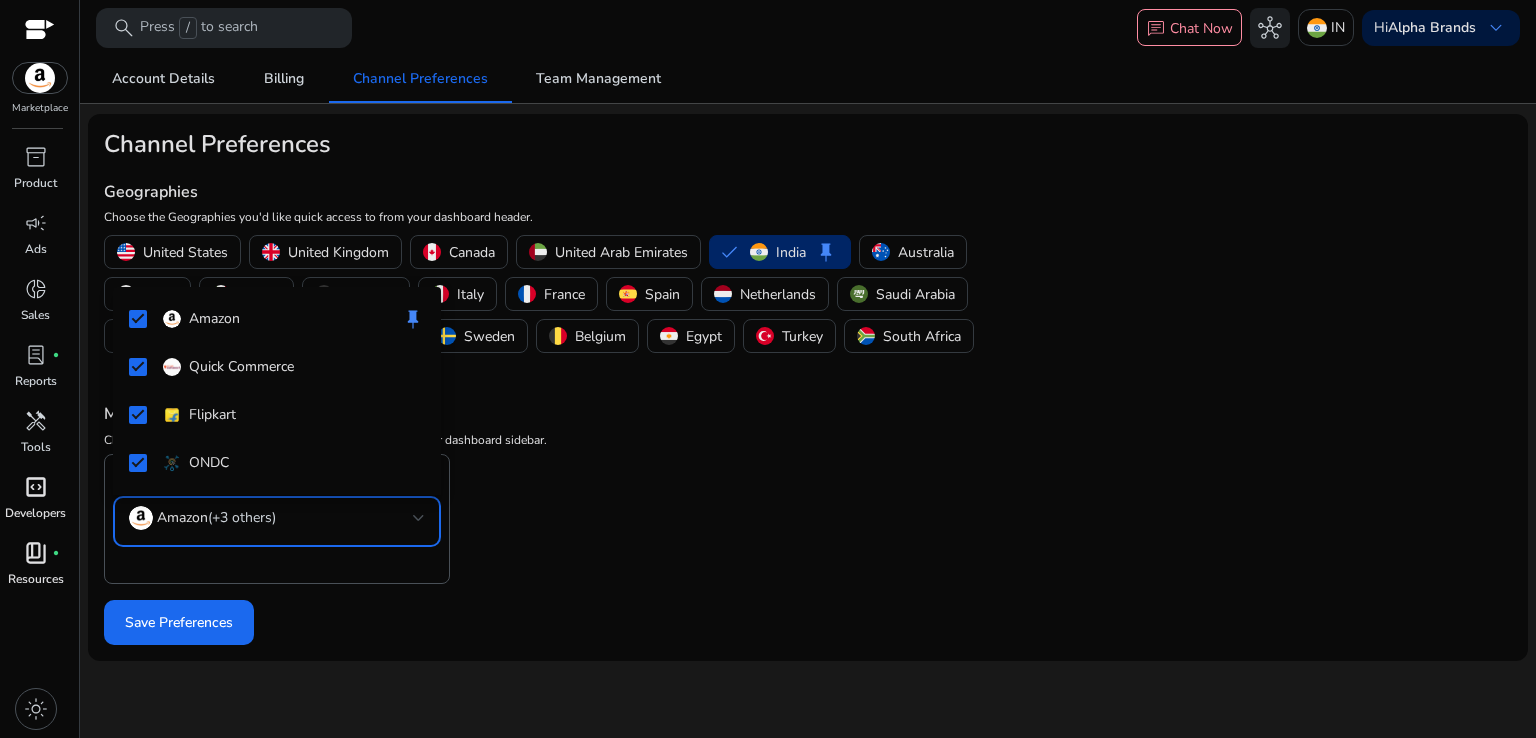 click at bounding box center [768, 369] 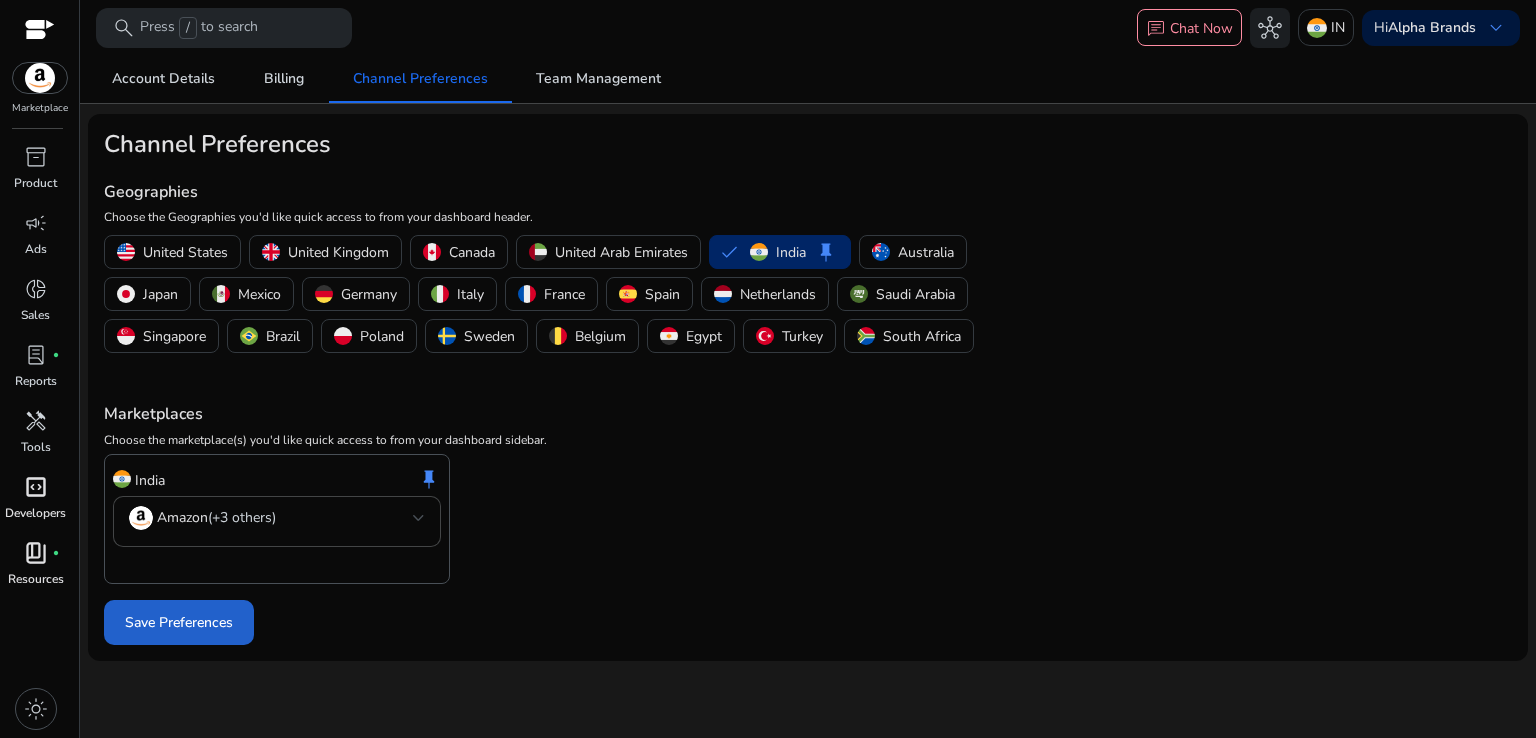 click on "Save Preferences" 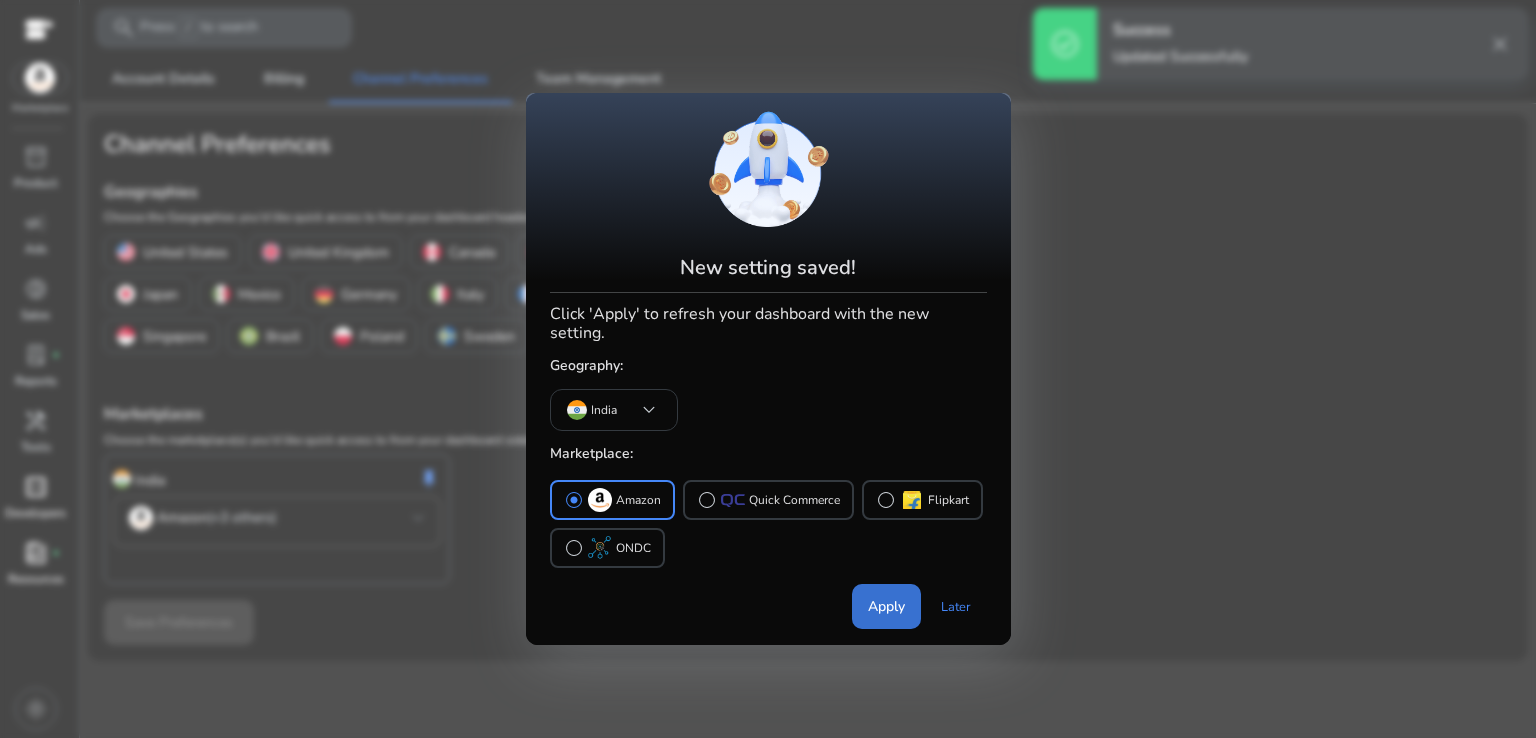 click on "Apply" at bounding box center [886, 606] 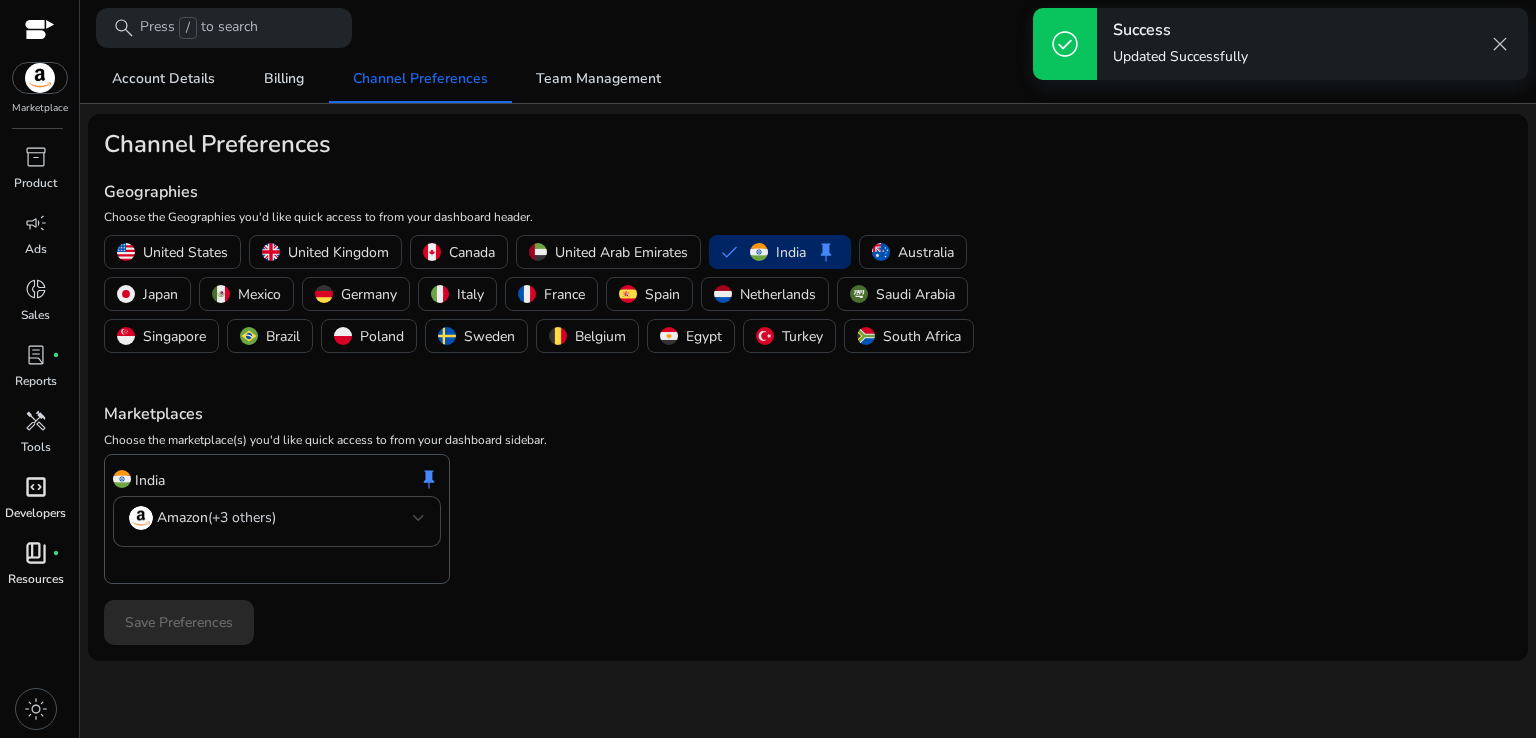 click on "Marketplace" at bounding box center [39, 58] 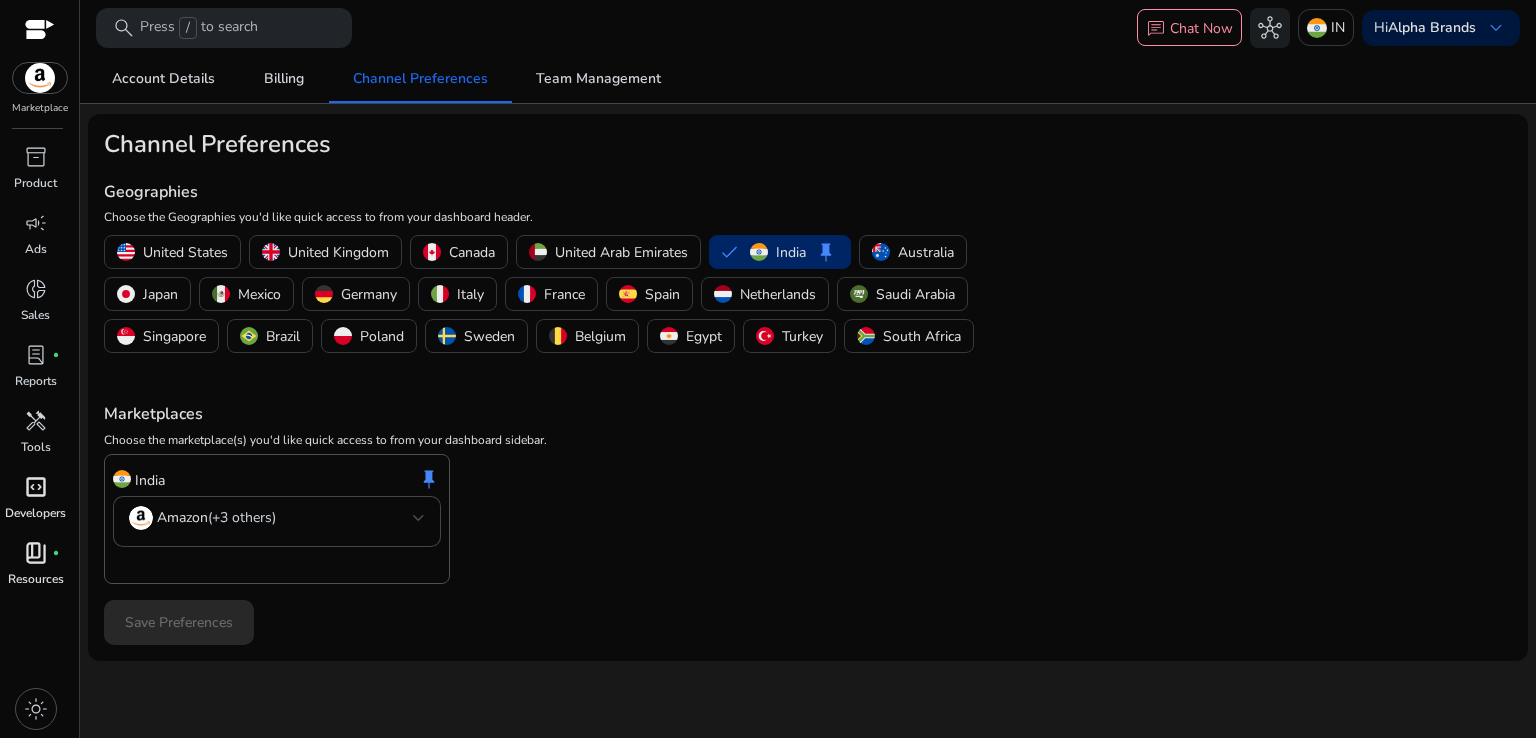click at bounding box center [40, 78] 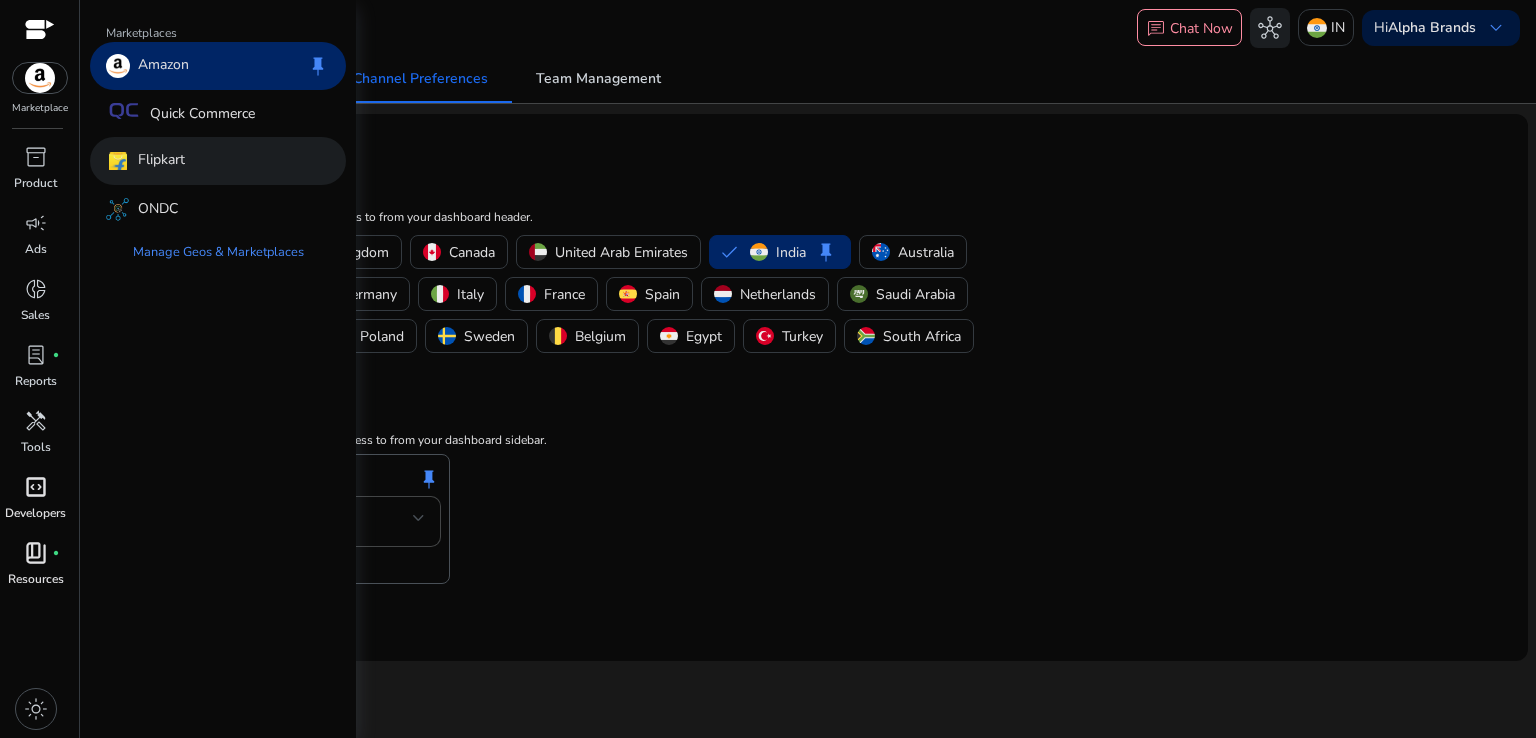 click on "Flipkart" at bounding box center [161, 161] 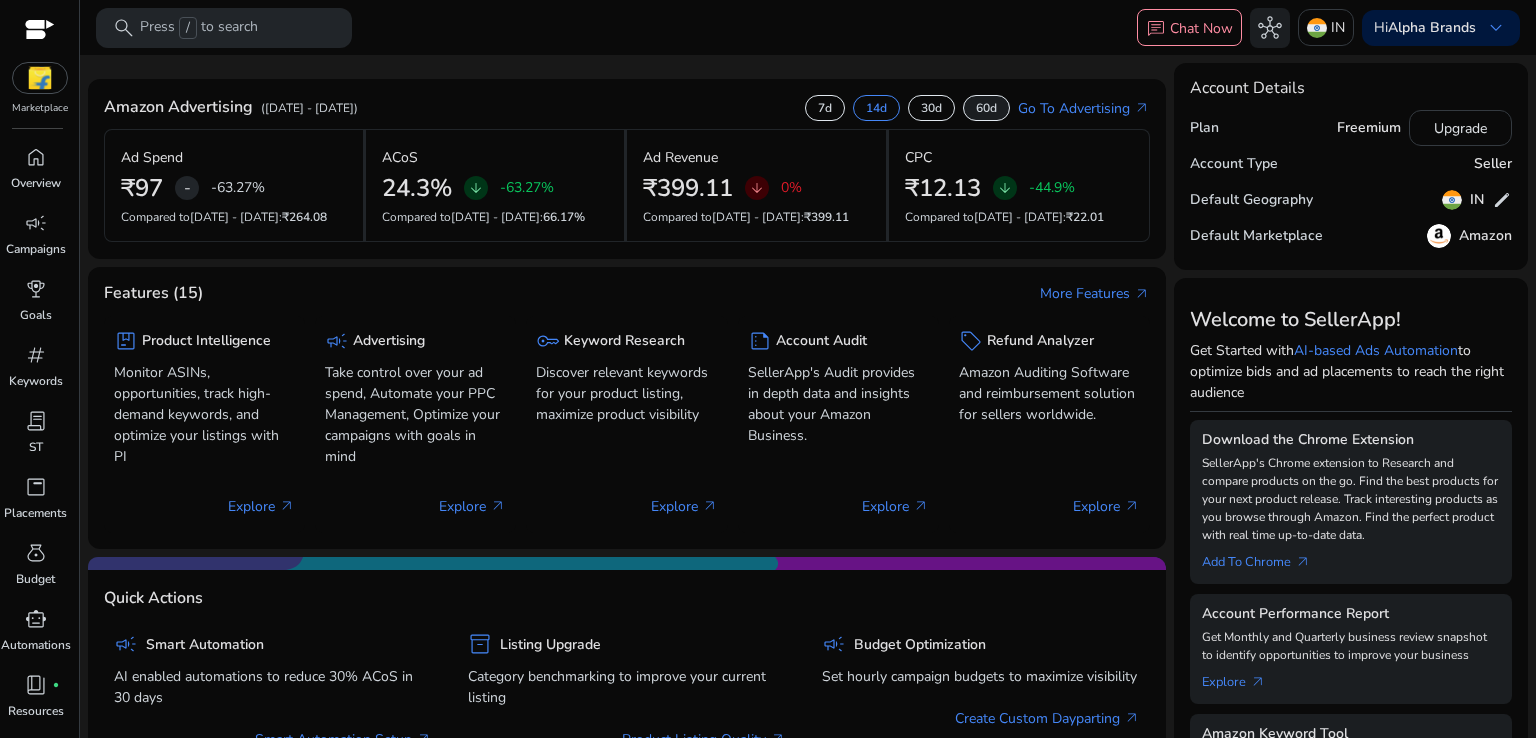 click on "60d" 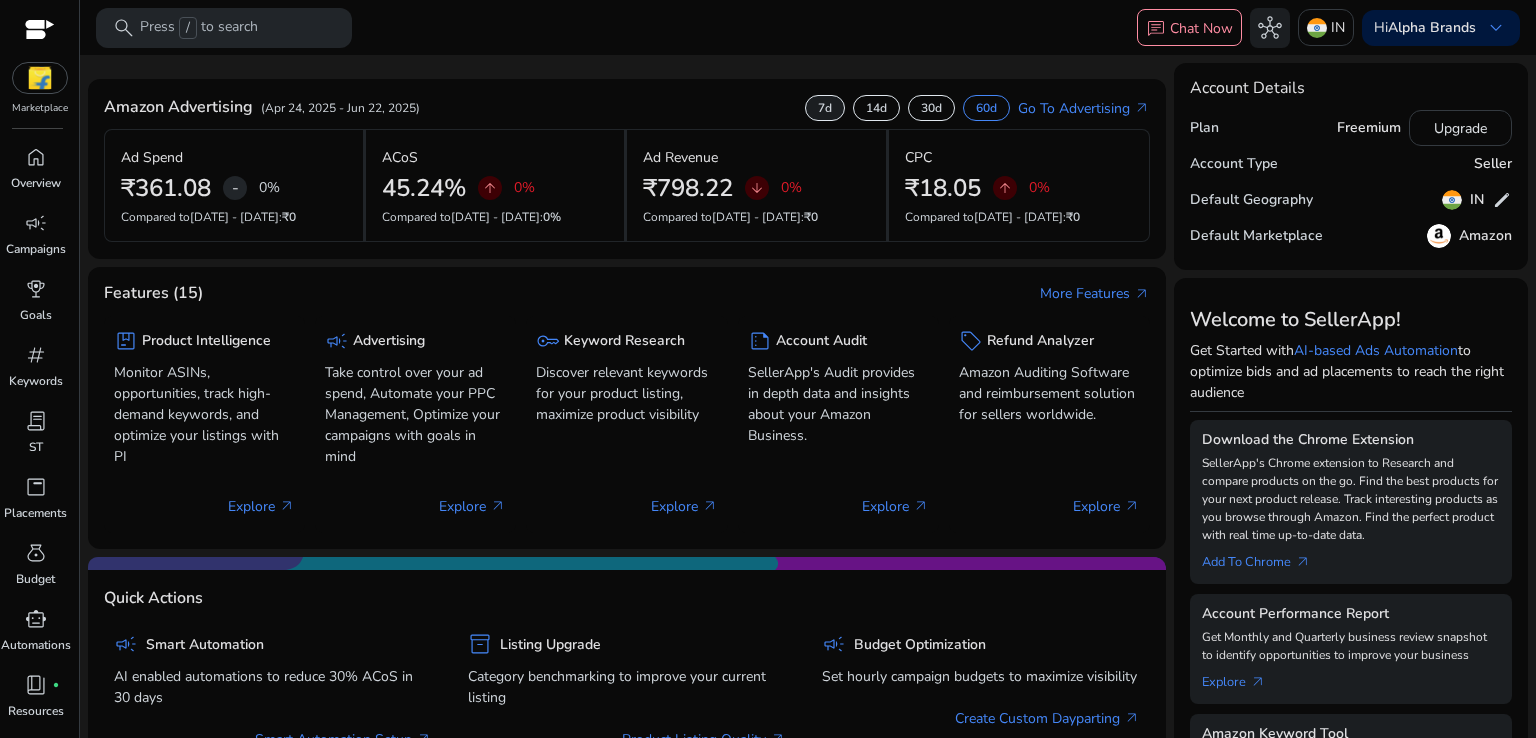 click on "7d" 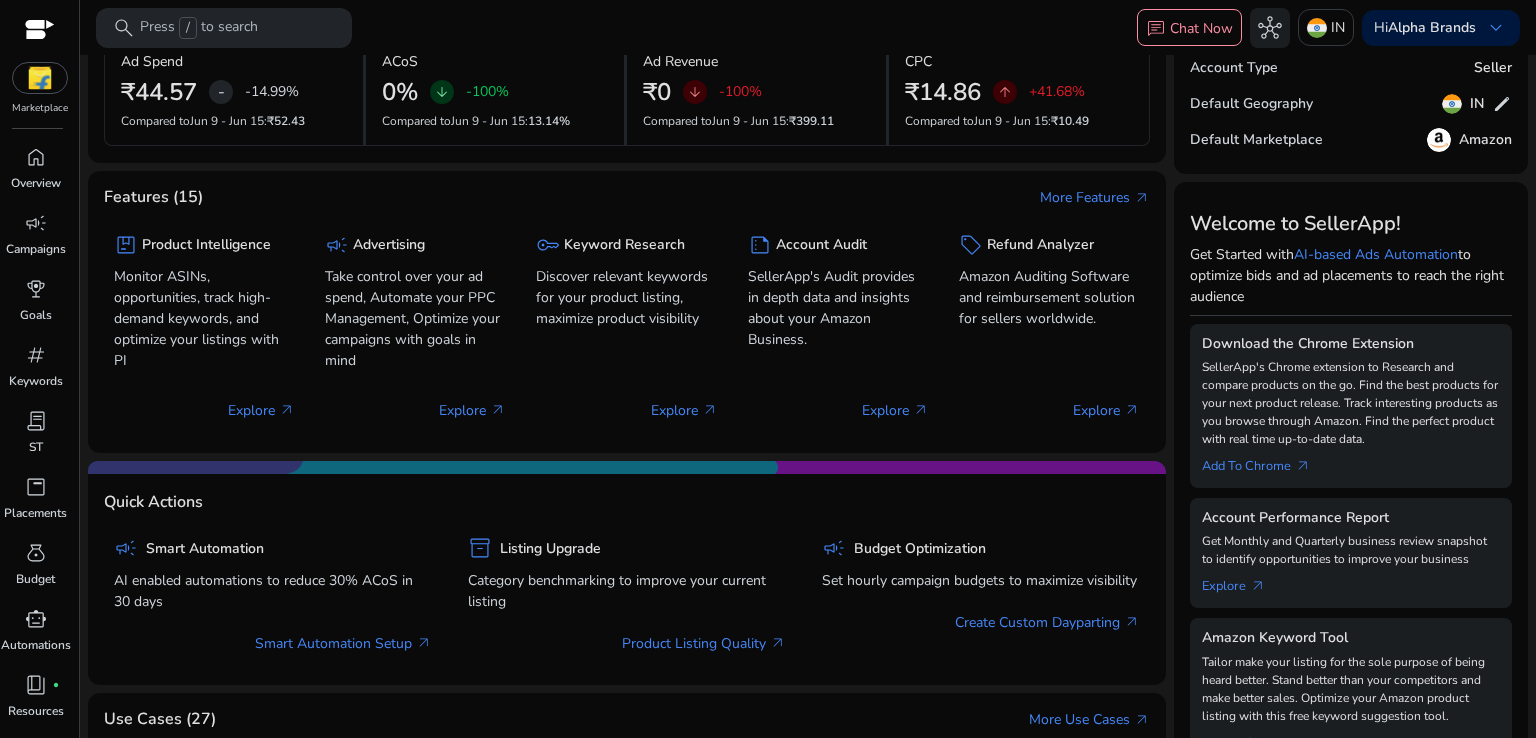 scroll, scrollTop: 200, scrollLeft: 0, axis: vertical 